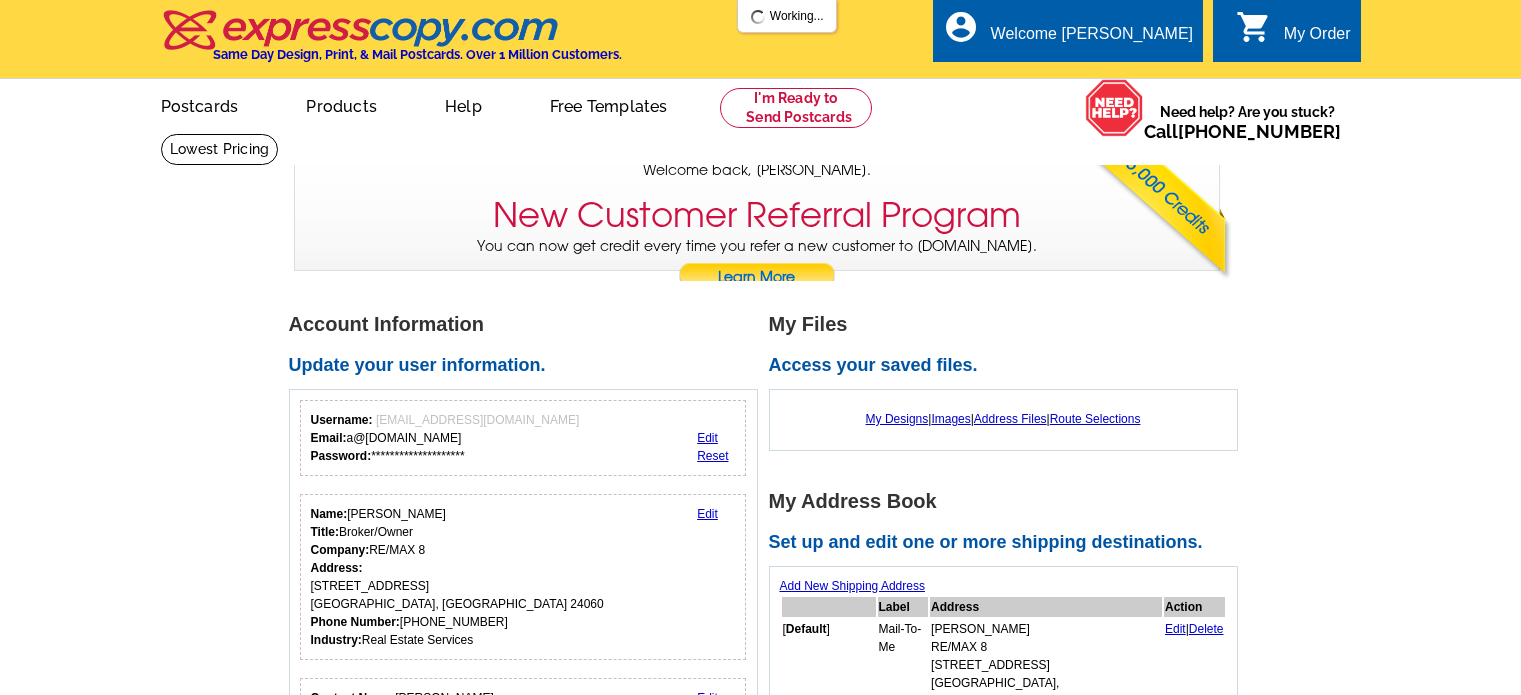 scroll, scrollTop: 0, scrollLeft: 0, axis: both 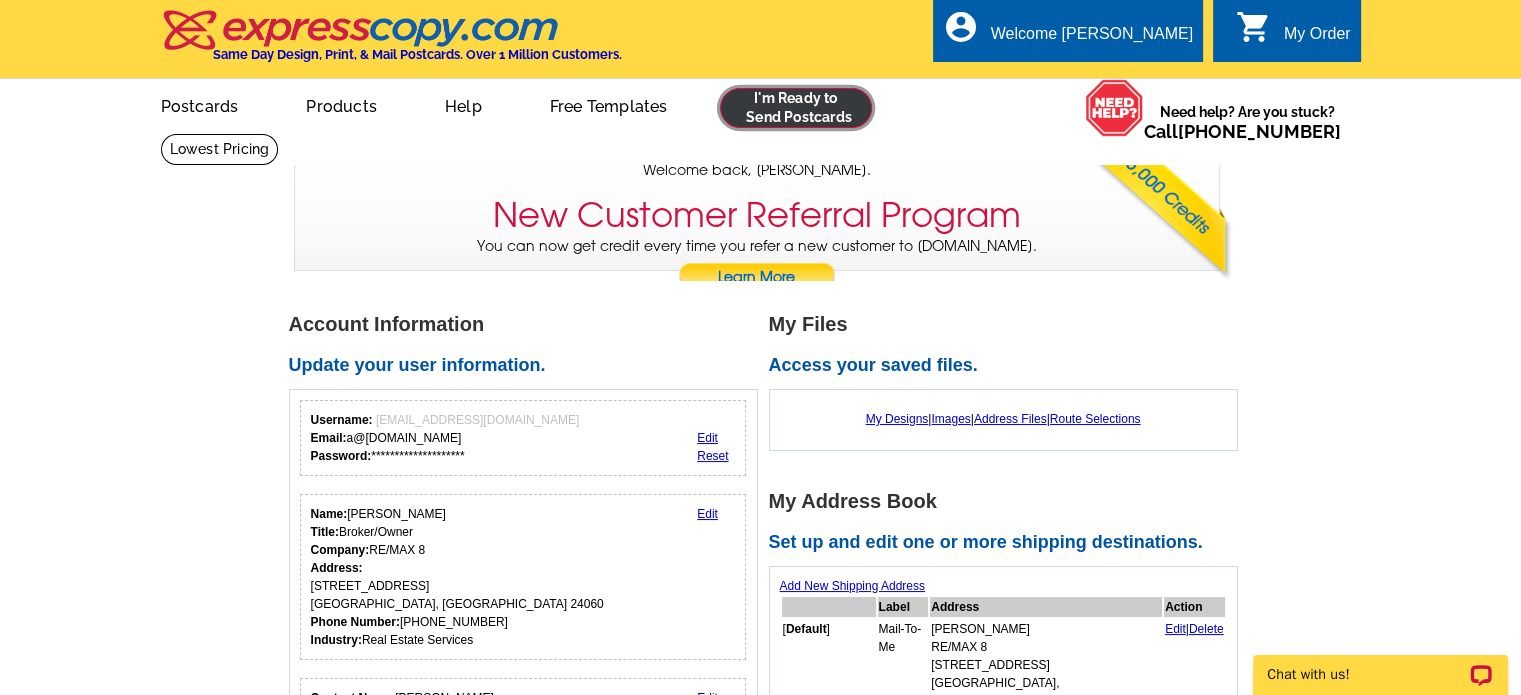 click at bounding box center [796, 108] 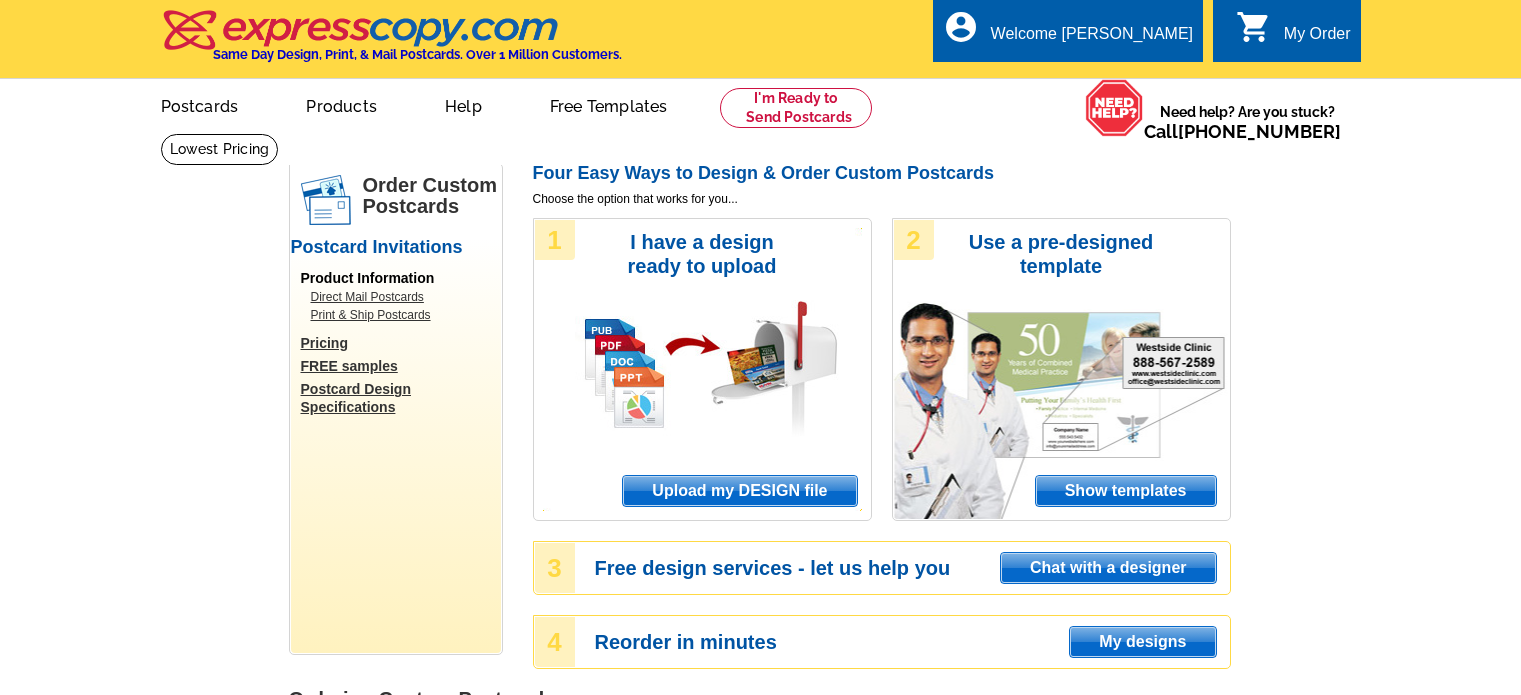 scroll, scrollTop: 0, scrollLeft: 0, axis: both 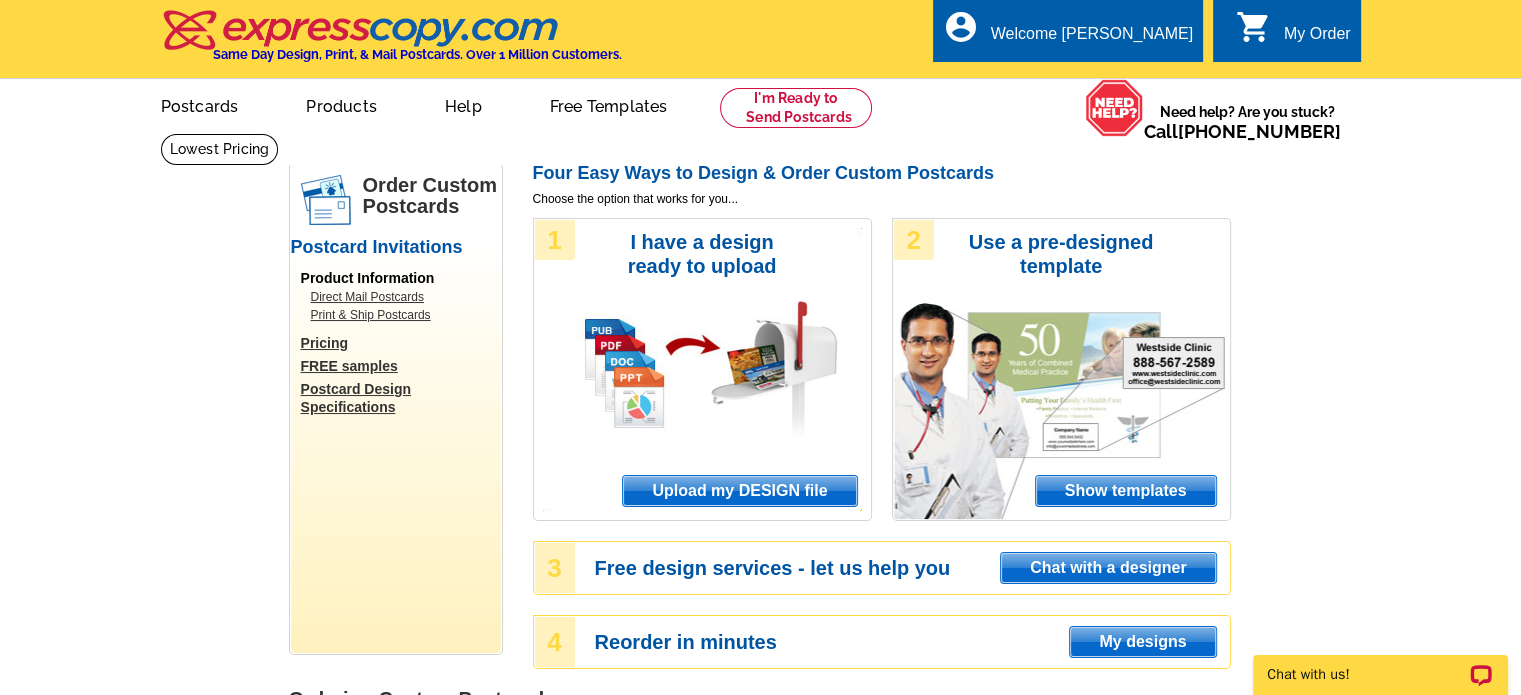 click on "Upload my DESIGN file" at bounding box center (739, 491) 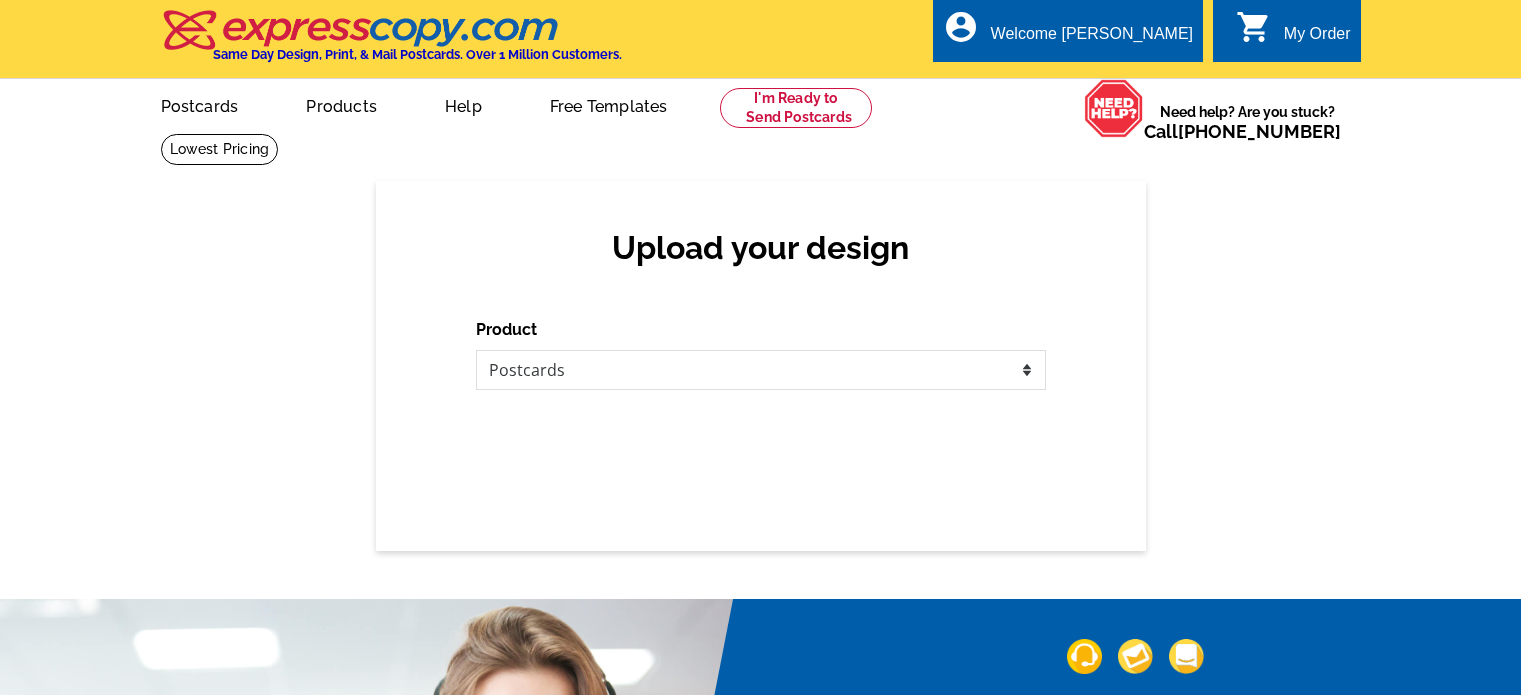 scroll, scrollTop: 0, scrollLeft: 0, axis: both 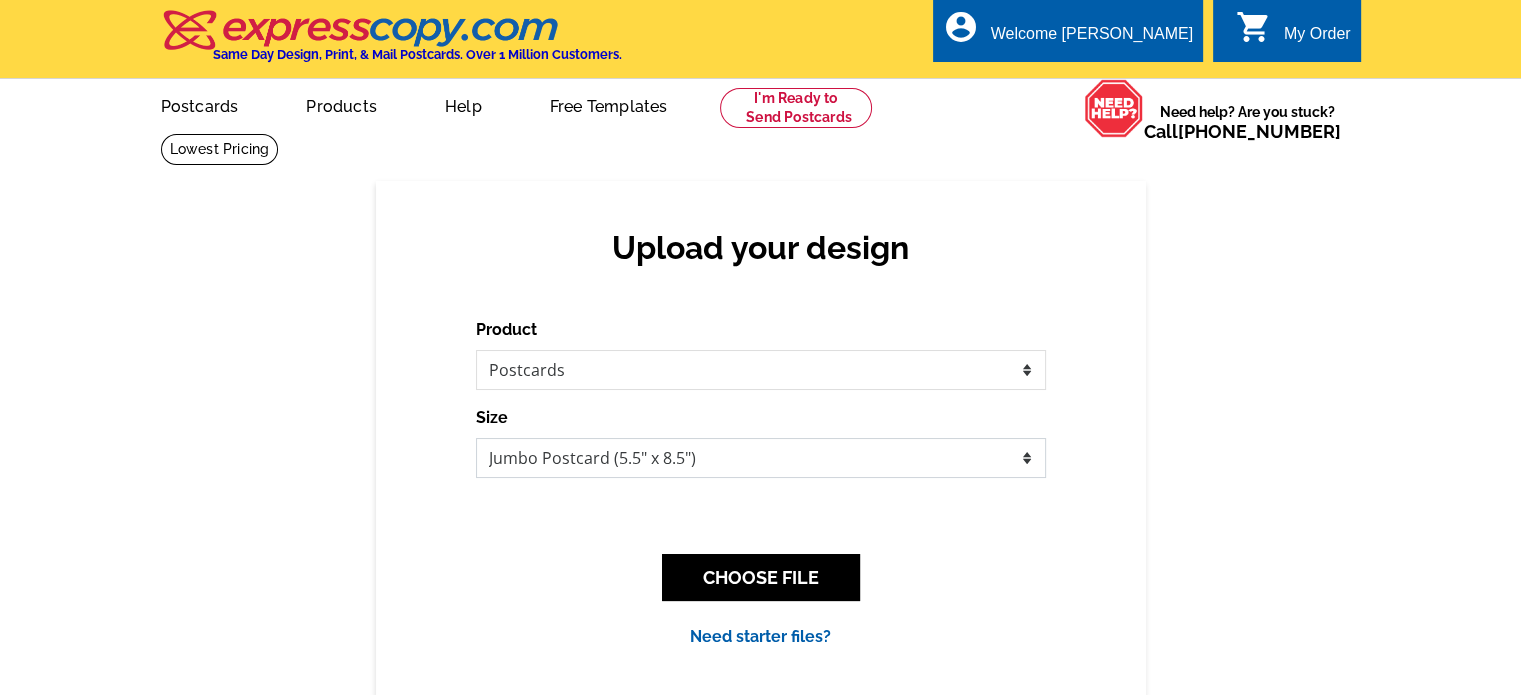 click on "Jumbo Postcard (5.5" x 8.5") Regular Postcard (4.25" x 5.6") Panoramic Postcard (5.75" x 11.25") Giant Postcard (8.5" x 11") EDDM Postcard (6.125" x 8.25")" at bounding box center [761, 458] 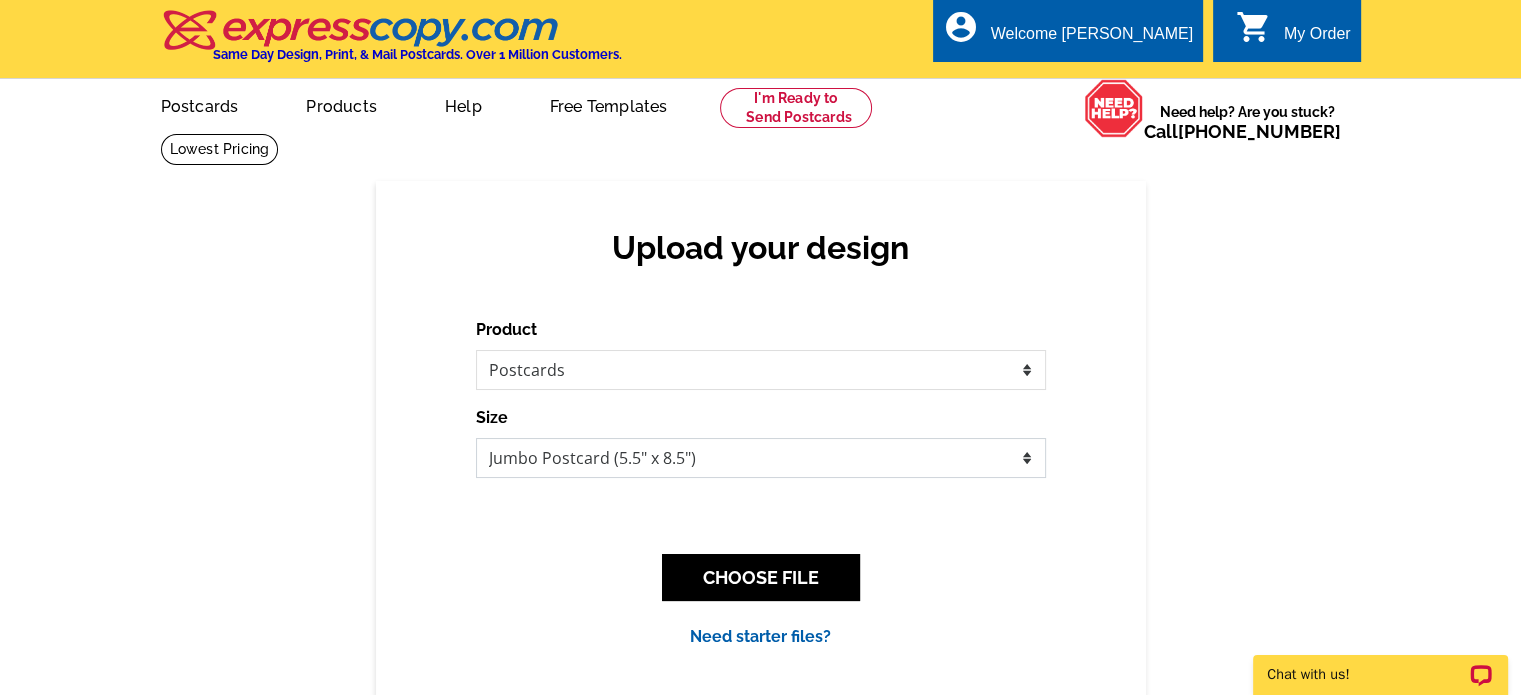 scroll, scrollTop: 0, scrollLeft: 0, axis: both 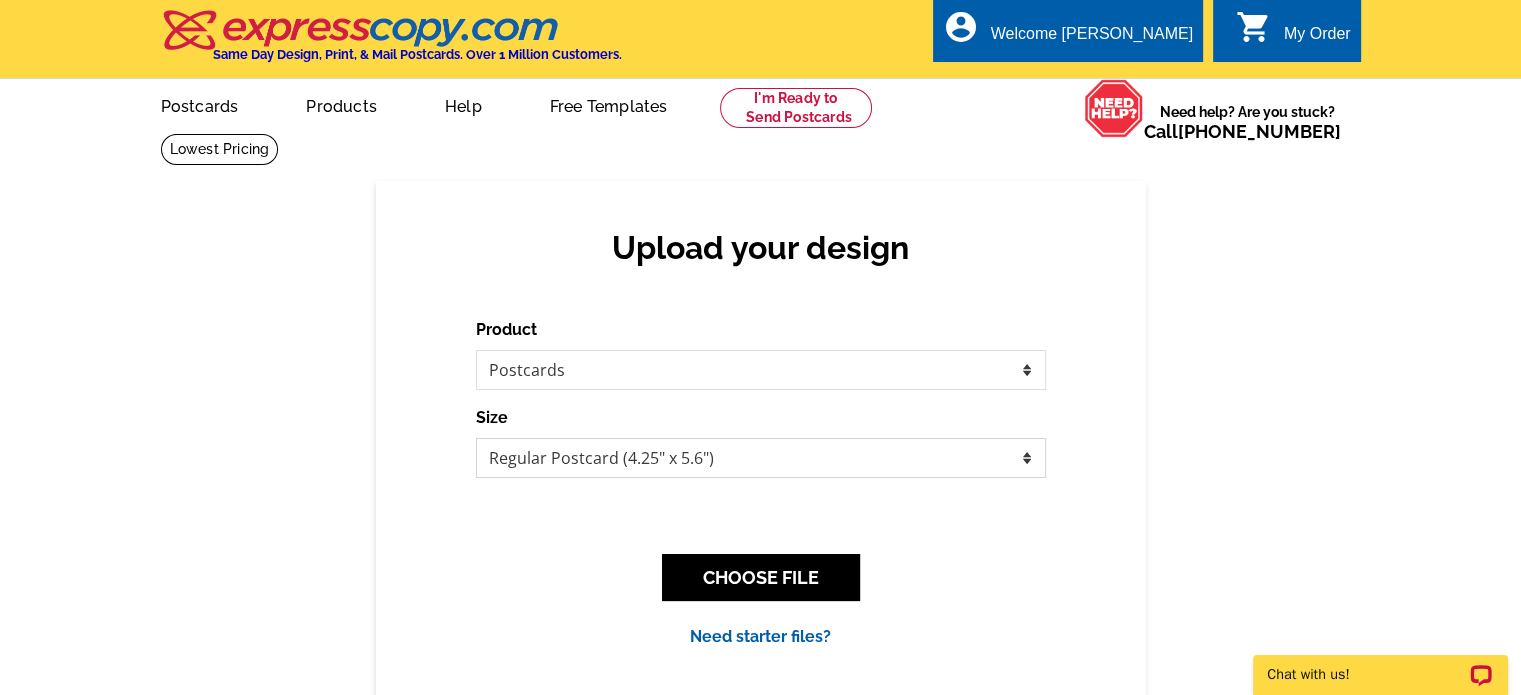 click on "Jumbo Postcard (5.5" x 8.5") Regular Postcard (4.25" x 5.6") Panoramic Postcard (5.75" x 11.25") Giant Postcard (8.5" x 11") EDDM Postcard (6.125" x 8.25")" at bounding box center (761, 458) 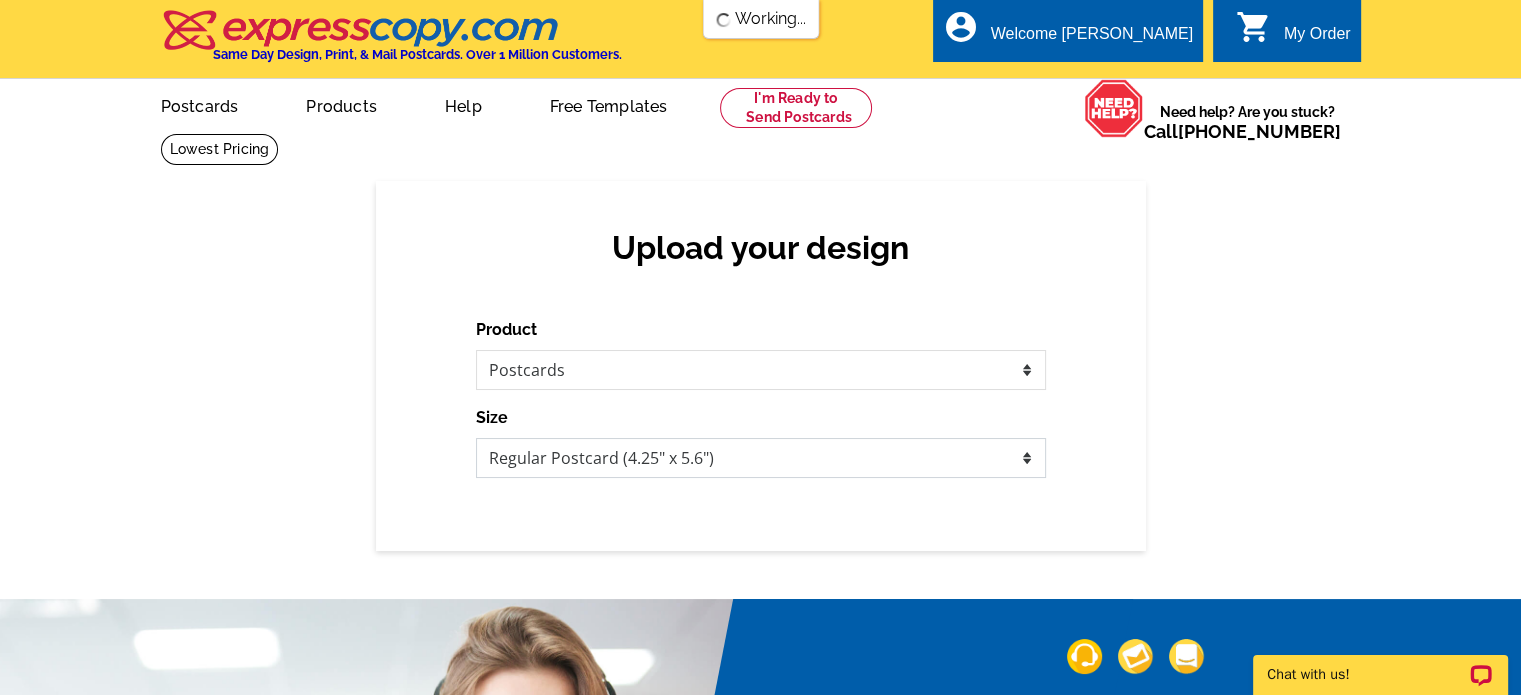 scroll, scrollTop: 0, scrollLeft: 0, axis: both 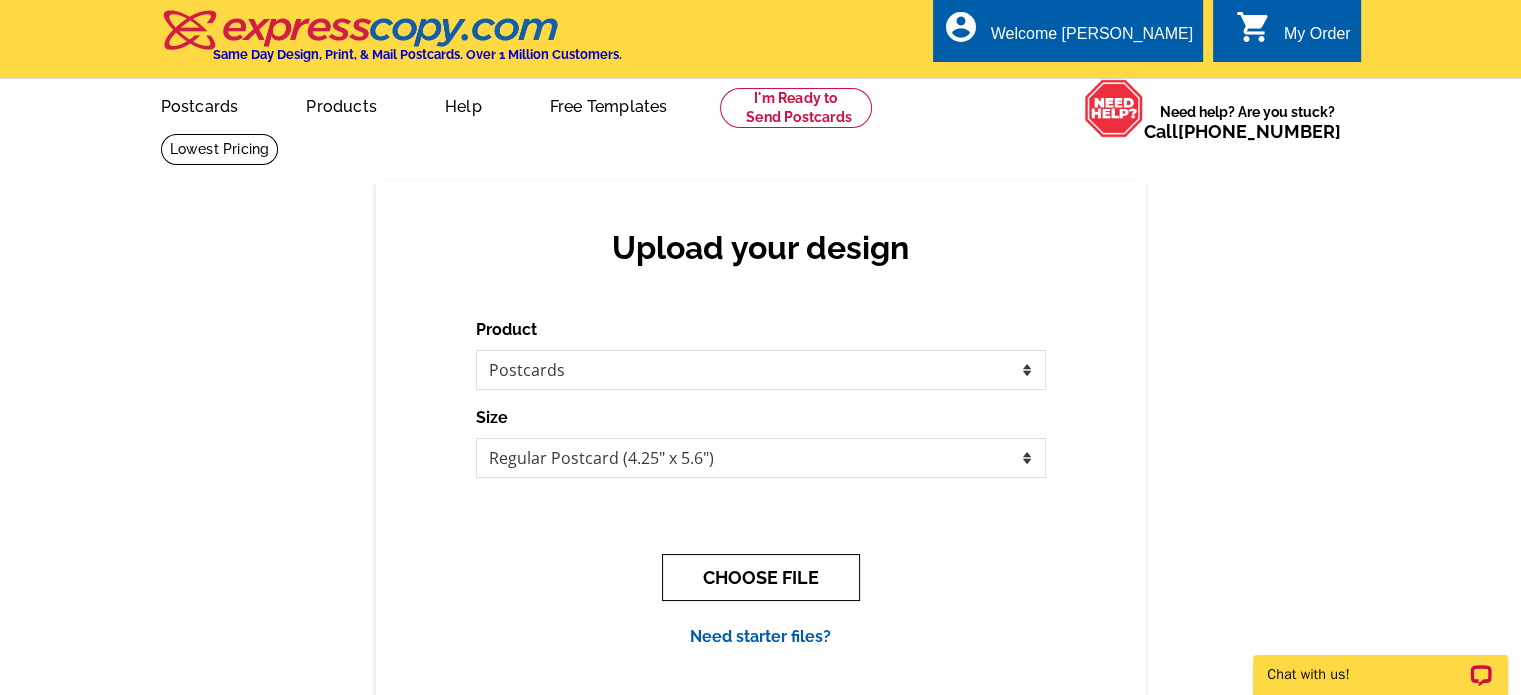 click on "CHOOSE FILE" at bounding box center (761, 577) 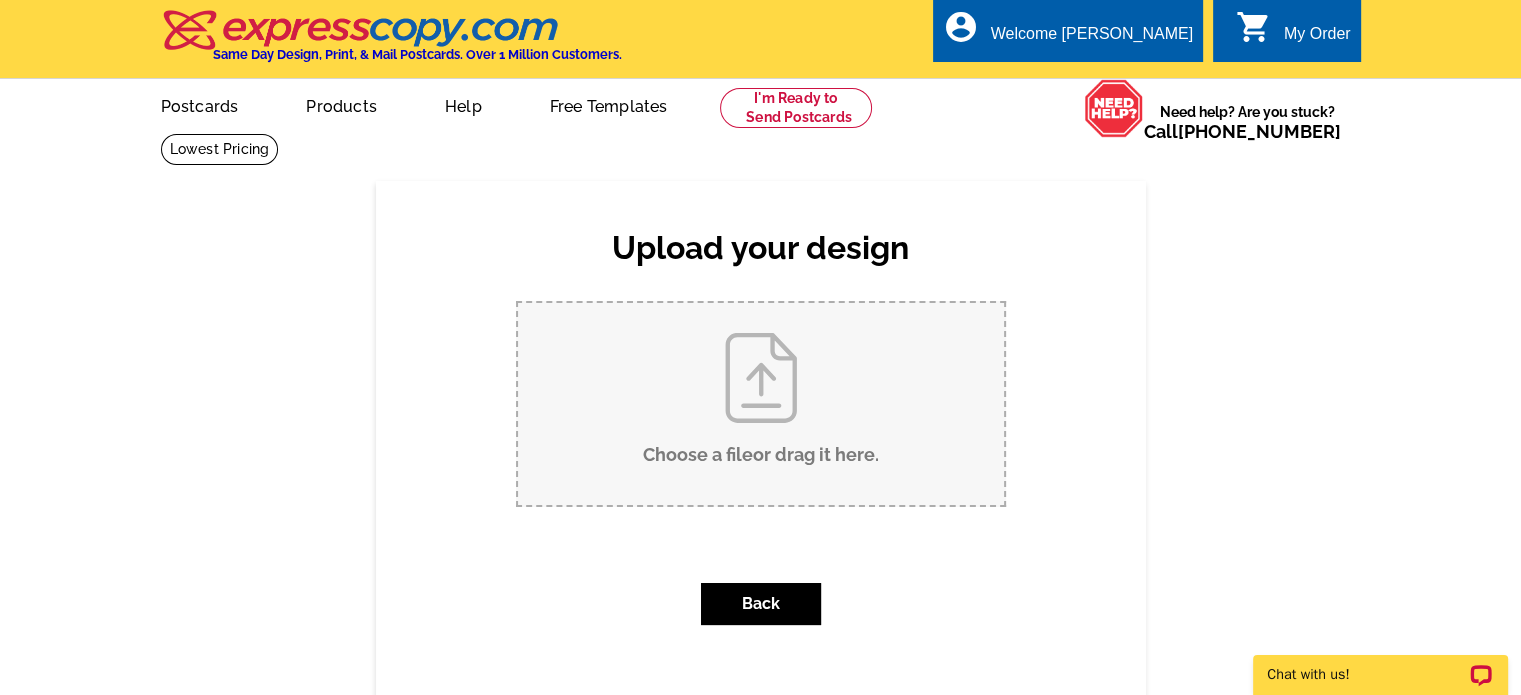click on "Choose a file  or drag it here ." at bounding box center [761, 404] 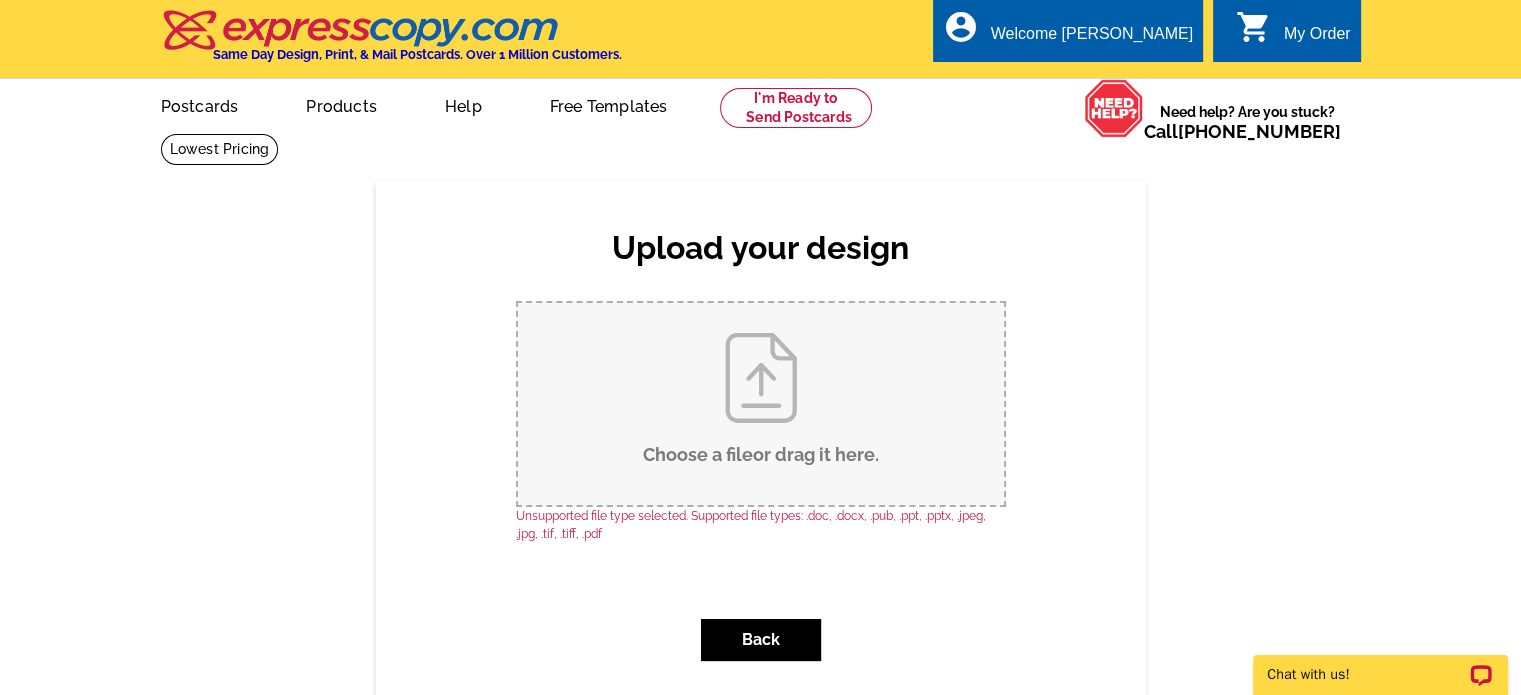 click on "Choose a file  or drag it here ." at bounding box center (761, 404) 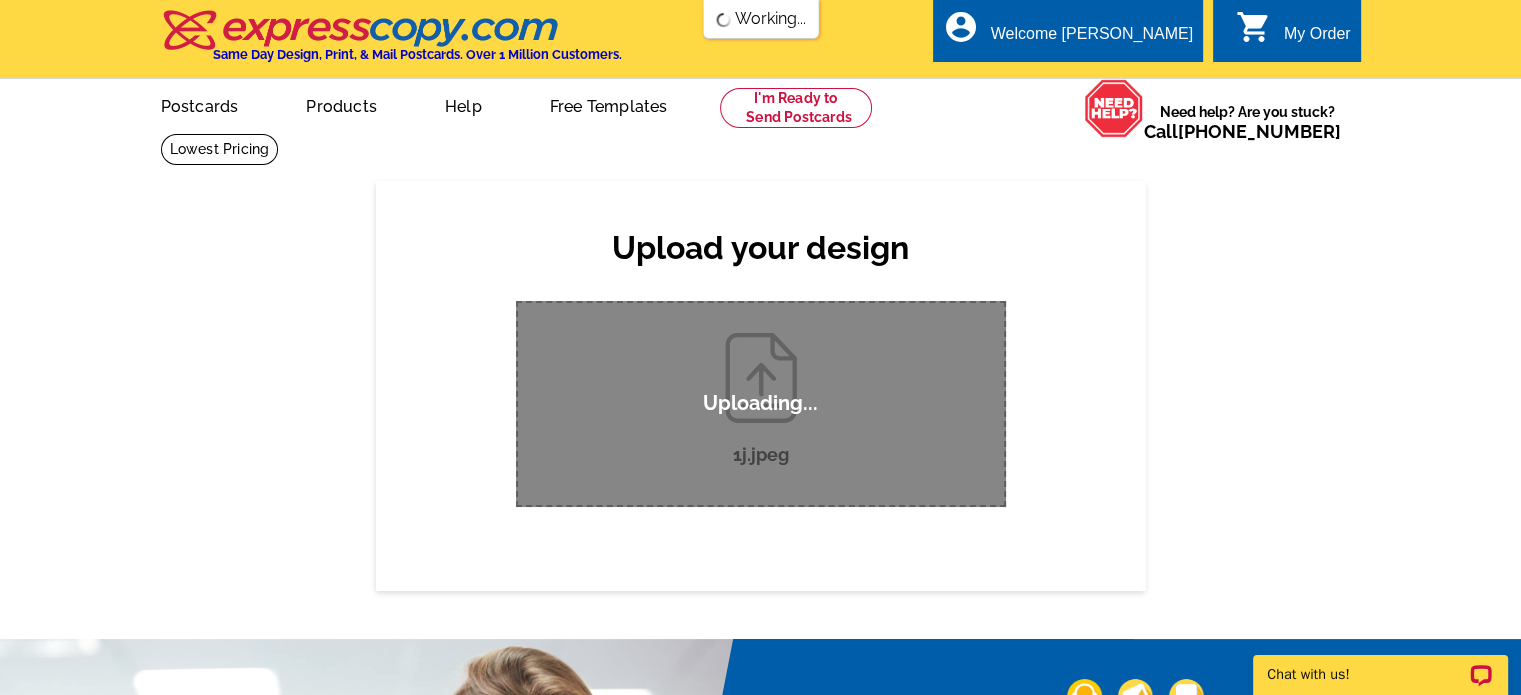 type 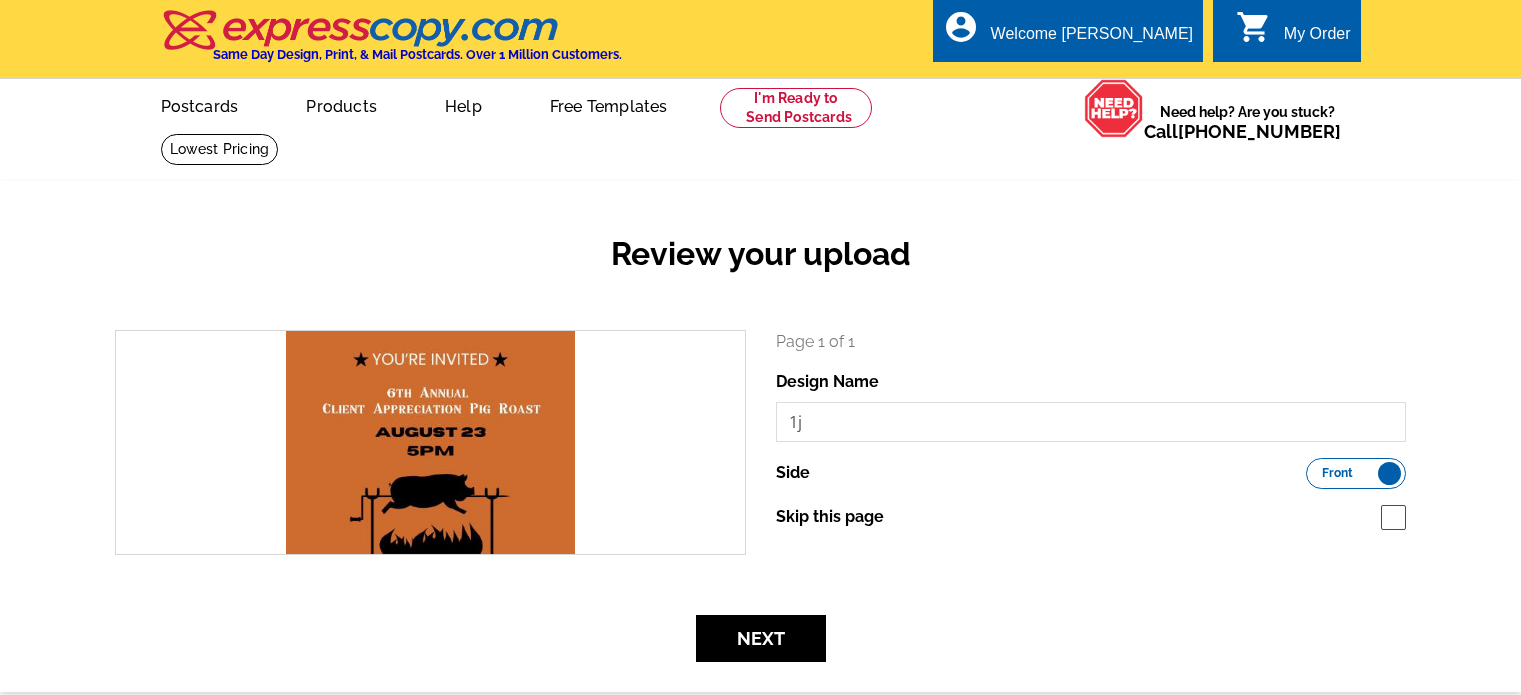 scroll, scrollTop: 0, scrollLeft: 0, axis: both 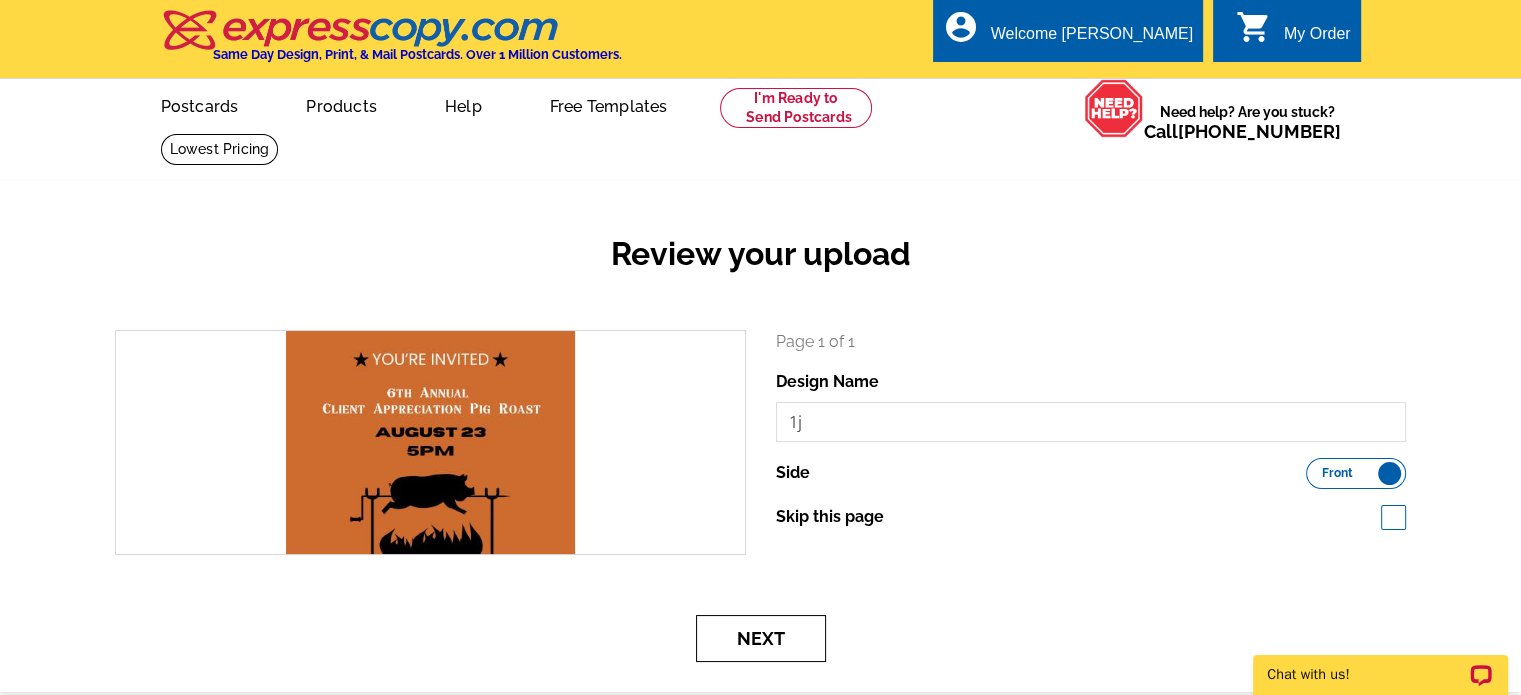 click on "Next" at bounding box center (761, 638) 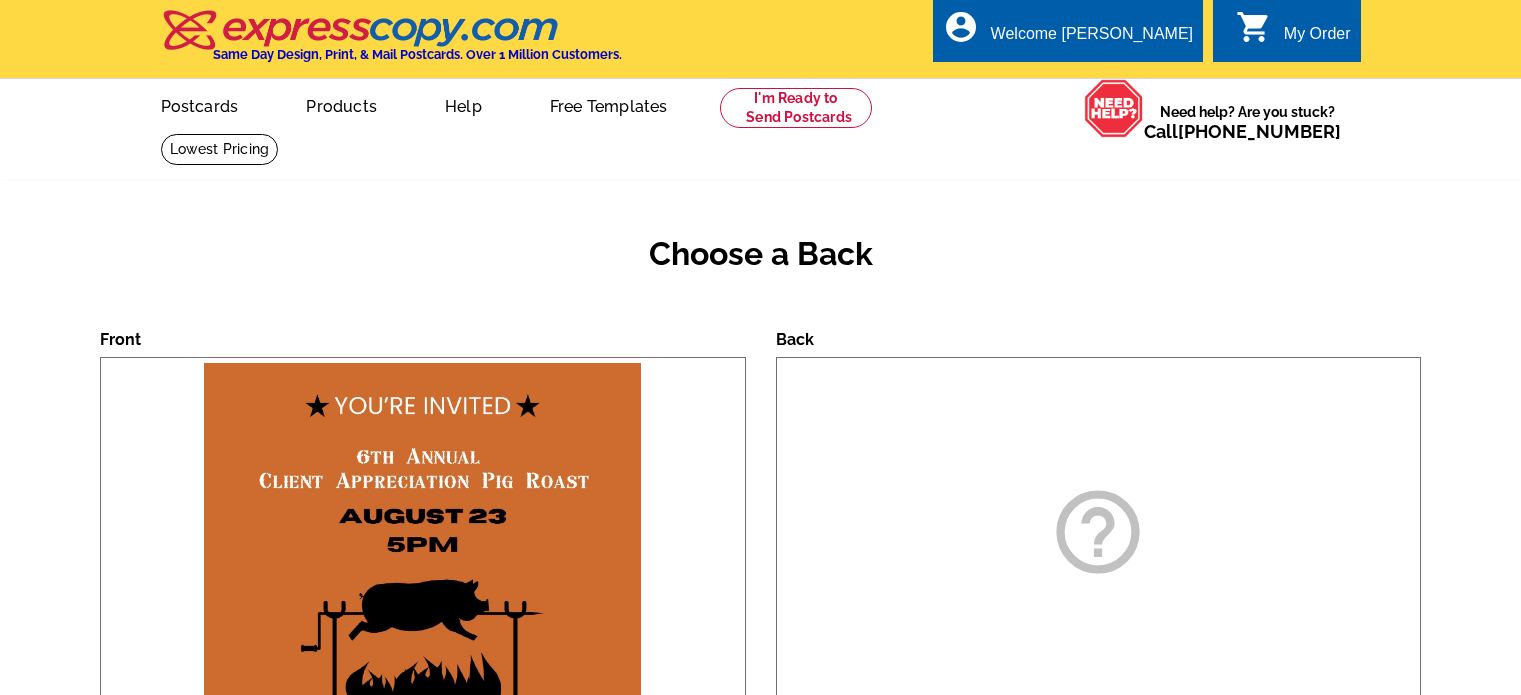 scroll, scrollTop: 0, scrollLeft: 0, axis: both 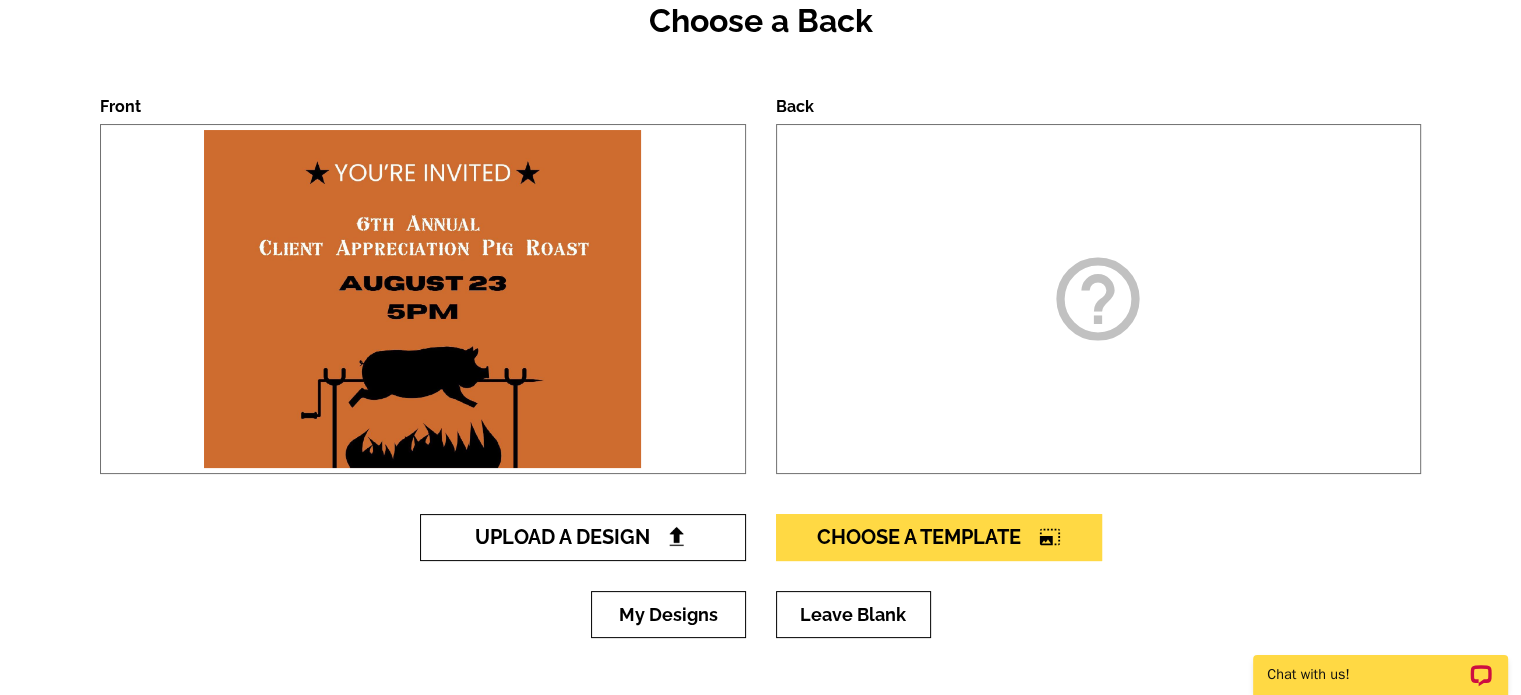 click on "Upload A Design" at bounding box center (582, 537) 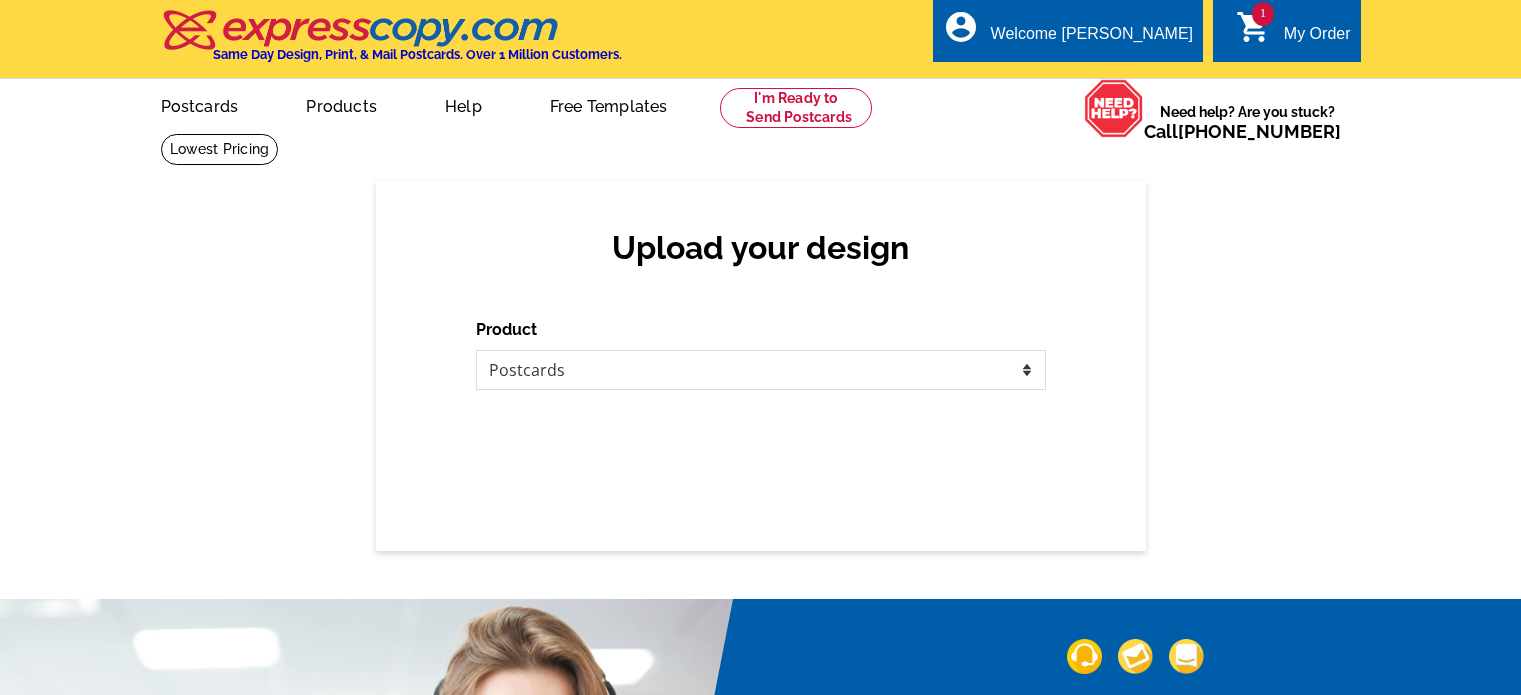scroll, scrollTop: 0, scrollLeft: 0, axis: both 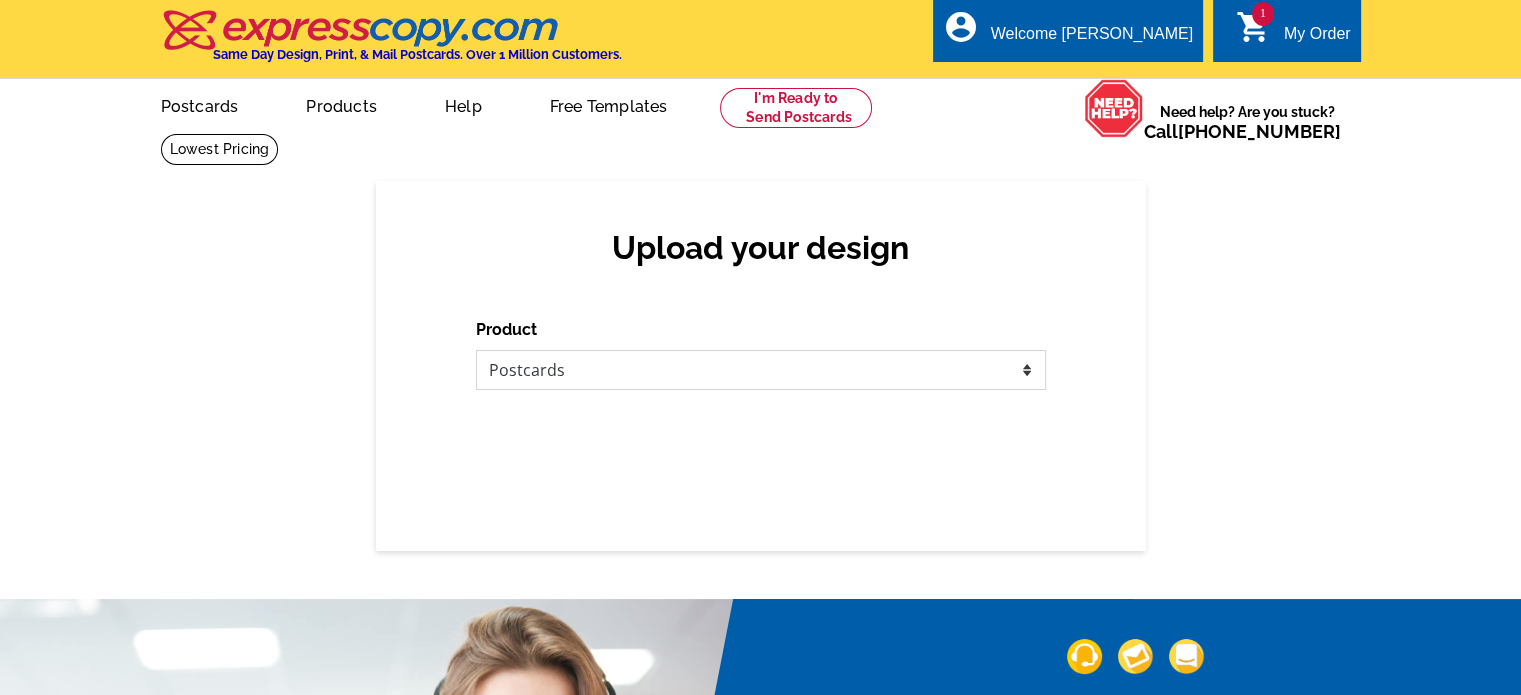 click on "Please select the type of file...
Postcards
Business Cards
Letters and flyers
Greeting Cards
Door Hangers" at bounding box center (761, 370) 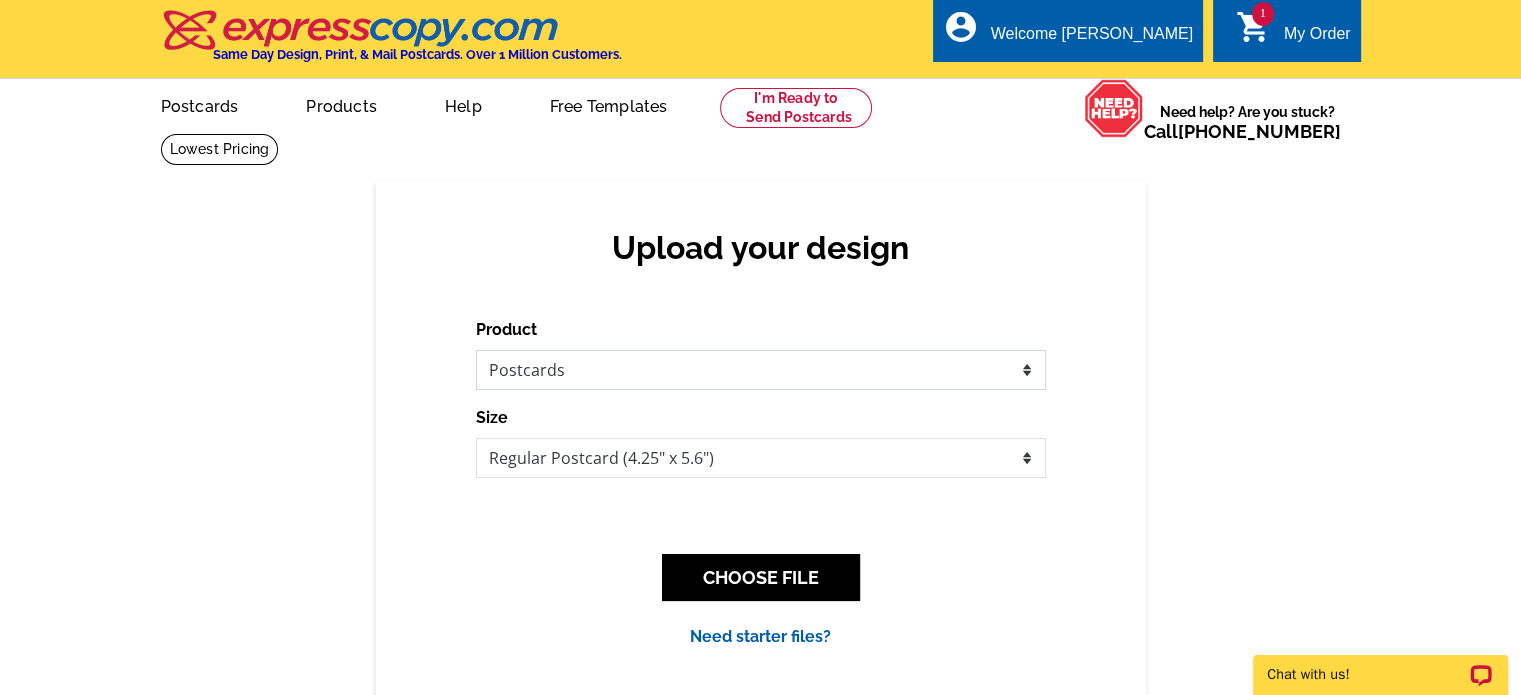 scroll, scrollTop: 0, scrollLeft: 0, axis: both 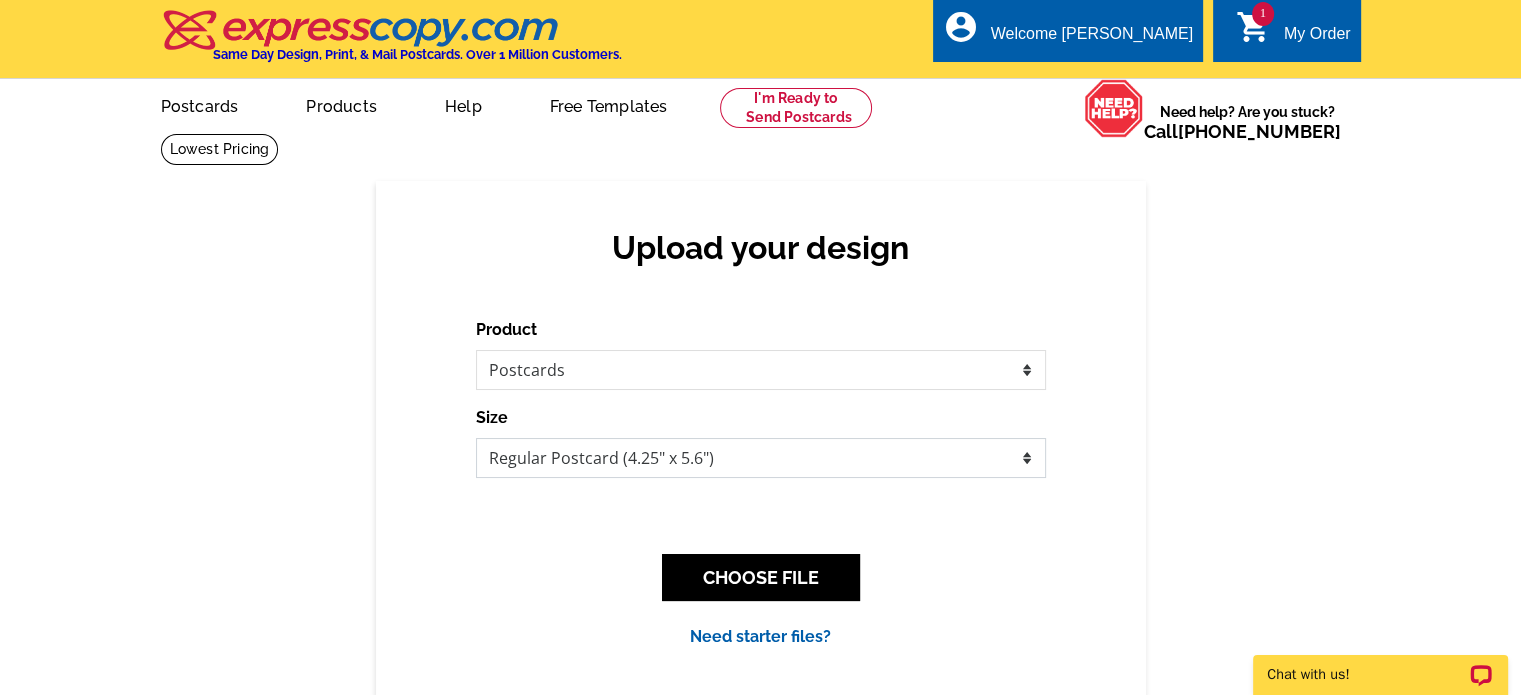click on "Jumbo Postcard (5.5" x 8.5") Regular Postcard (4.25" x 5.6") Panoramic Postcard (5.75" x 11.25") Giant Postcard (8.5" x 11") EDDM Postcard (6.125" x 8.25")" at bounding box center [761, 458] 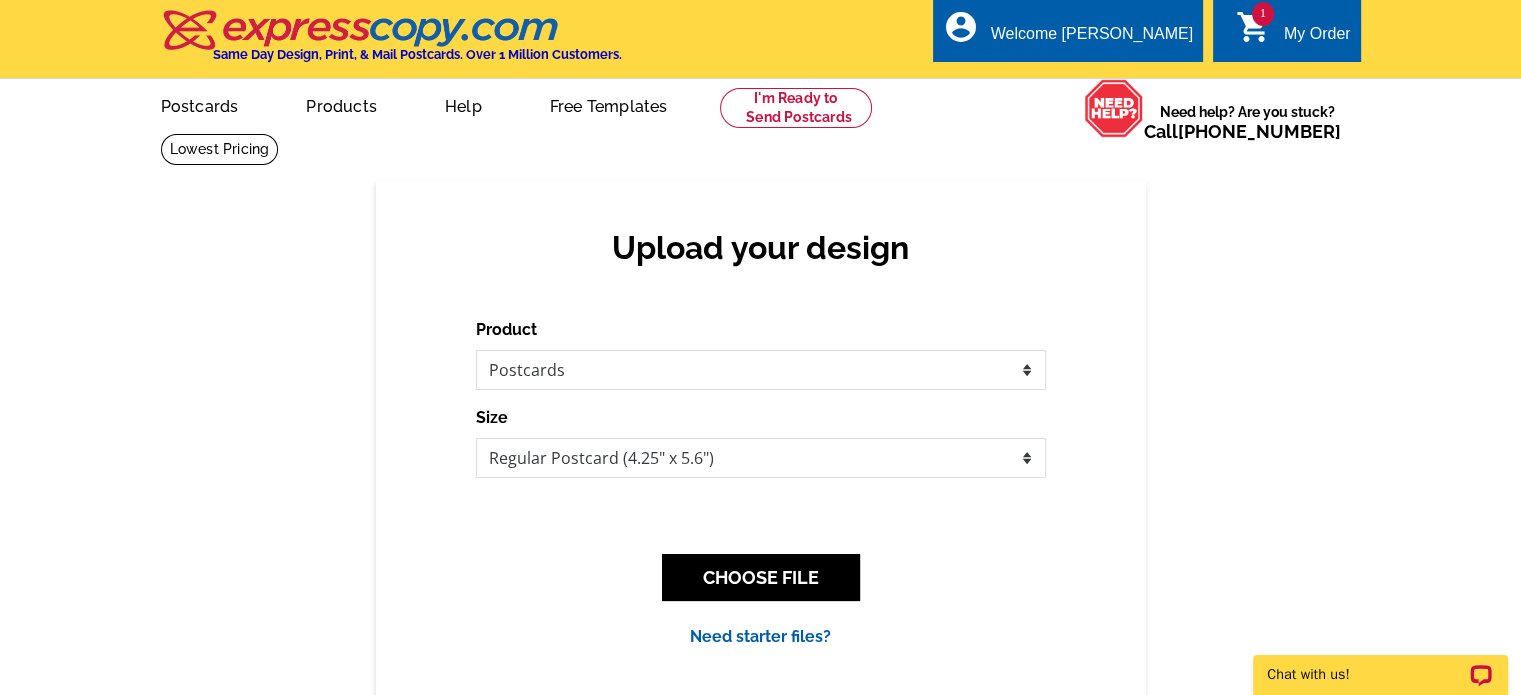click on "Upload your design
Product
Please select the type of file...
Postcards
Business Cards
Letters and flyers
Greeting Cards  Size Finish None Back" at bounding box center (761, 438) 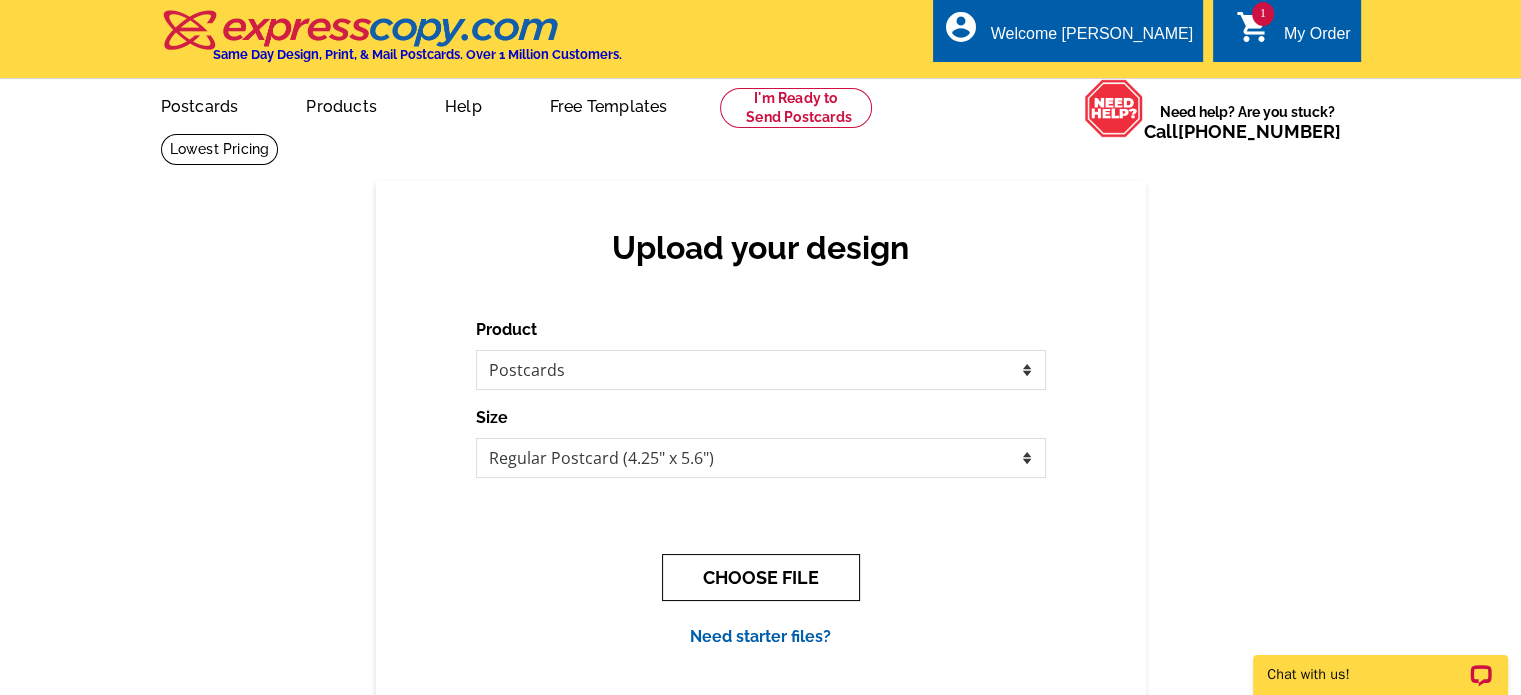click on "CHOOSE FILE" at bounding box center [761, 577] 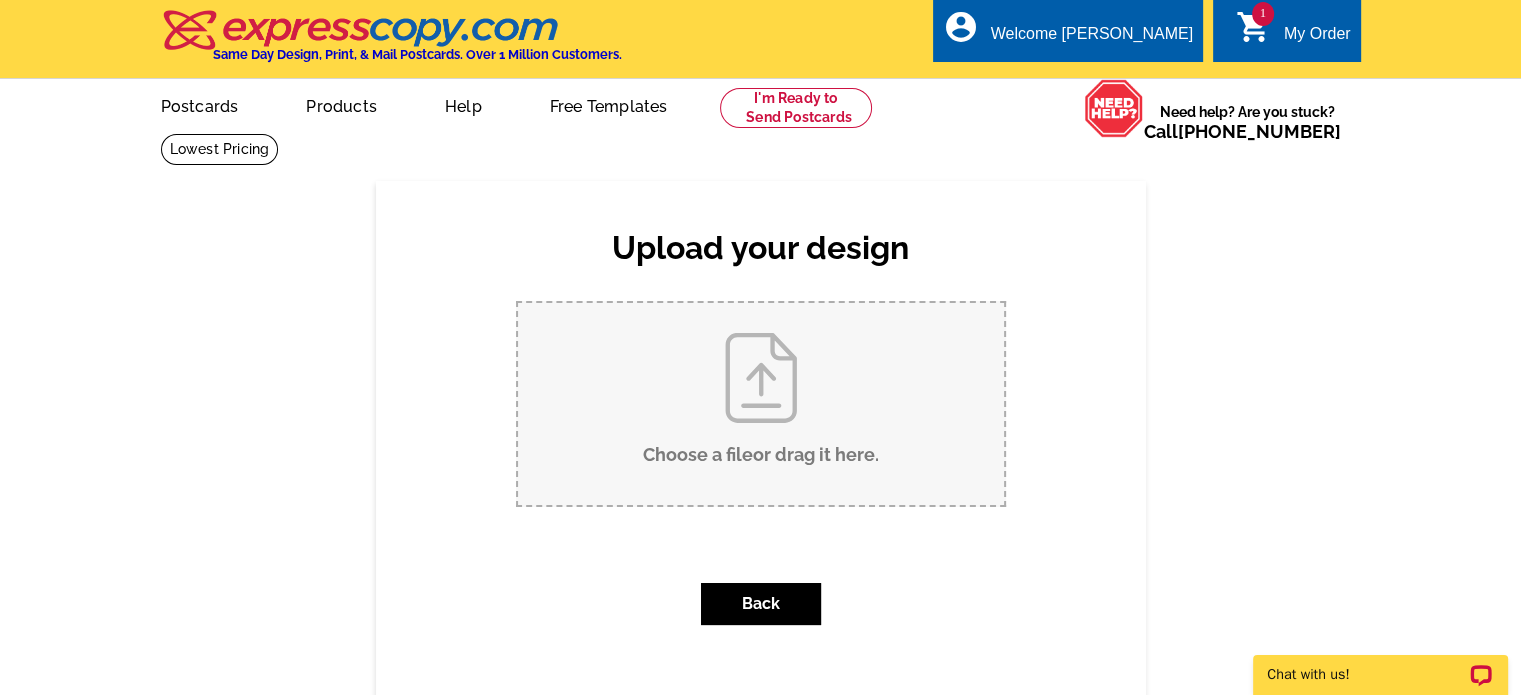 click on "Choose a file  or drag it here ." at bounding box center (761, 404) 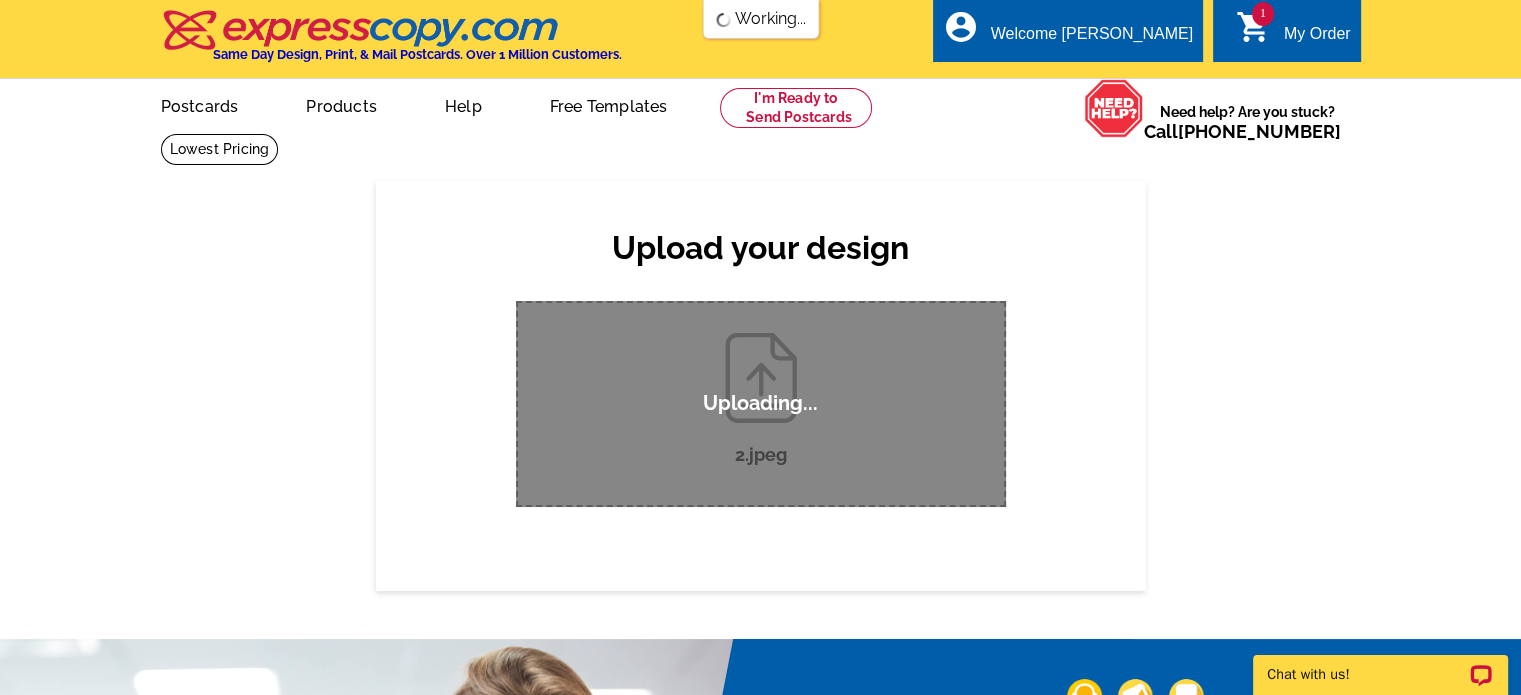 scroll, scrollTop: 0, scrollLeft: 0, axis: both 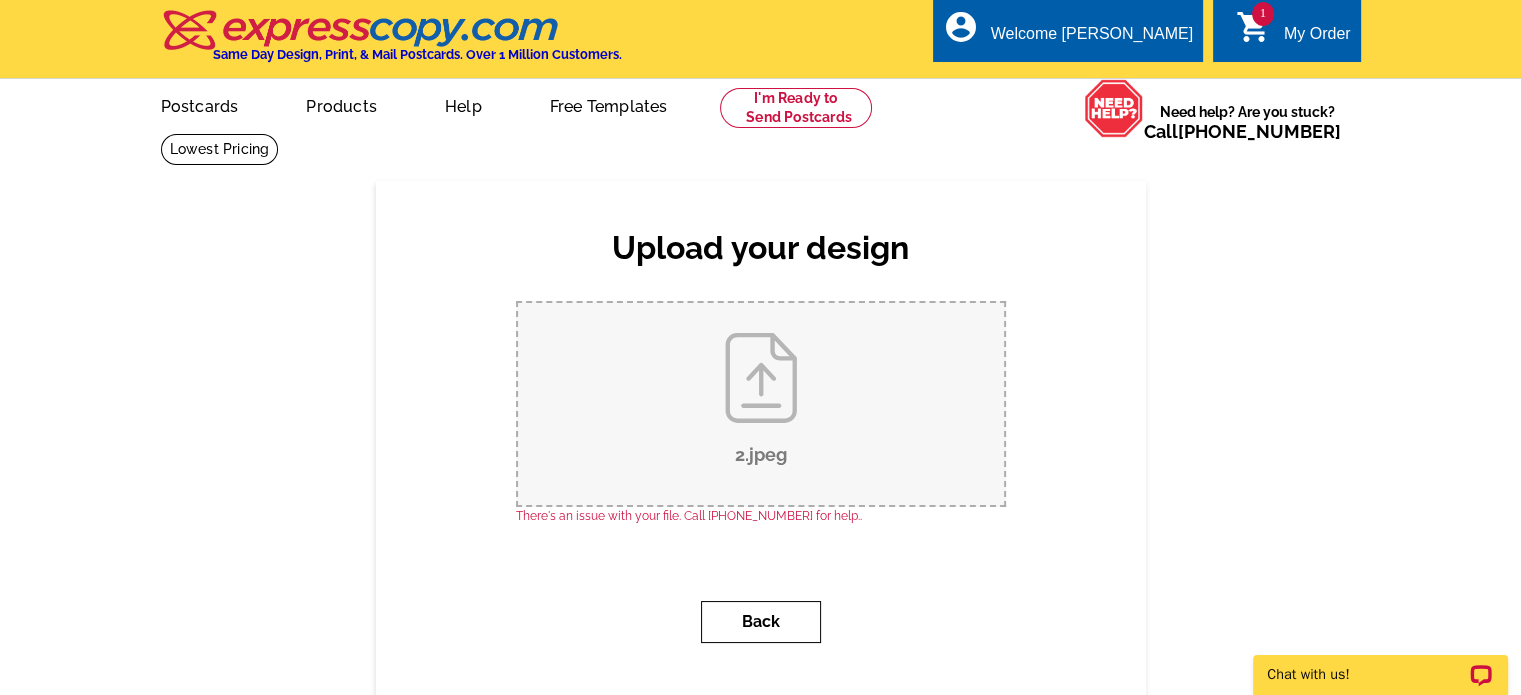 click on "Back" at bounding box center [761, 622] 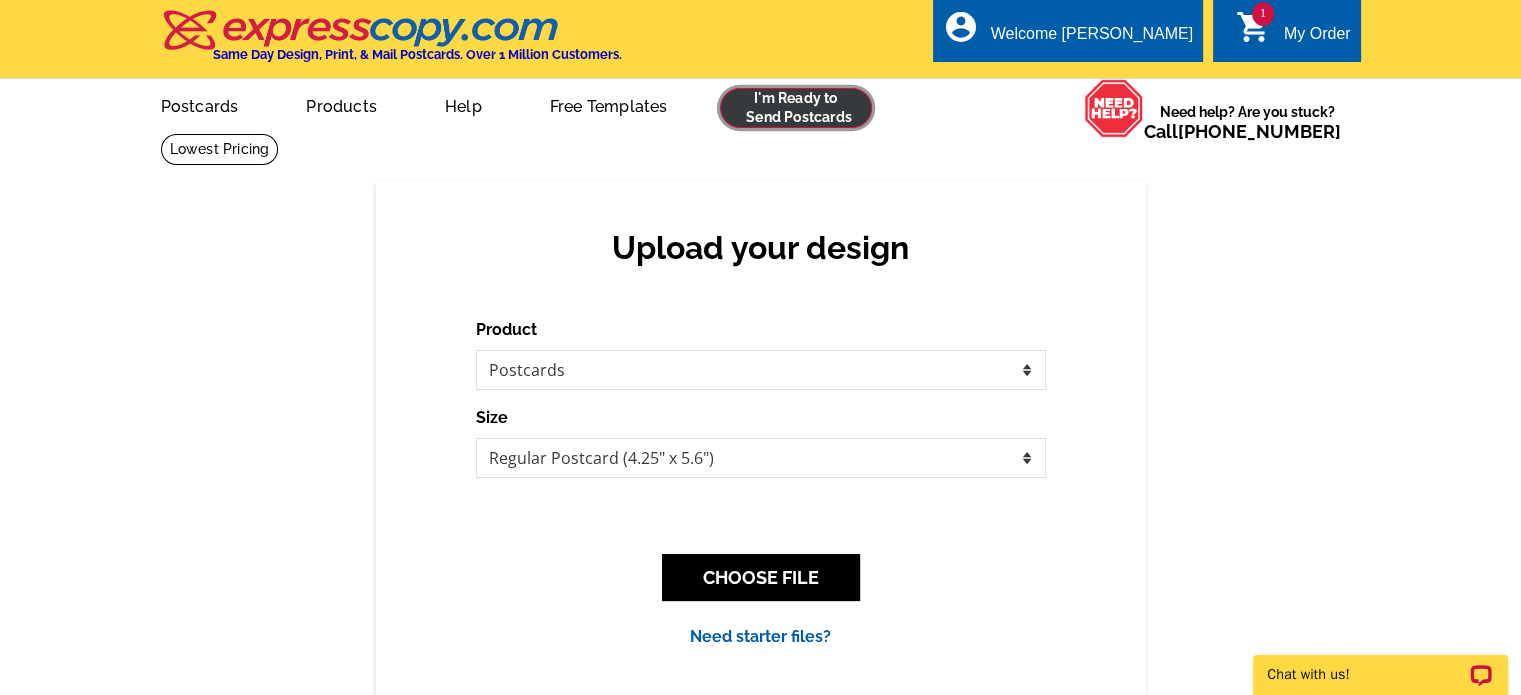 click at bounding box center (796, 108) 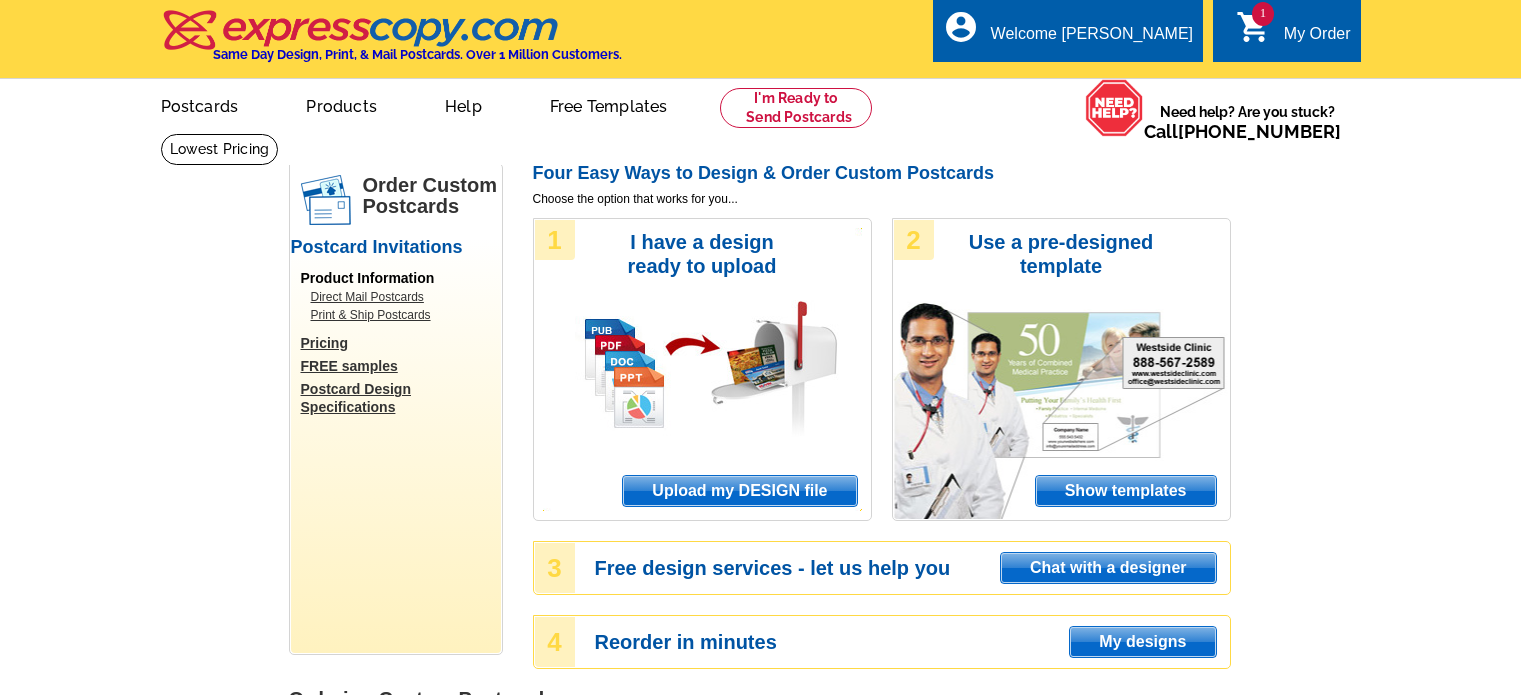 scroll, scrollTop: 0, scrollLeft: 0, axis: both 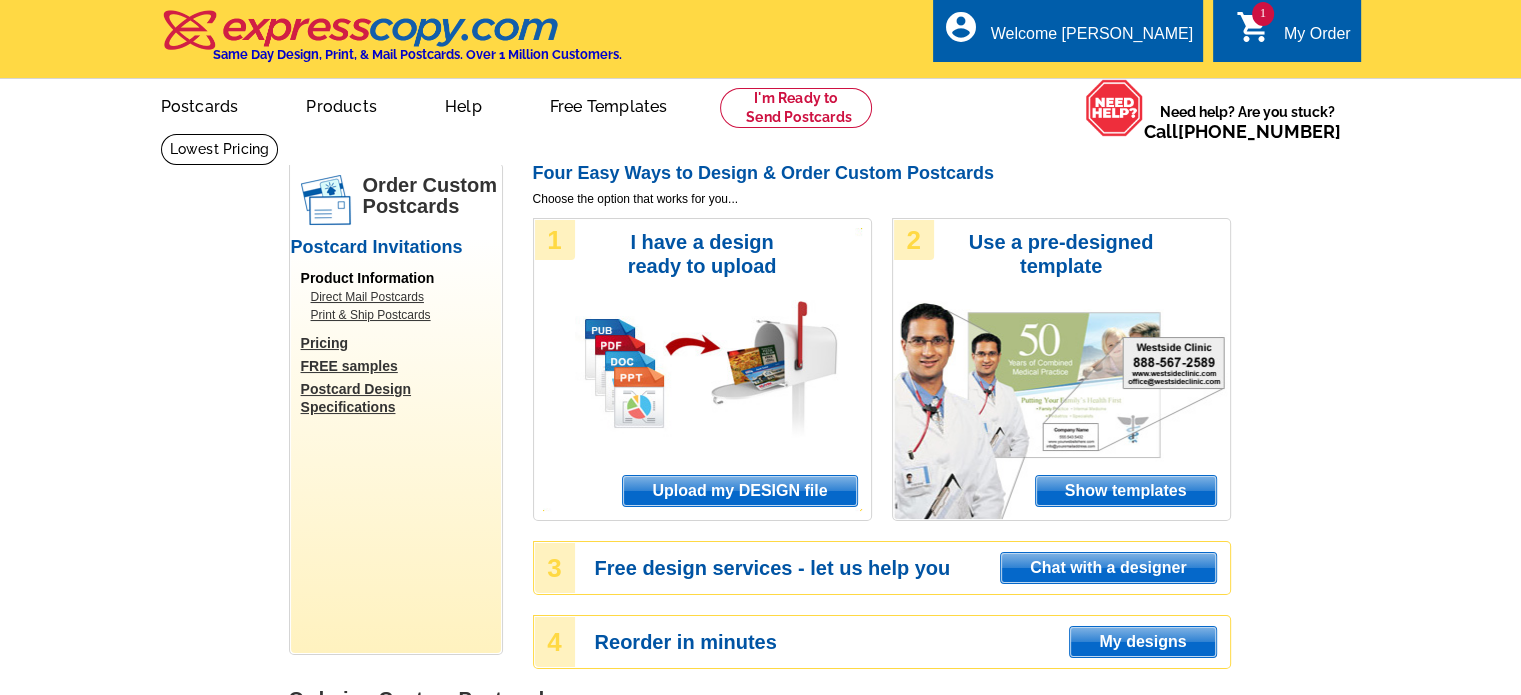 click on "Upload my DESIGN file" at bounding box center (739, 491) 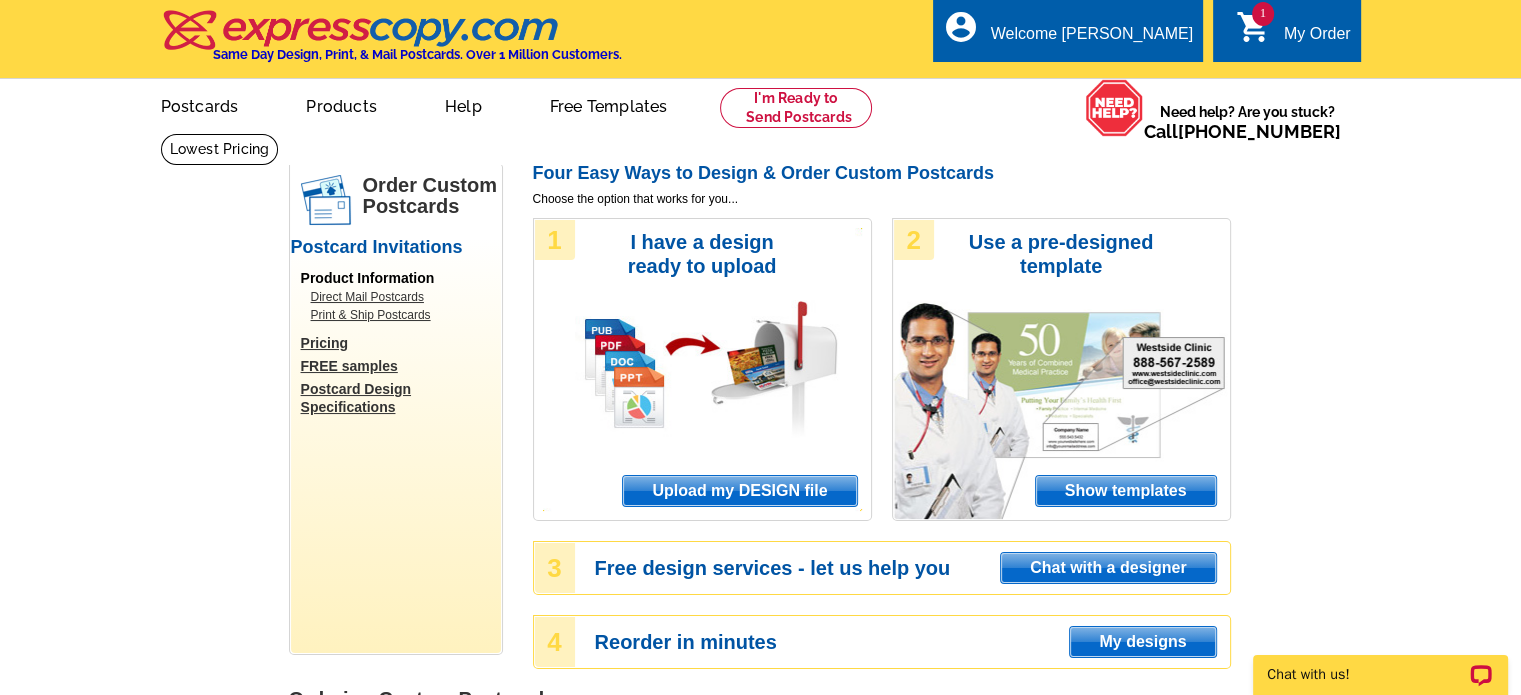 scroll, scrollTop: 0, scrollLeft: 0, axis: both 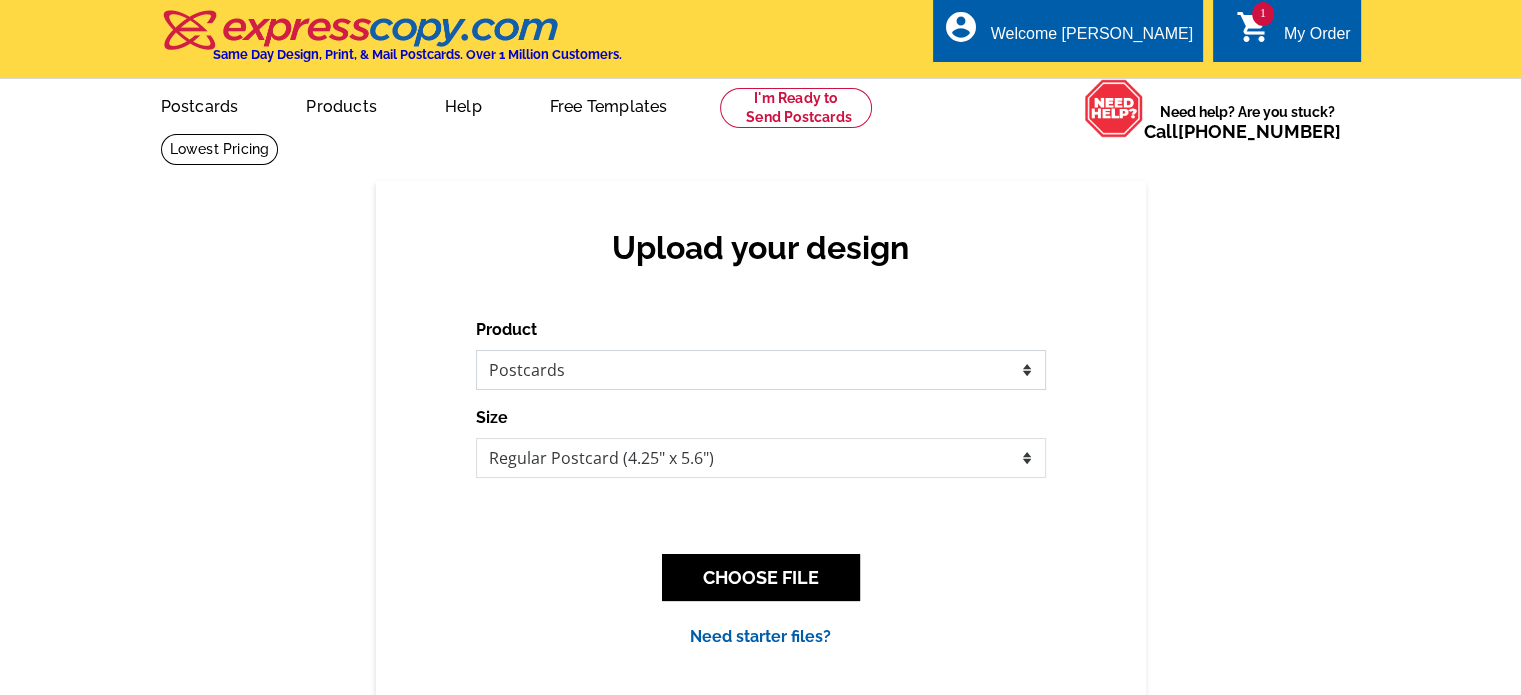 click on "Please select the type of file...
Postcards
Business Cards
Letters and flyers
Greeting Cards
Door Hangers" at bounding box center (761, 370) 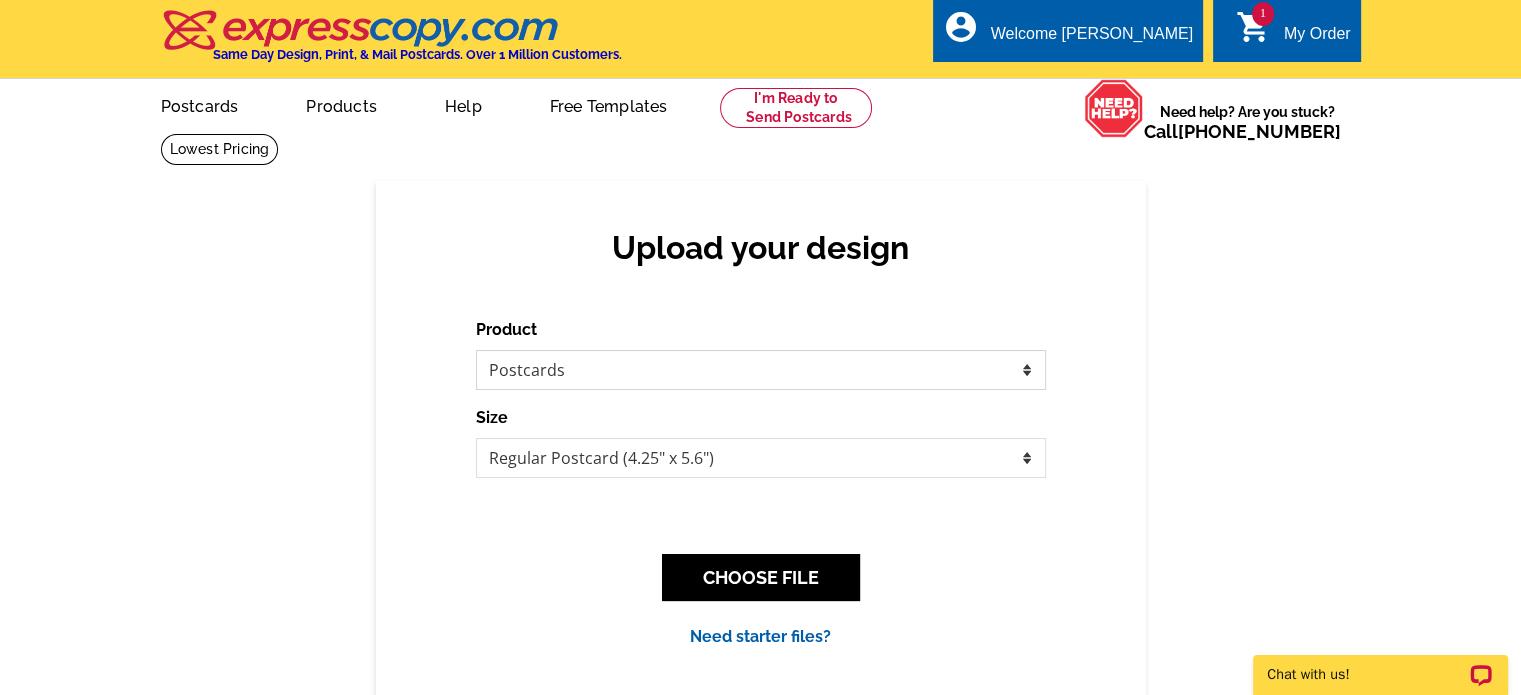 scroll, scrollTop: 0, scrollLeft: 0, axis: both 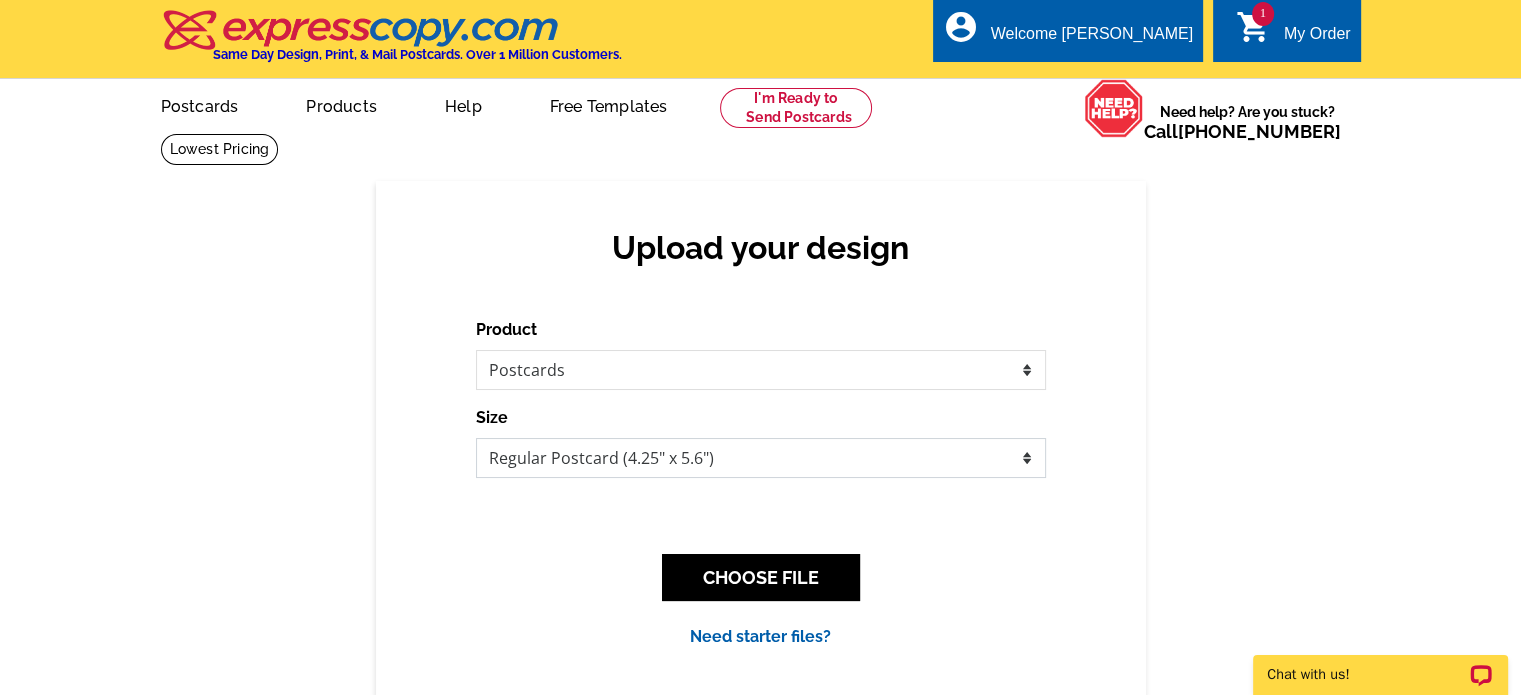 click on "Jumbo Postcard (5.5" x 8.5") Regular Postcard (4.25" x 5.6") Panoramic Postcard (5.75" x 11.25") Giant Postcard (8.5" x 11") EDDM Postcard (6.125" x 8.25")" at bounding box center [761, 458] 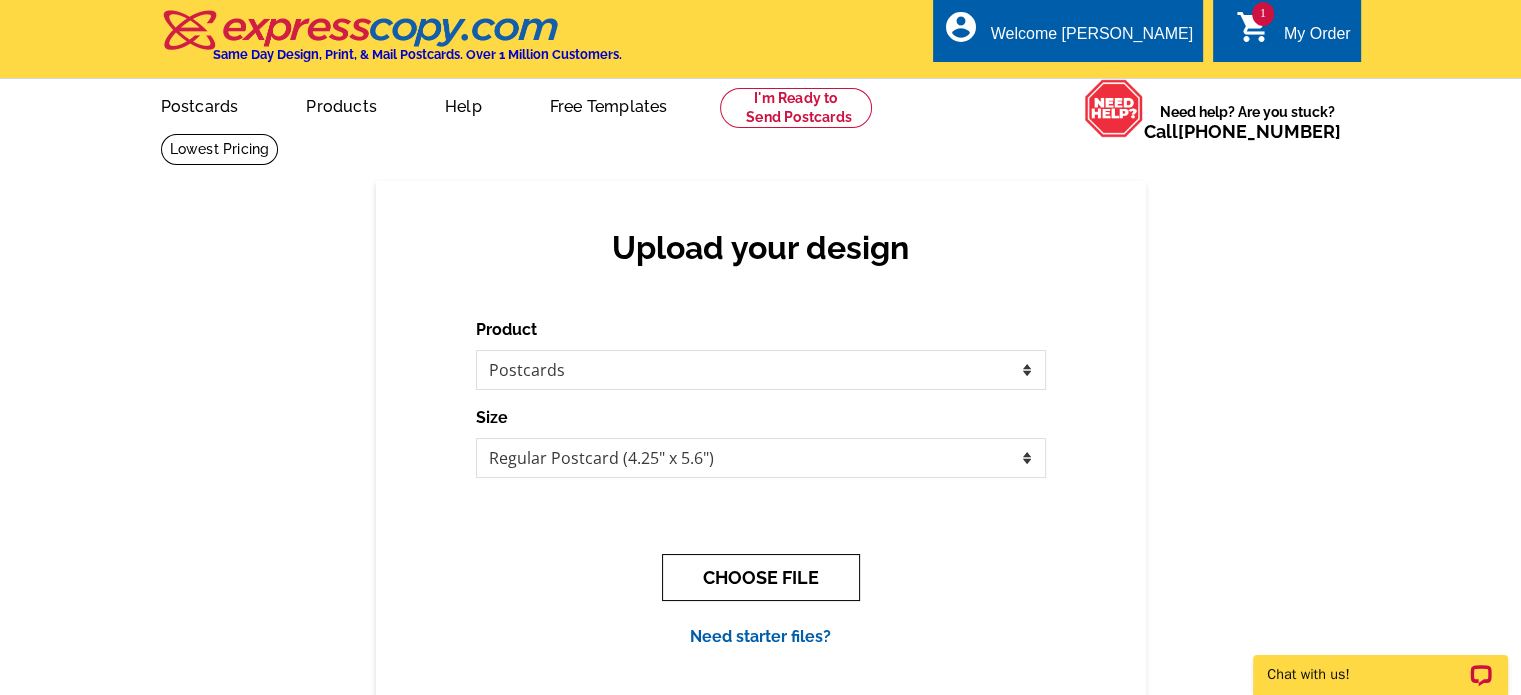 click on "CHOOSE FILE" at bounding box center [761, 577] 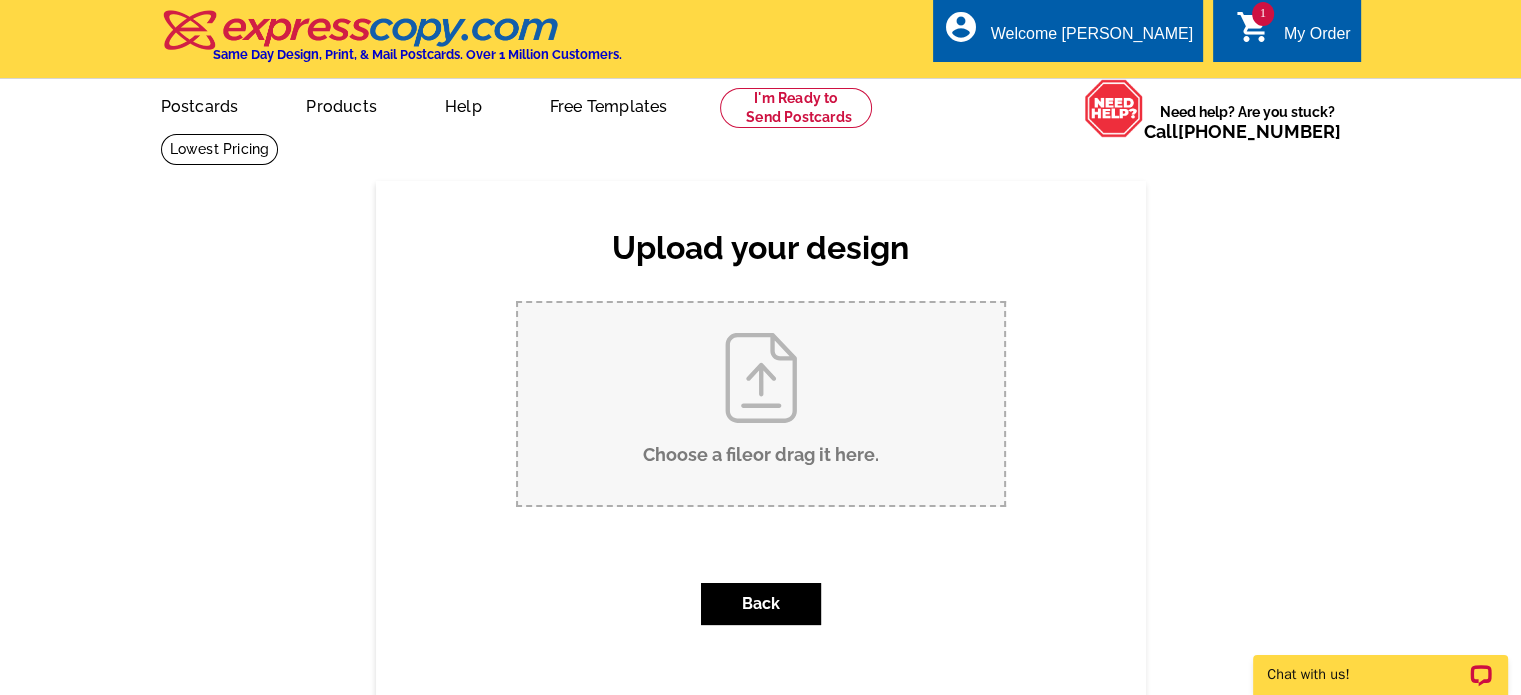 click on "Choose a file  or drag it here ." at bounding box center (761, 404) 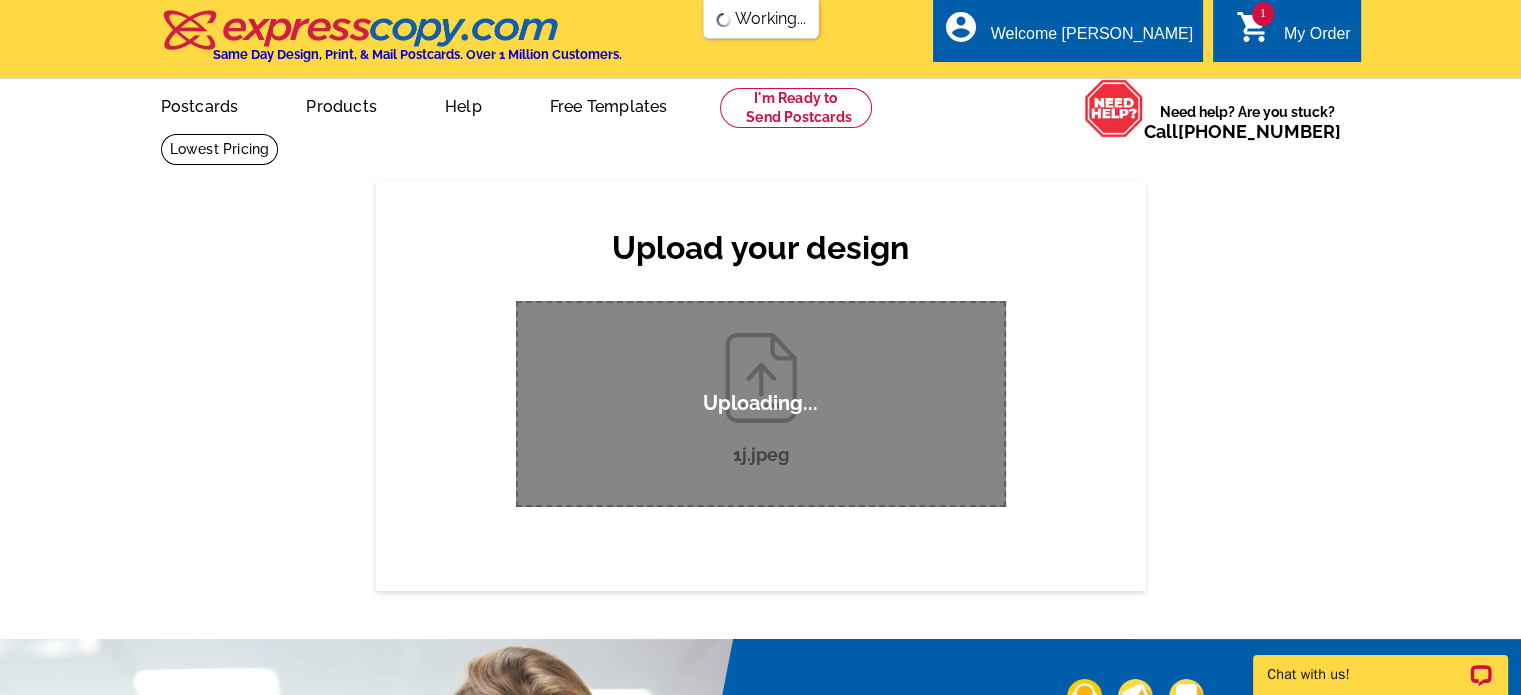 scroll, scrollTop: 0, scrollLeft: 0, axis: both 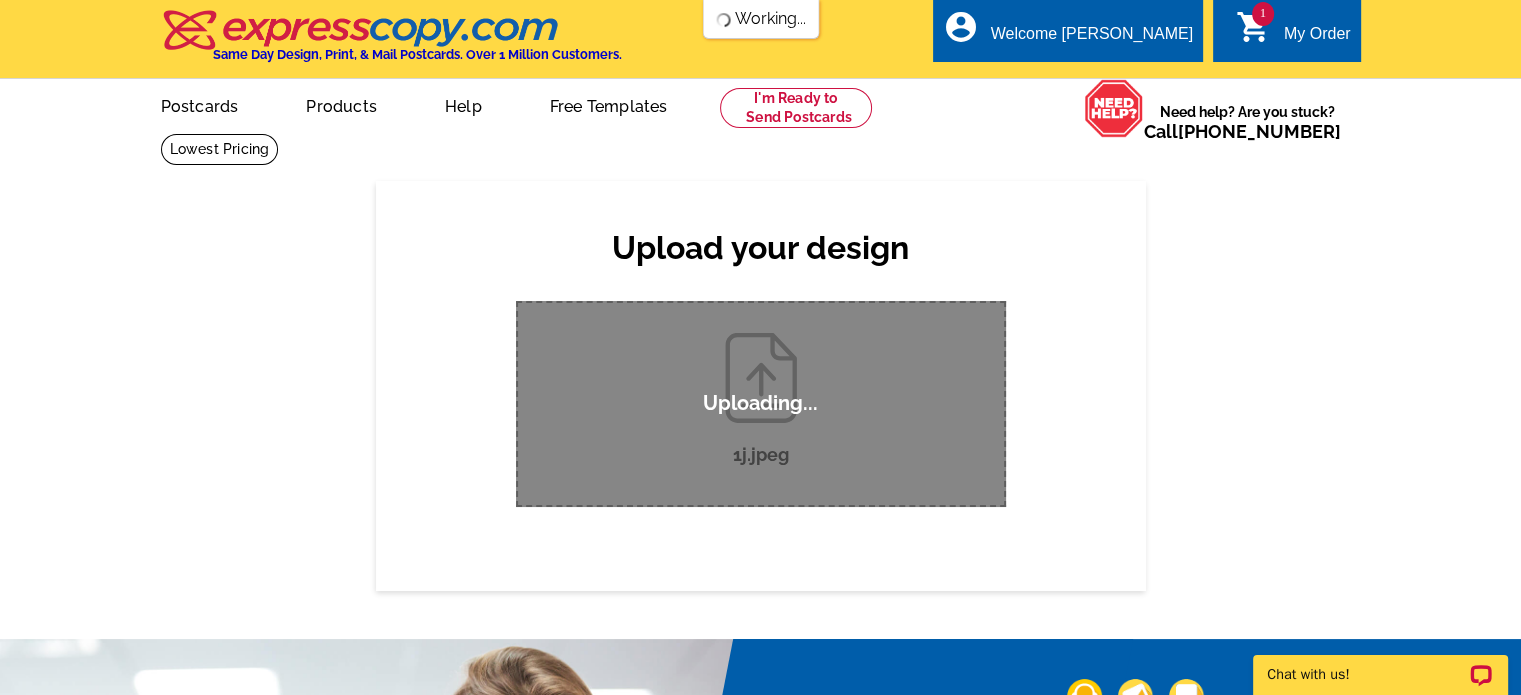 type 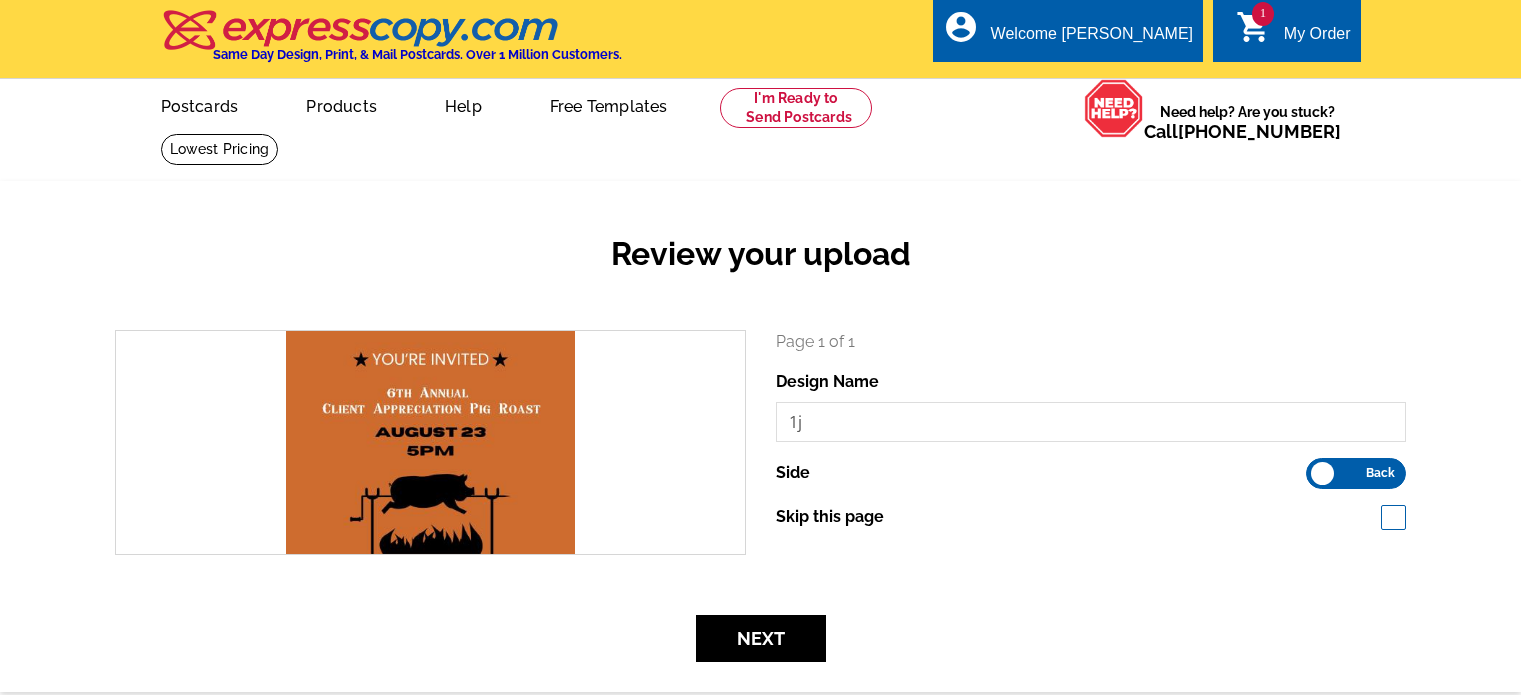 scroll, scrollTop: 0, scrollLeft: 0, axis: both 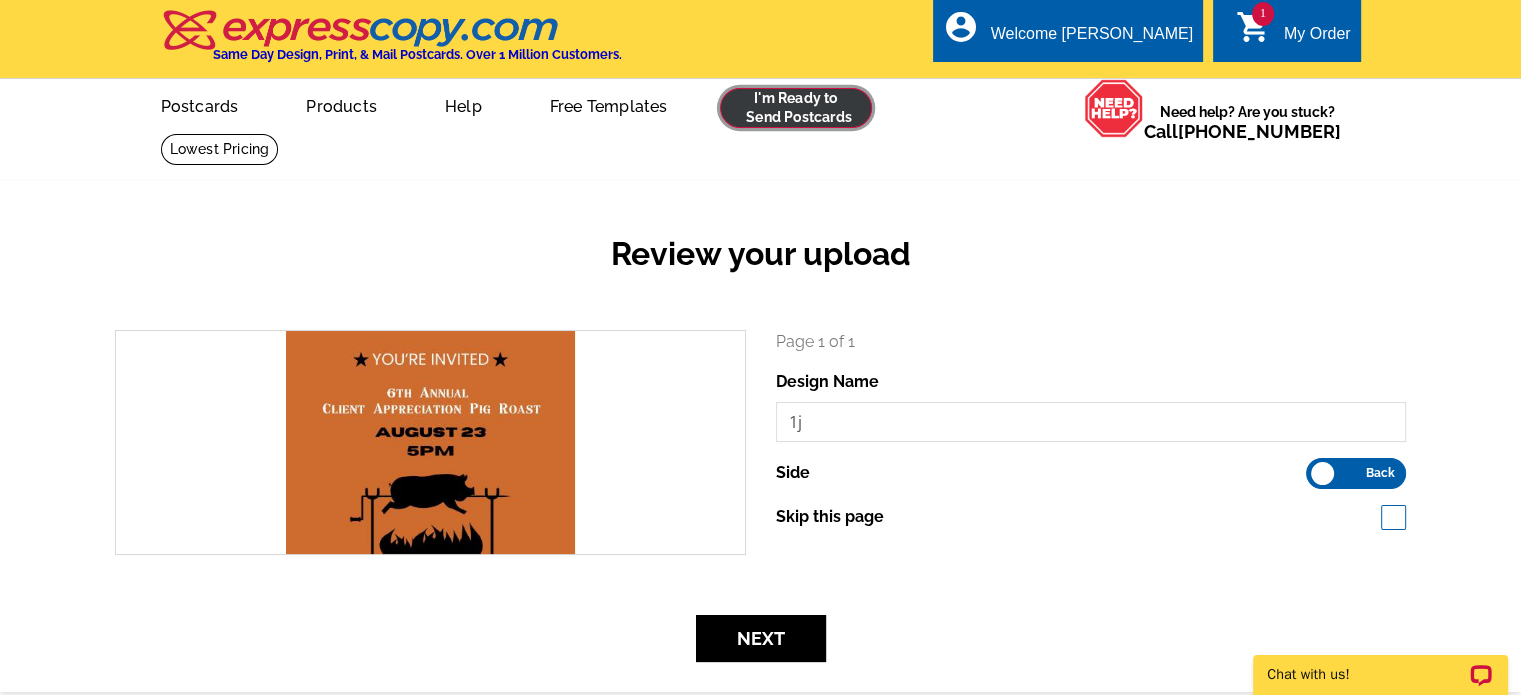 click at bounding box center (796, 108) 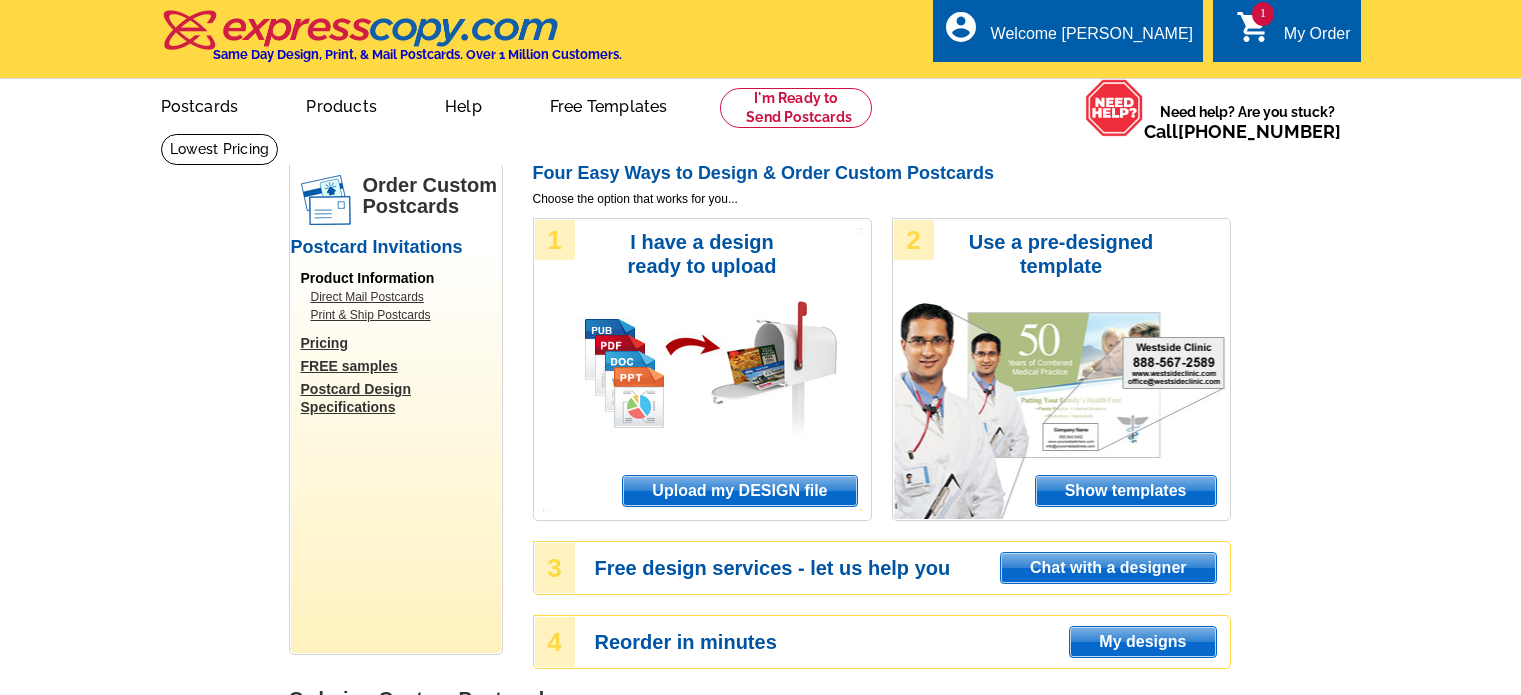 scroll, scrollTop: 0, scrollLeft: 0, axis: both 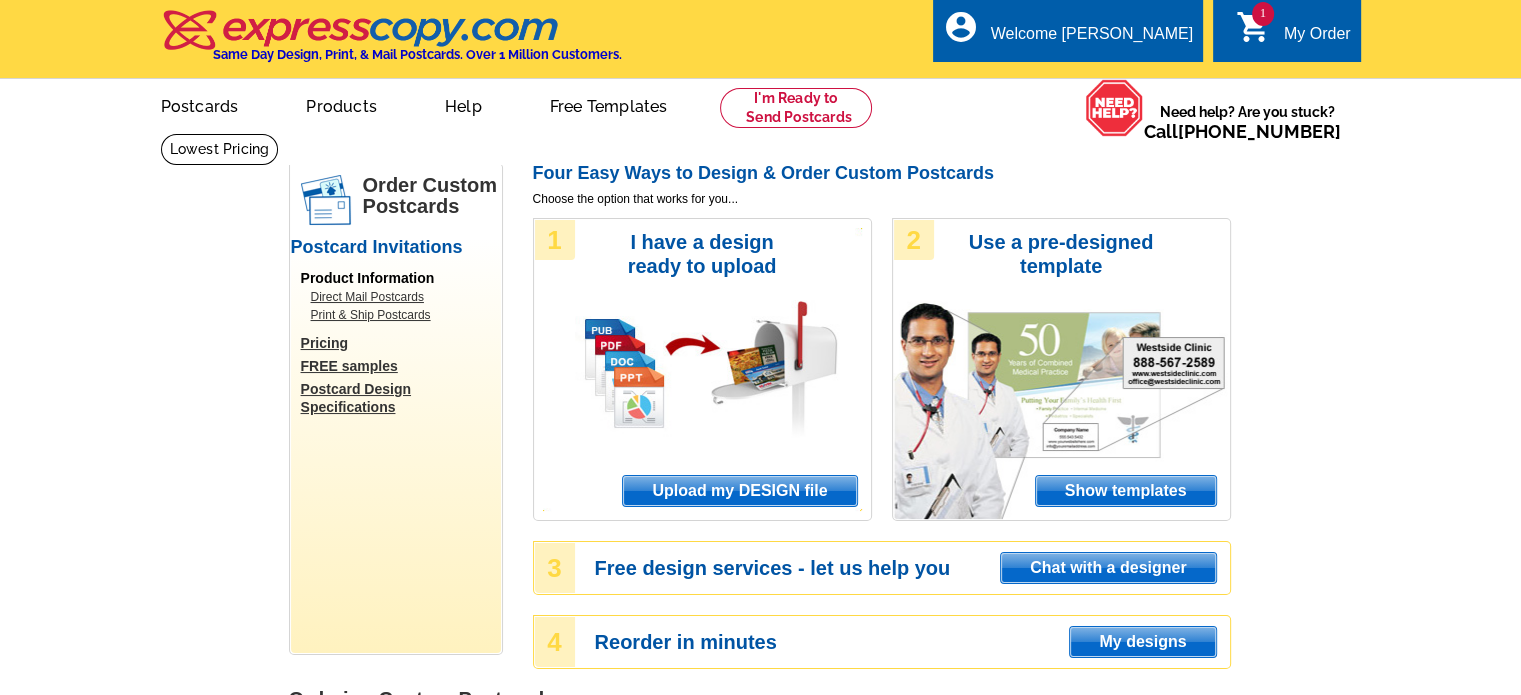 click on "Upload my DESIGN file" at bounding box center [739, 491] 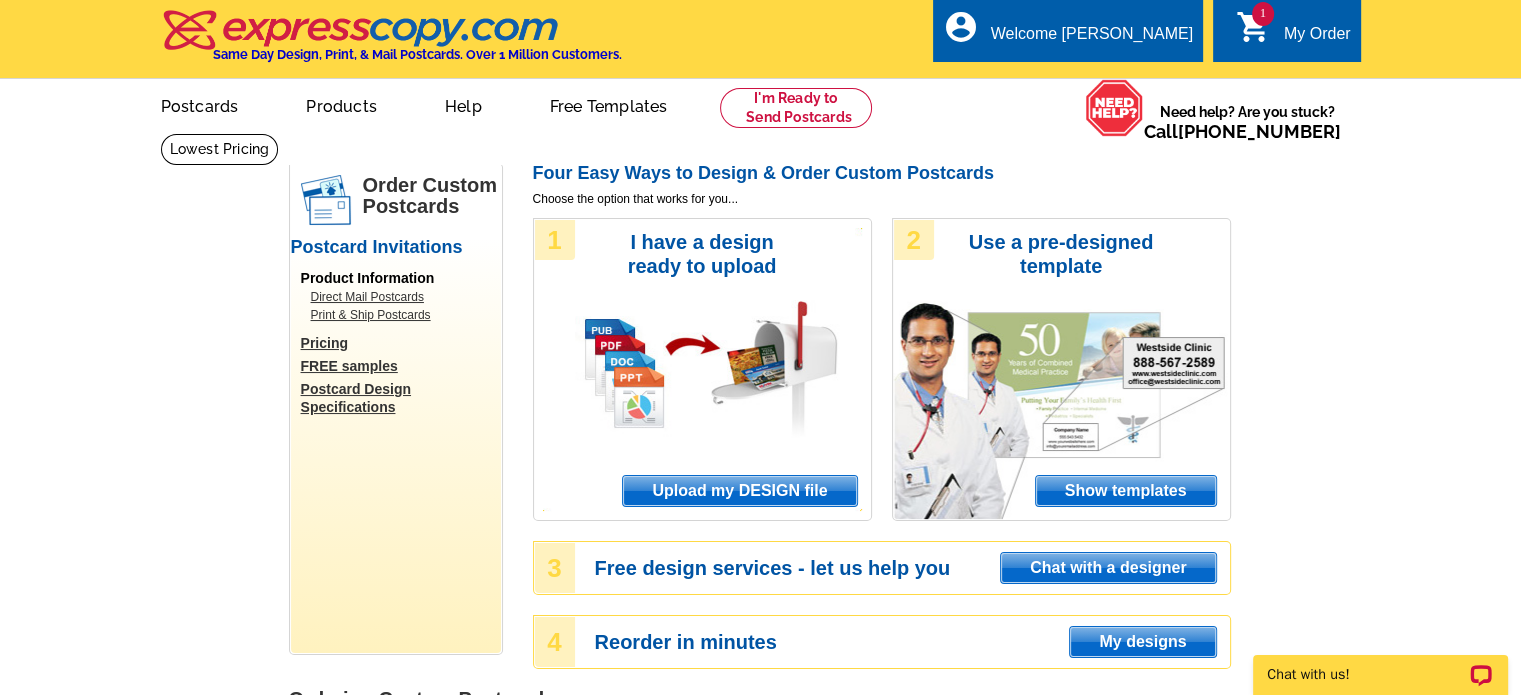 scroll, scrollTop: 0, scrollLeft: 0, axis: both 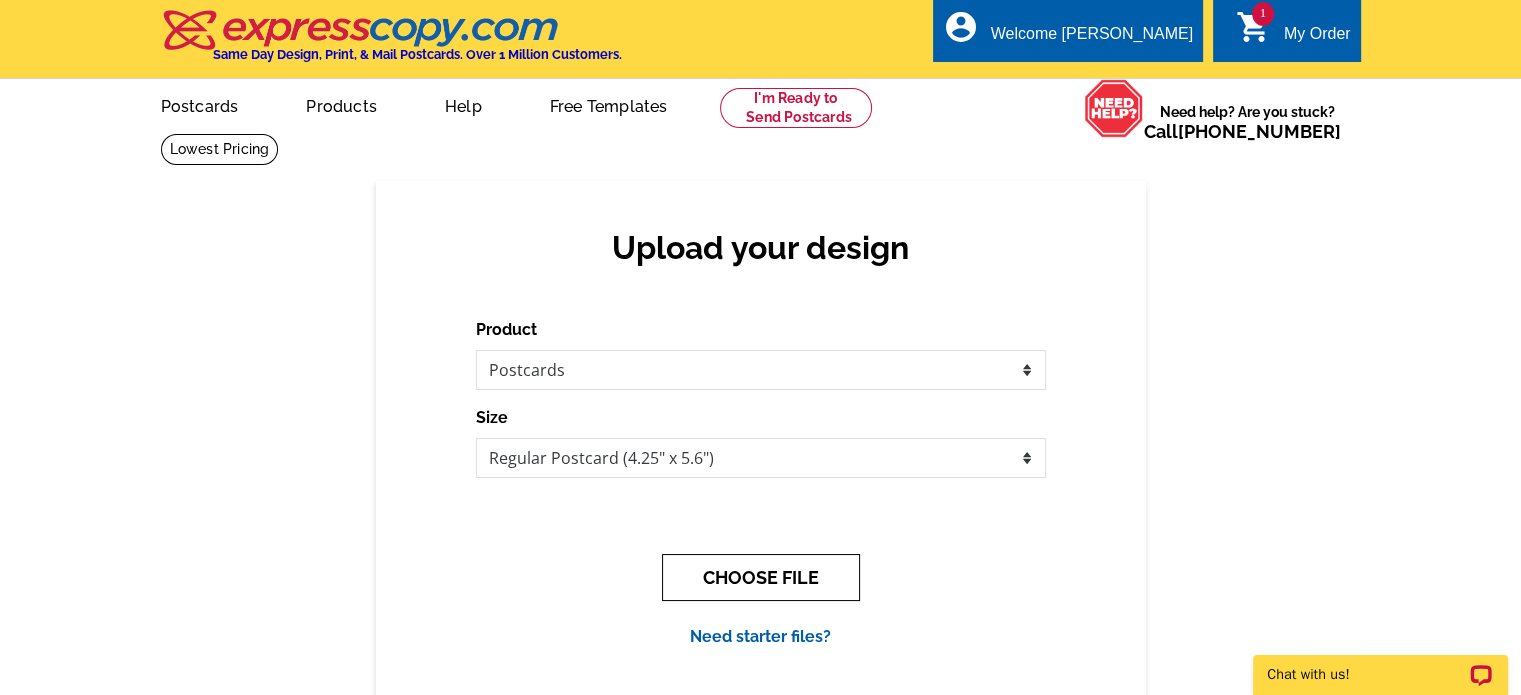 click on "CHOOSE FILE" at bounding box center (761, 577) 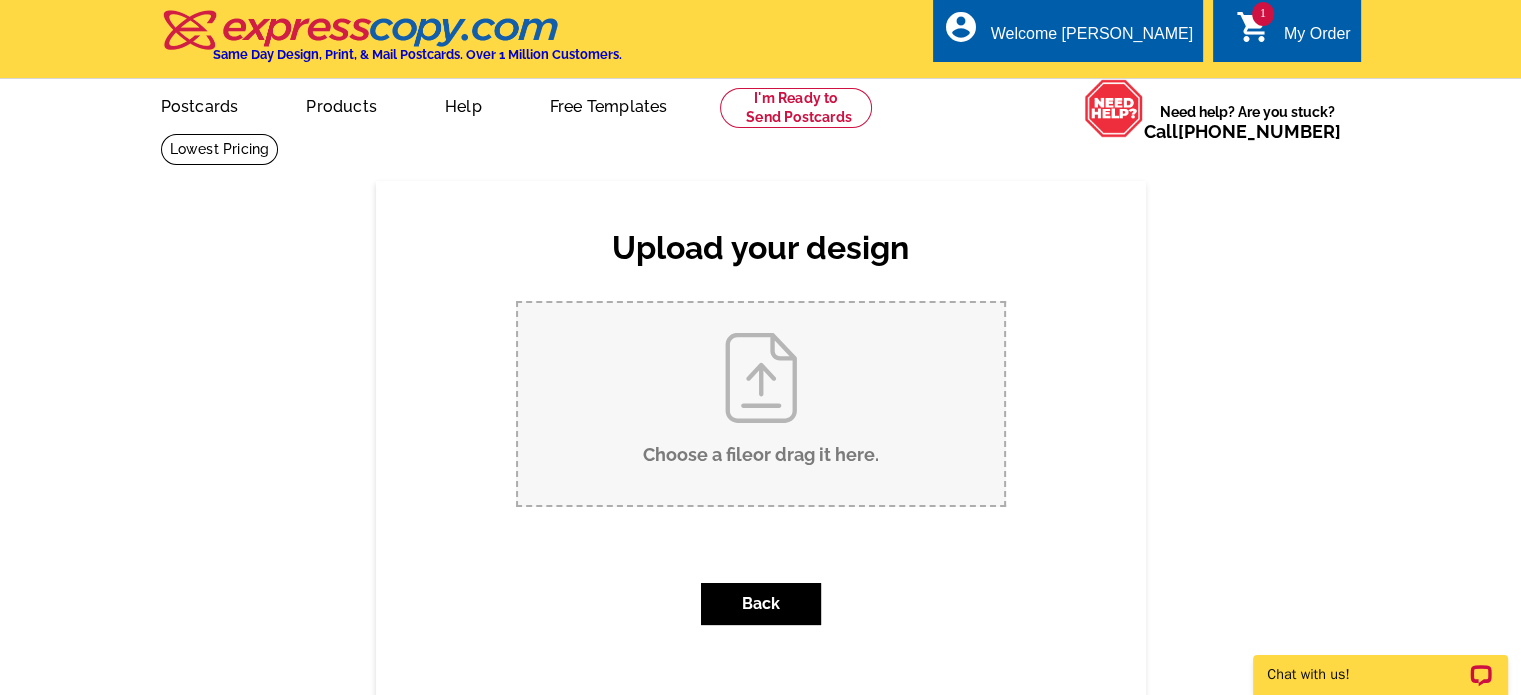 click on "Choose a file  or drag it here ." at bounding box center (761, 404) 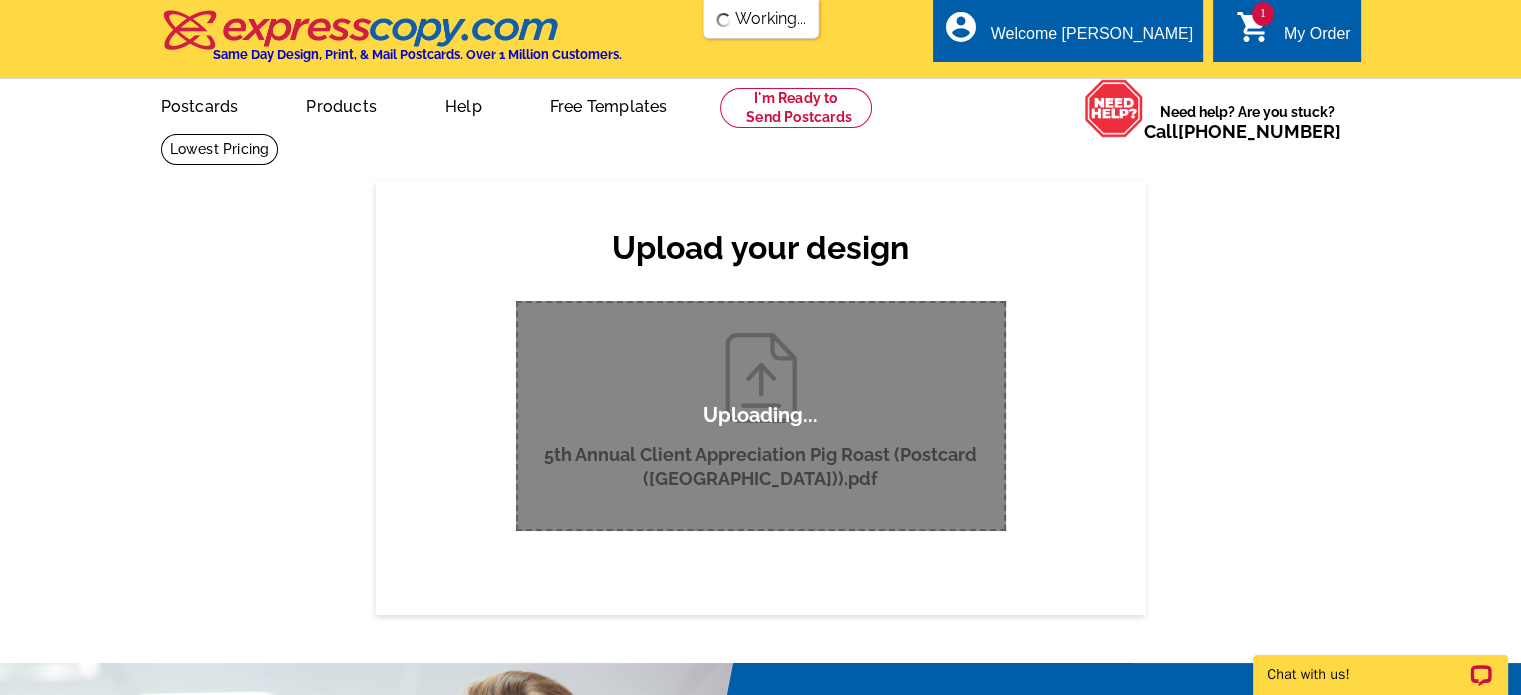 scroll, scrollTop: 0, scrollLeft: 0, axis: both 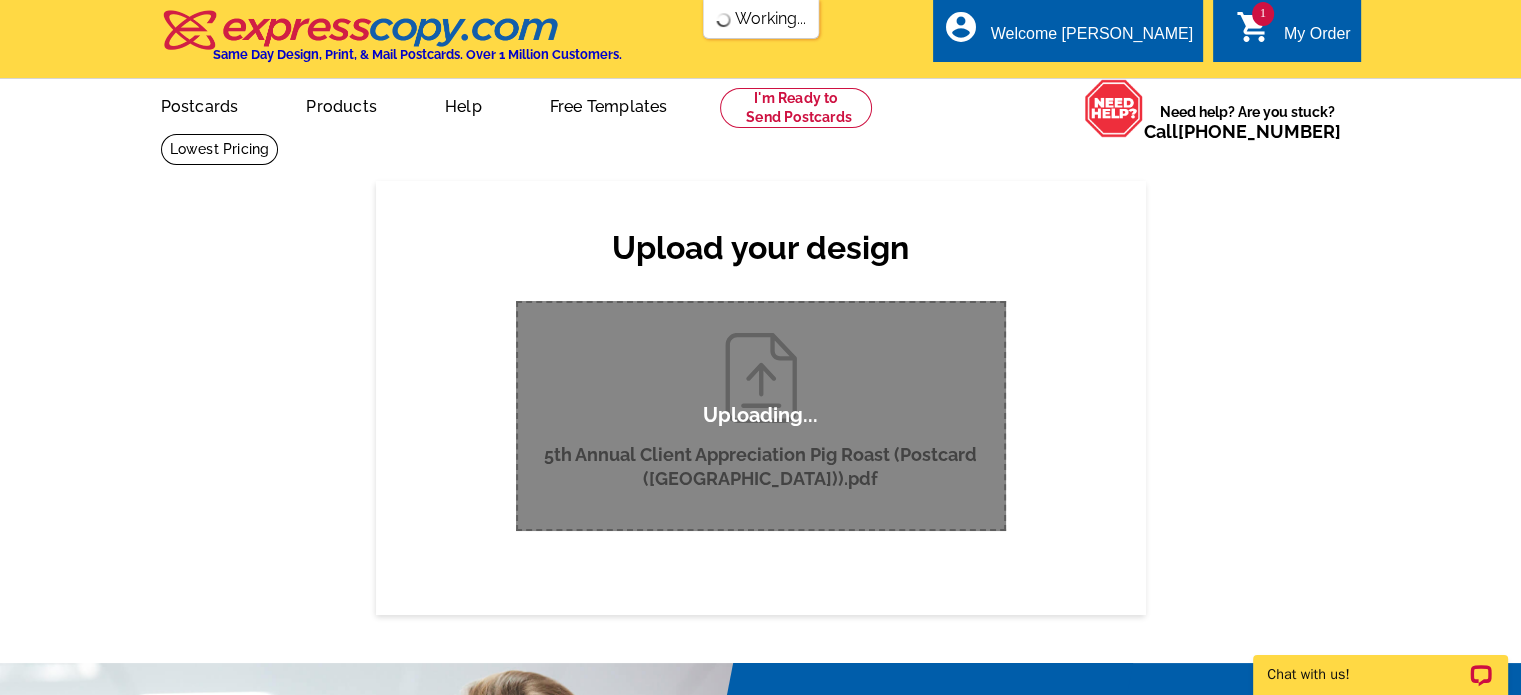 type 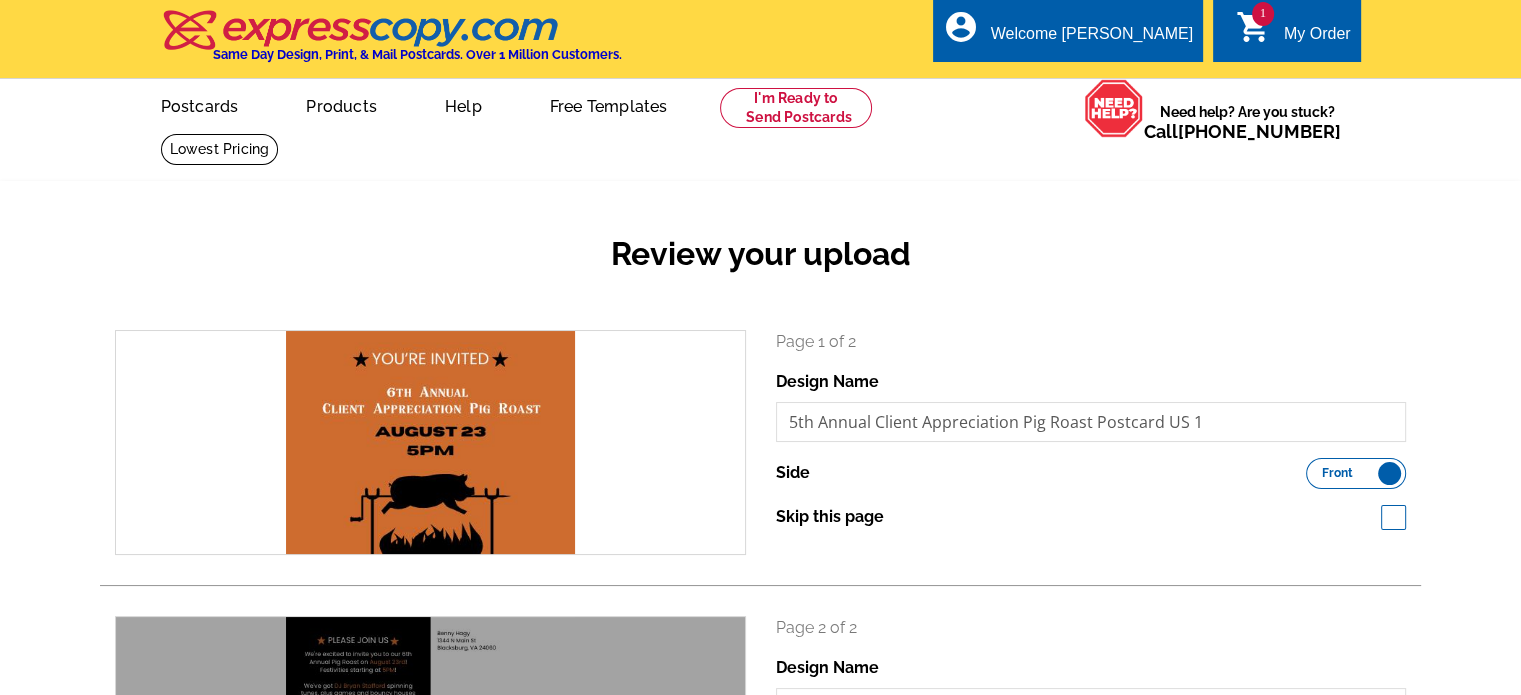 scroll, scrollTop: 233, scrollLeft: 0, axis: vertical 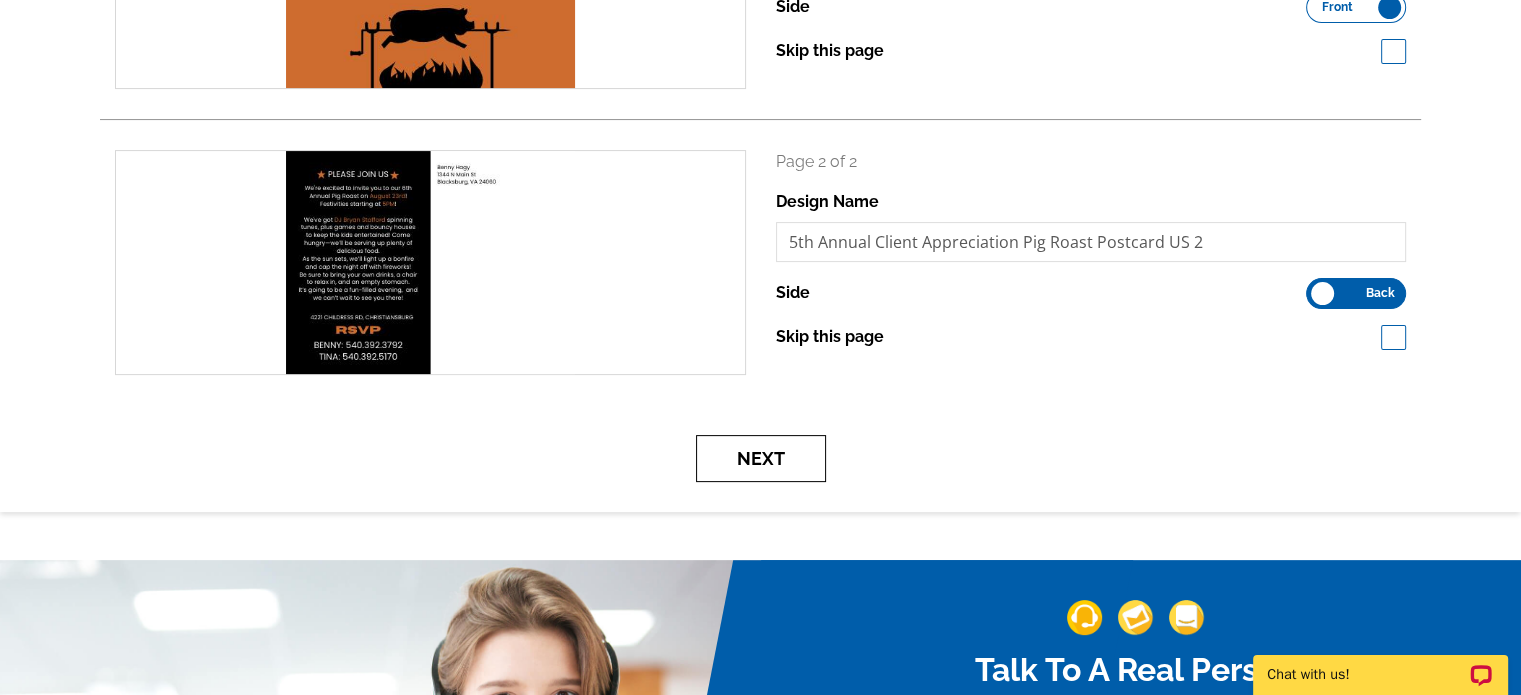 click on "Next" at bounding box center [761, 458] 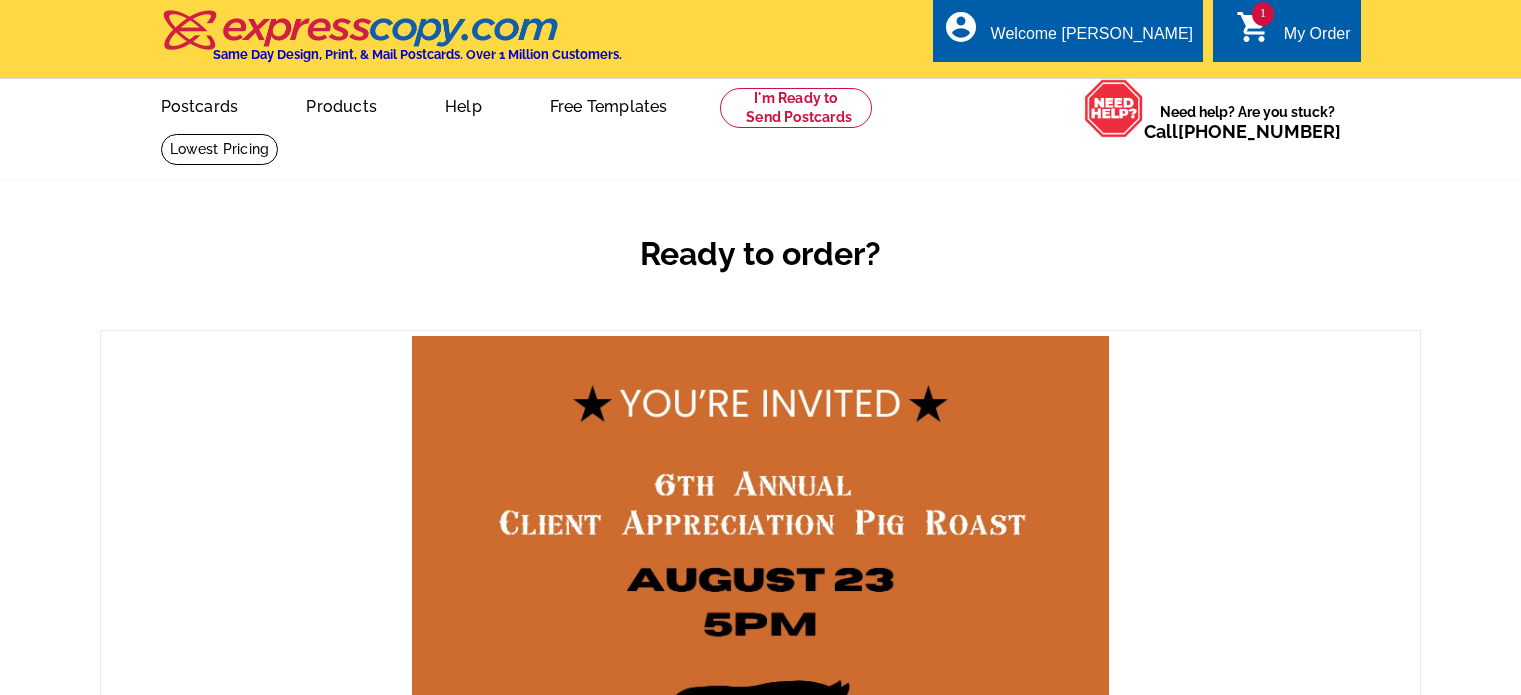 scroll, scrollTop: 0, scrollLeft: 0, axis: both 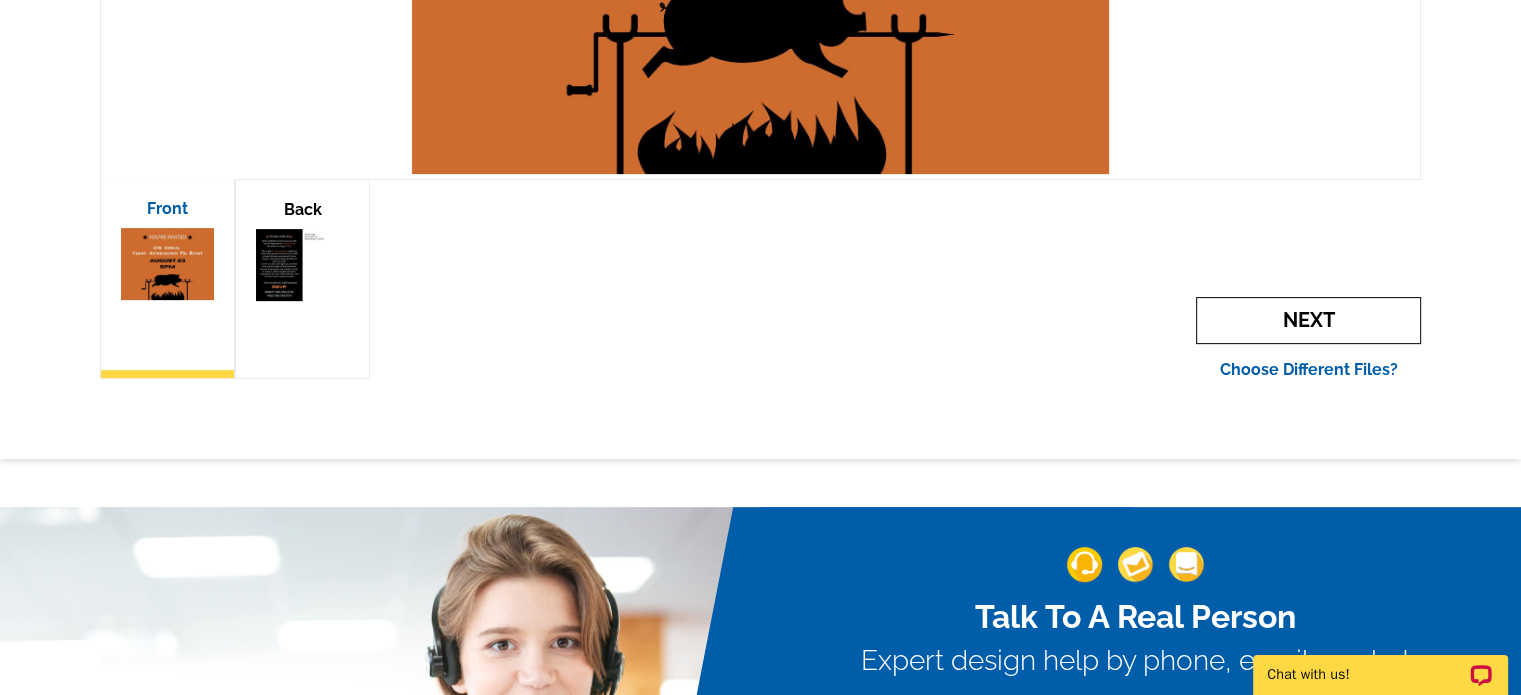 click on "Next" at bounding box center (1308, 320) 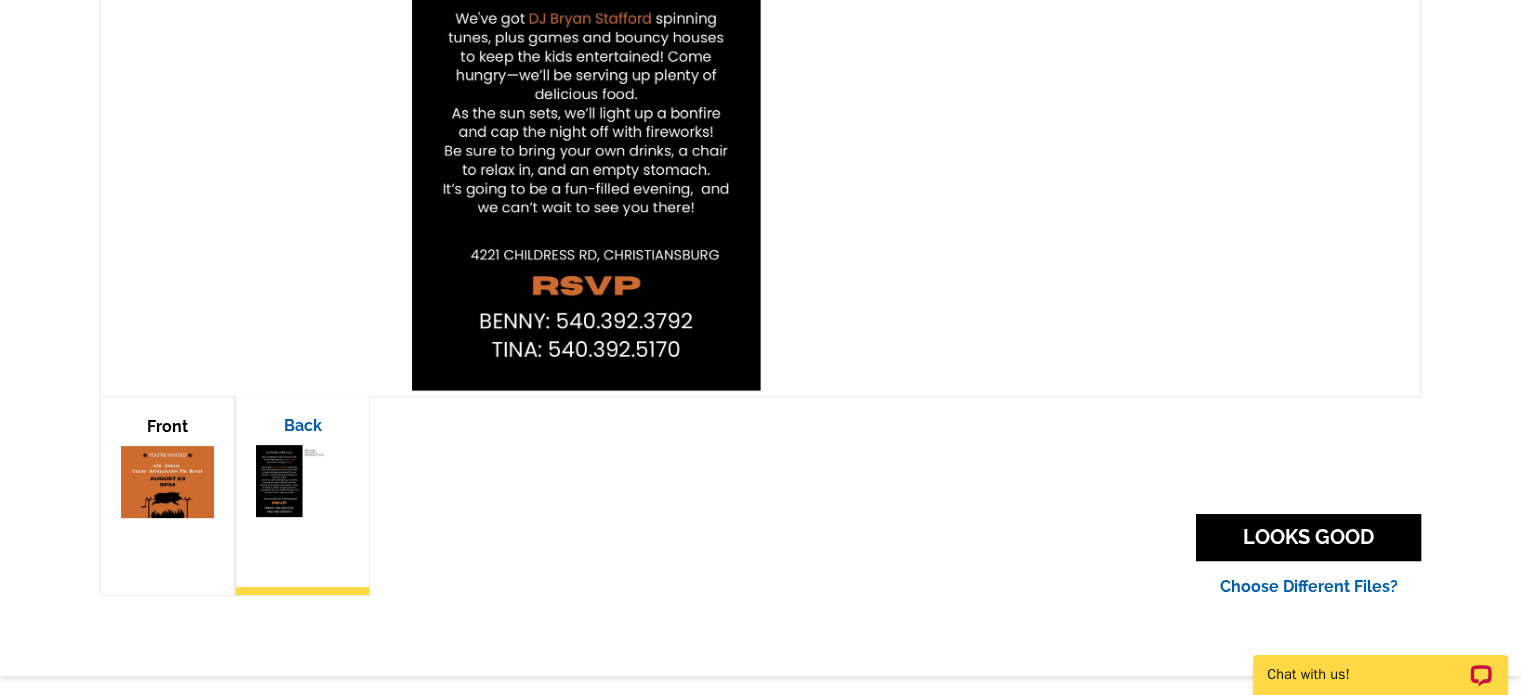 scroll, scrollTop: 700, scrollLeft: 0, axis: vertical 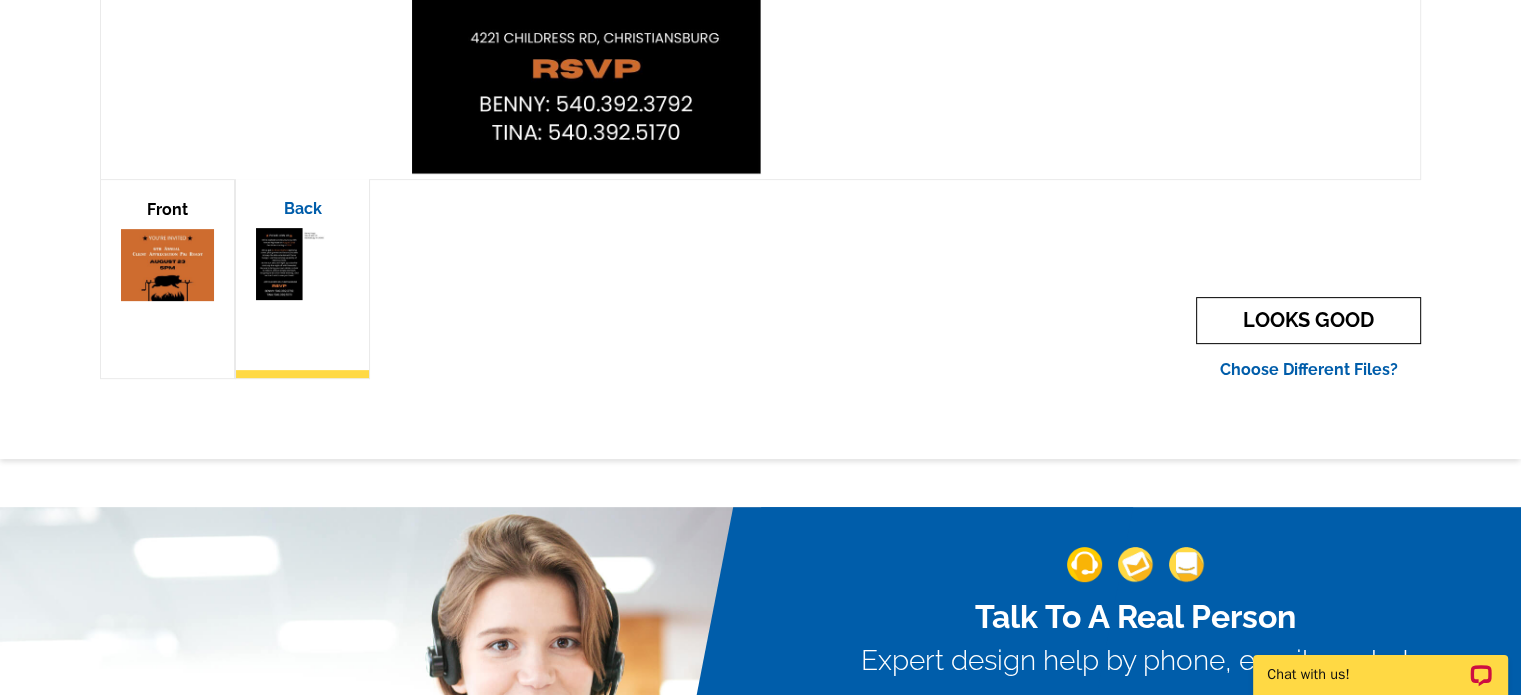 click on "LOOKS GOOD" at bounding box center (1308, 320) 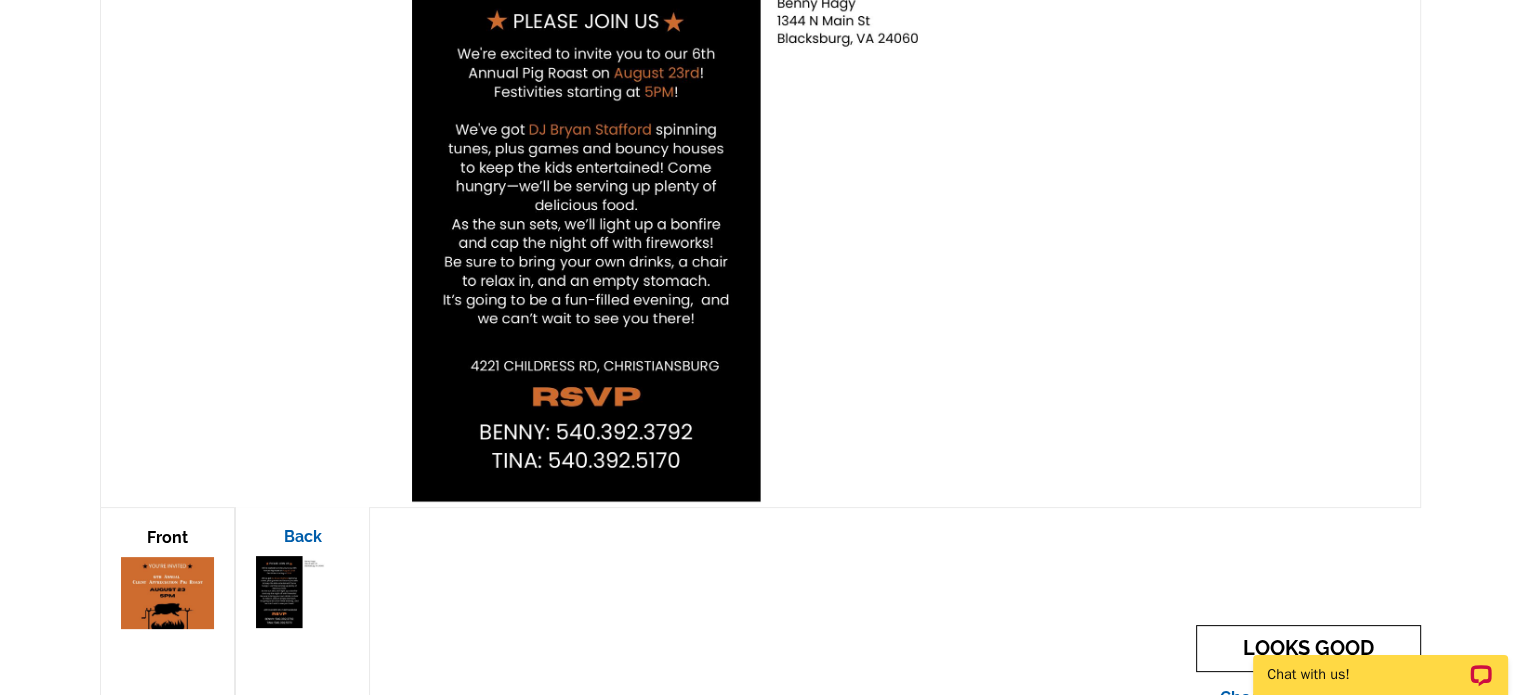 scroll, scrollTop: 0, scrollLeft: 0, axis: both 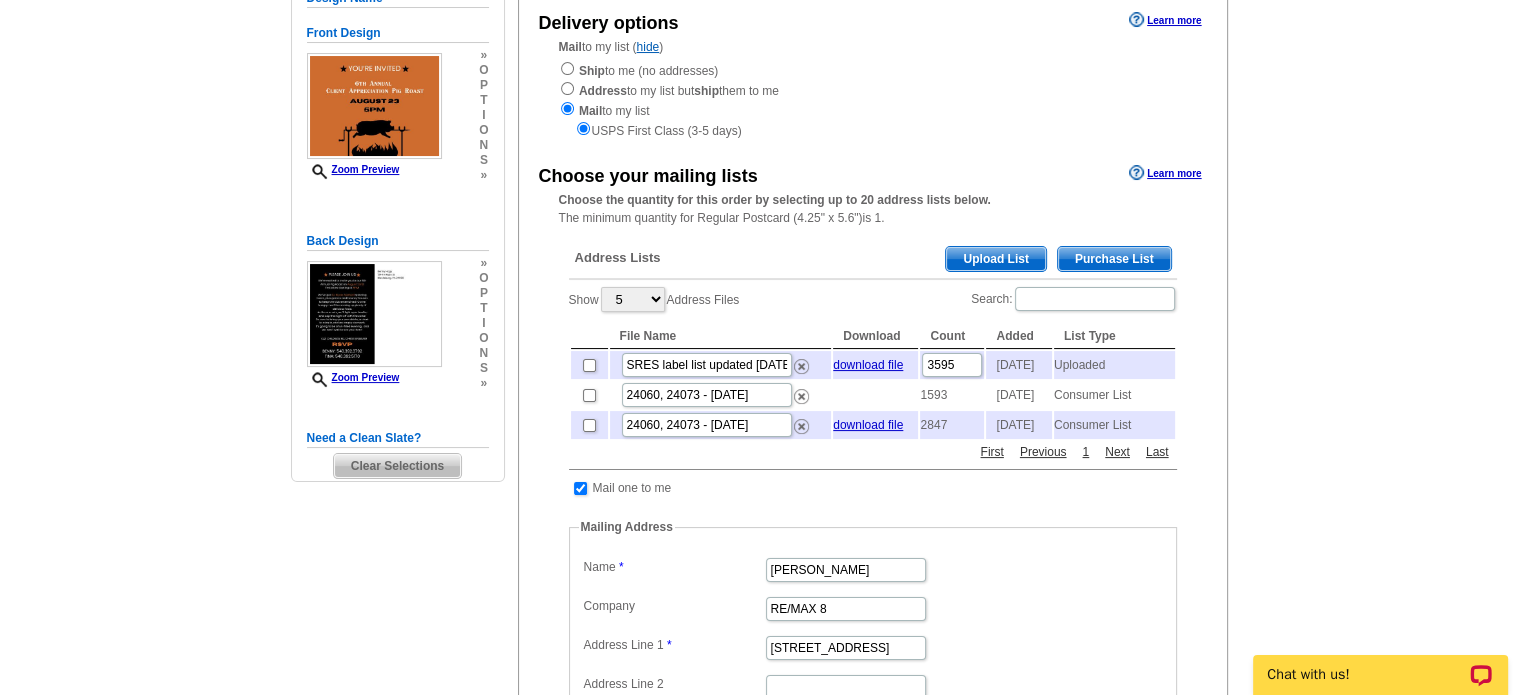 click on "Upload List" at bounding box center [995, 259] 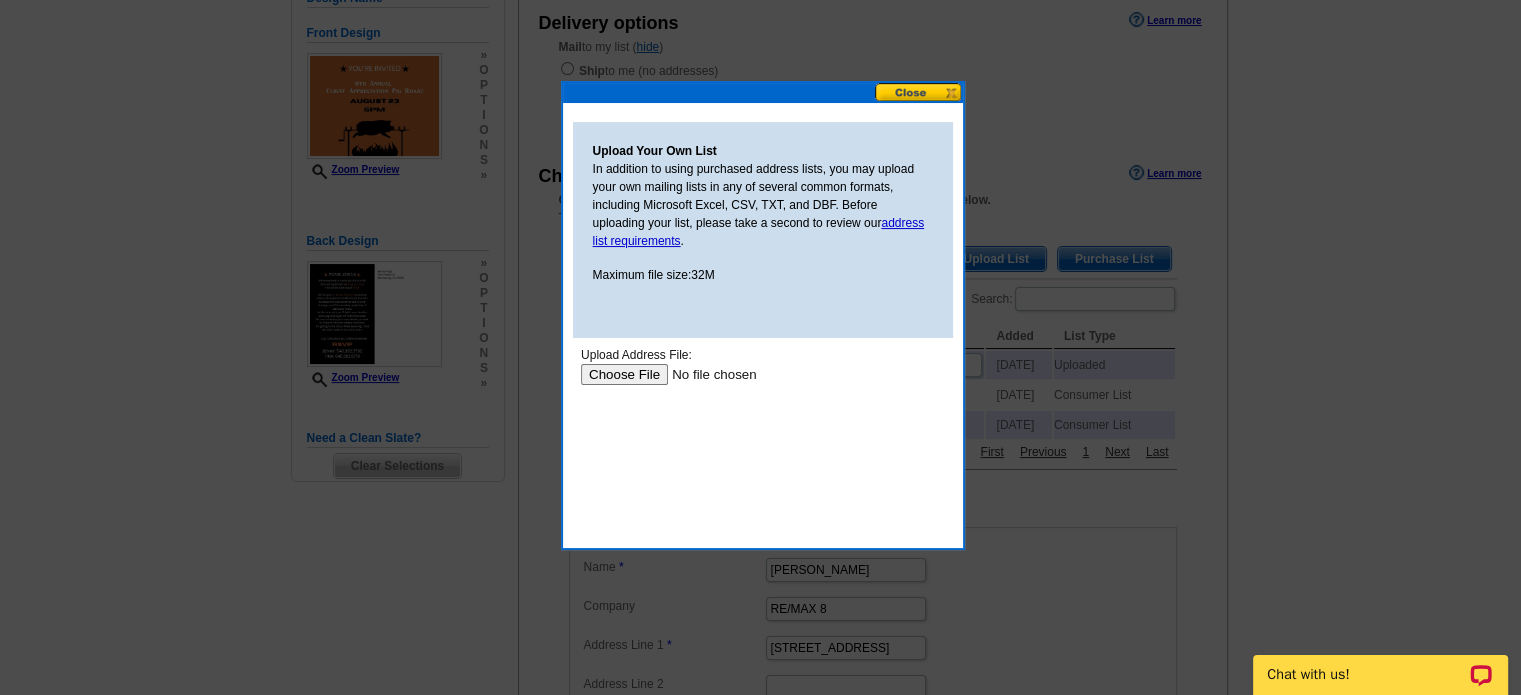 scroll, scrollTop: 0, scrollLeft: 0, axis: both 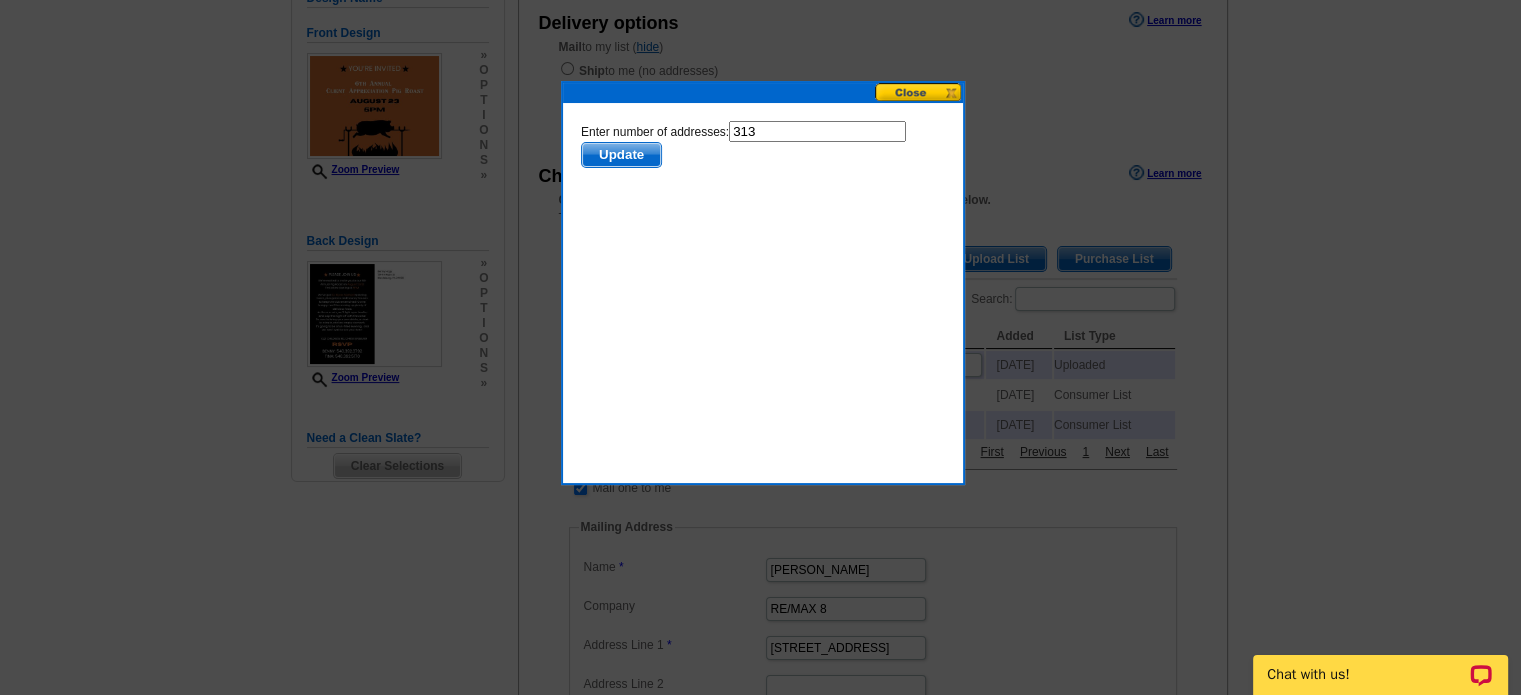 click on "Update" at bounding box center [620, 154] 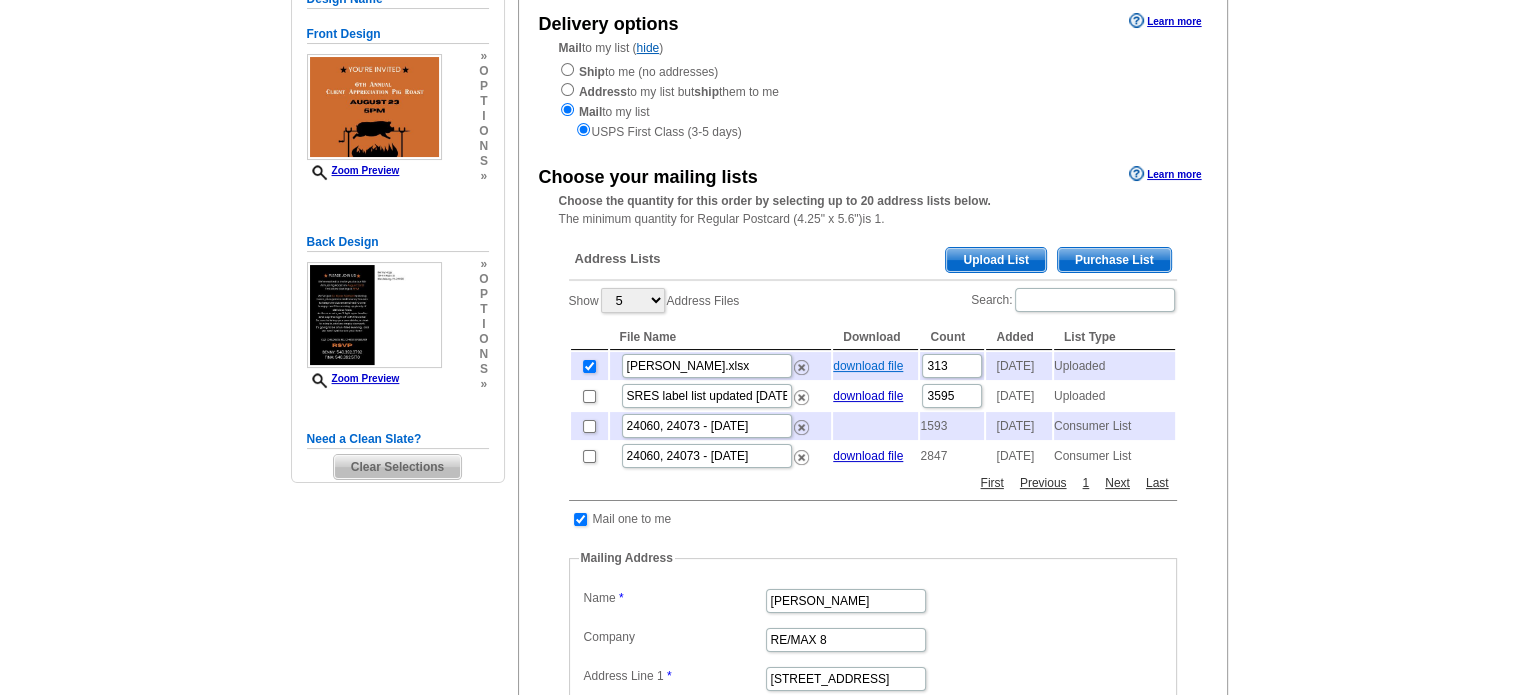 scroll, scrollTop: 233, scrollLeft: 0, axis: vertical 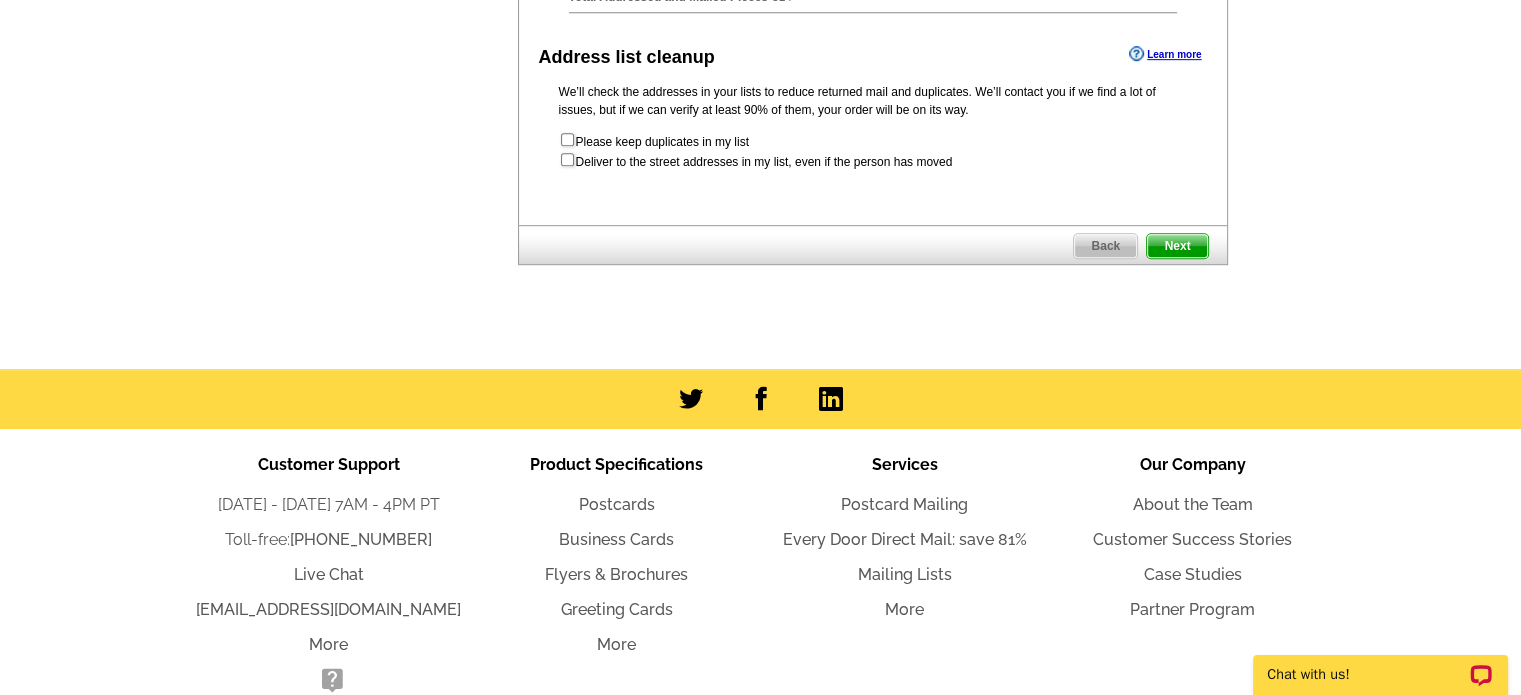 click on "Next" at bounding box center [1177, 246] 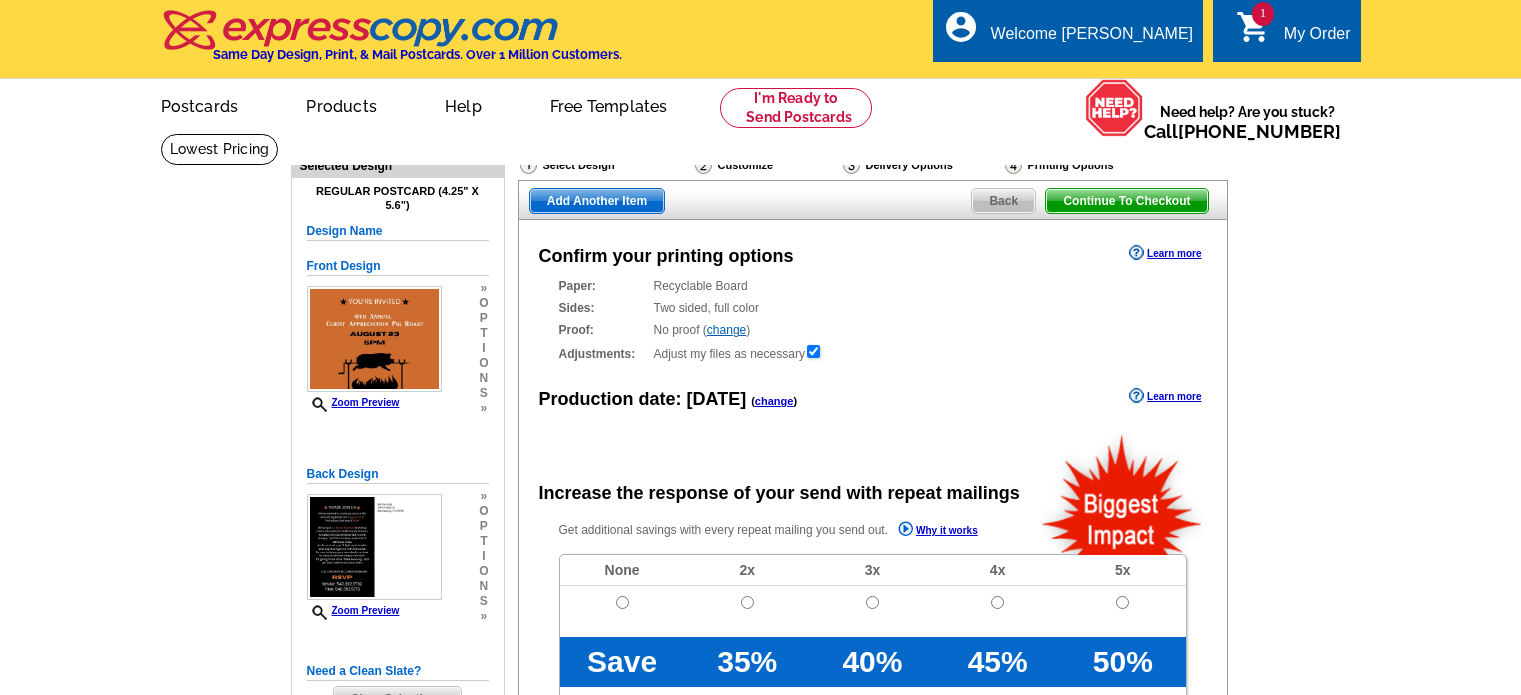 scroll, scrollTop: 0, scrollLeft: 0, axis: both 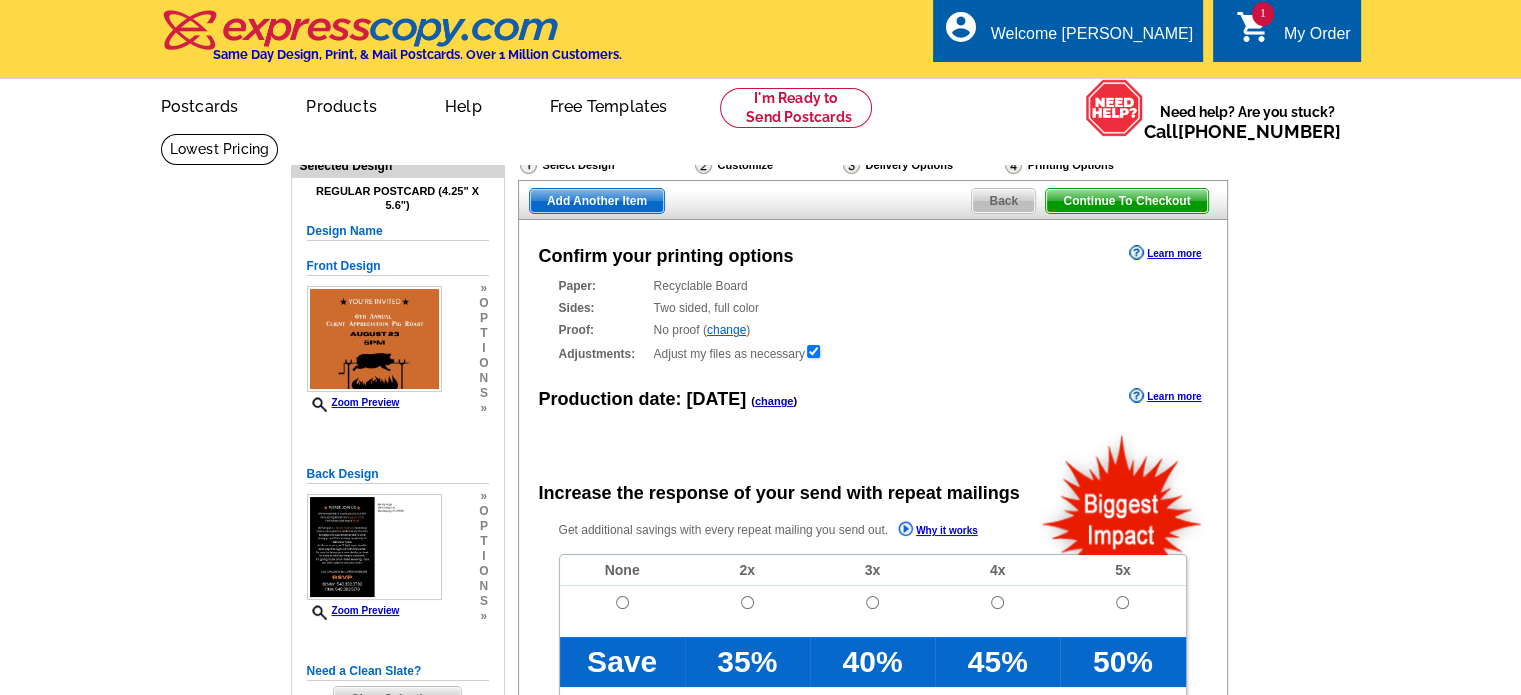 radio on "false" 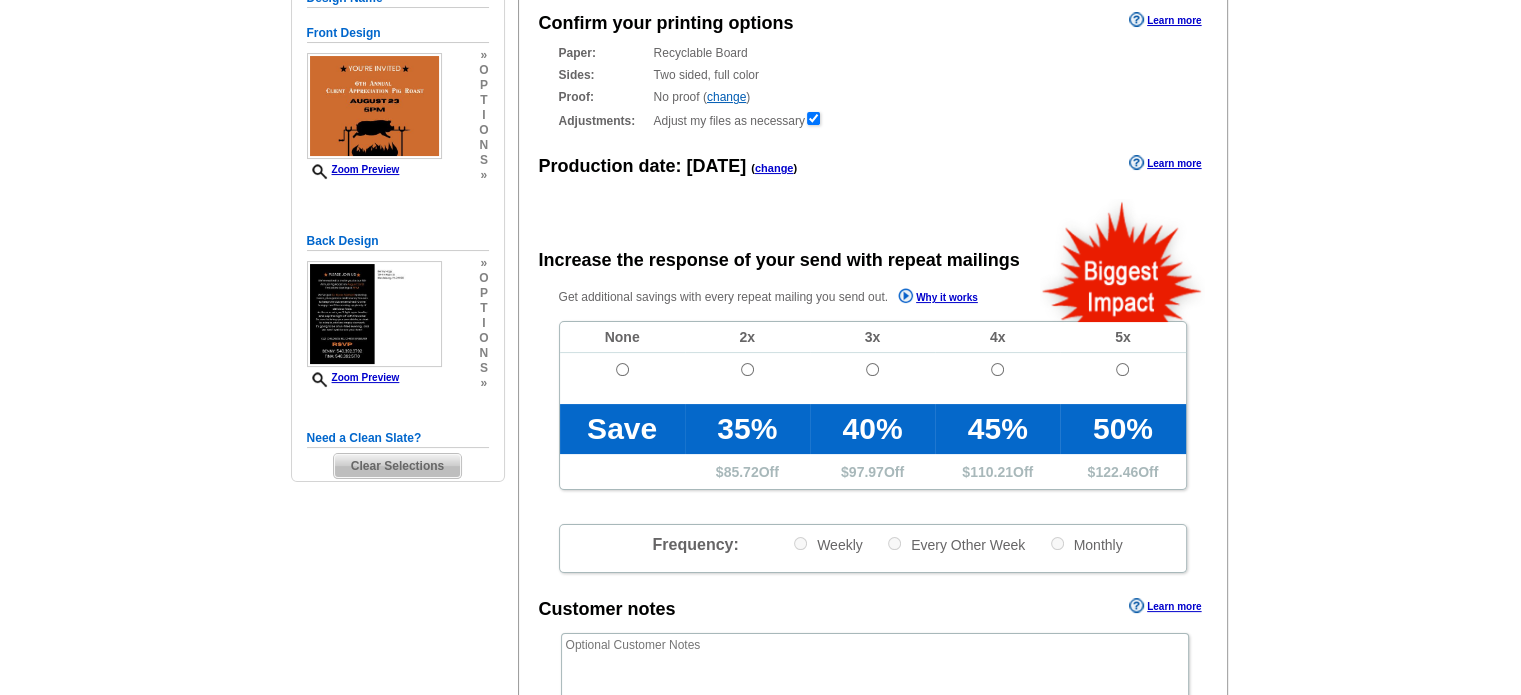 scroll, scrollTop: 424, scrollLeft: 0, axis: vertical 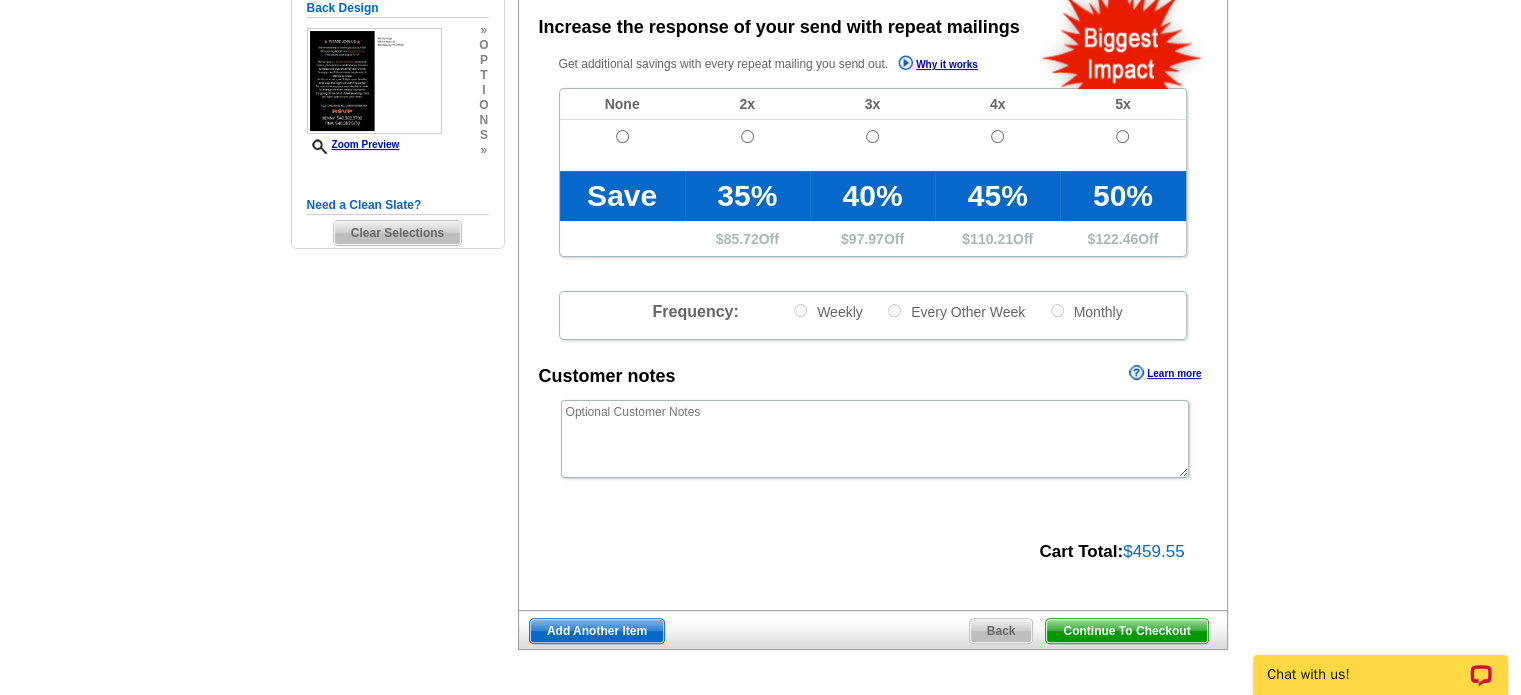click on "Continue To Checkout" at bounding box center [1126, 631] 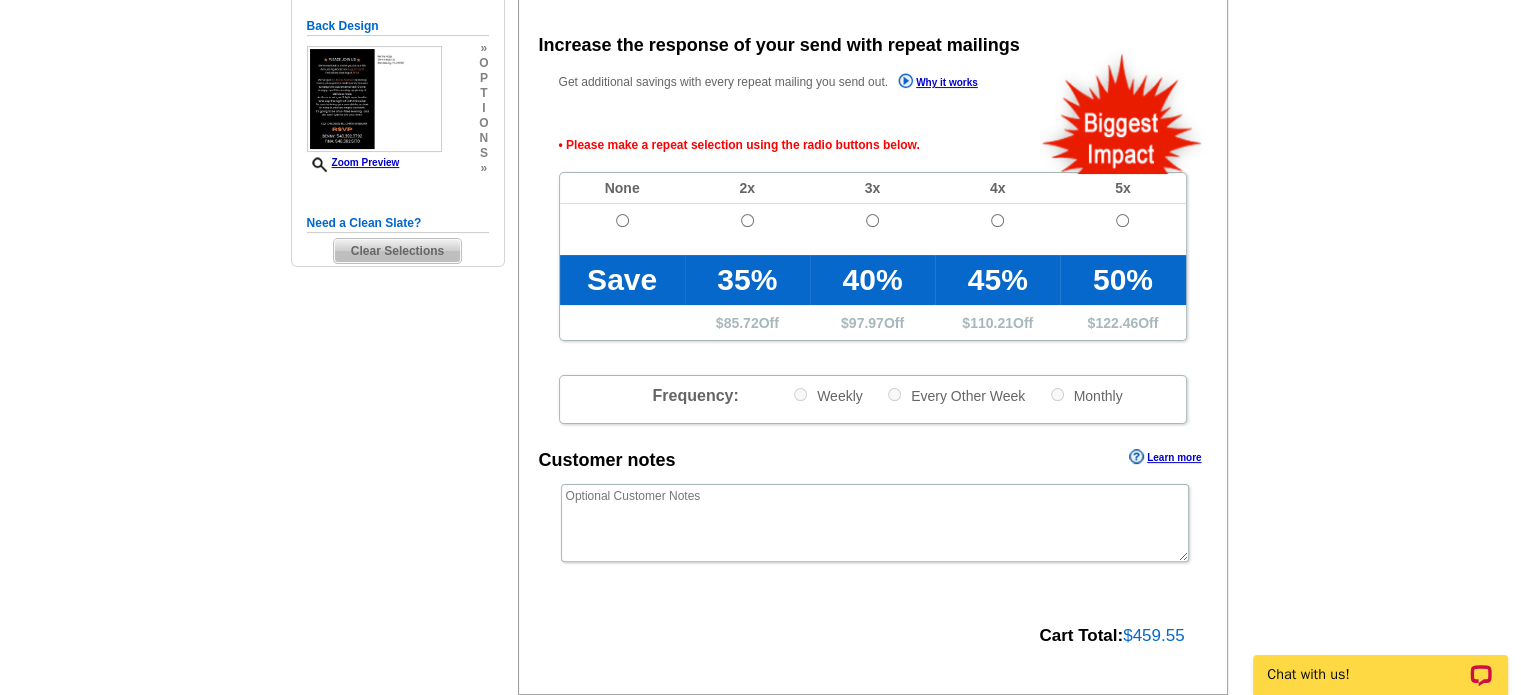 scroll, scrollTop: 448, scrollLeft: 0, axis: vertical 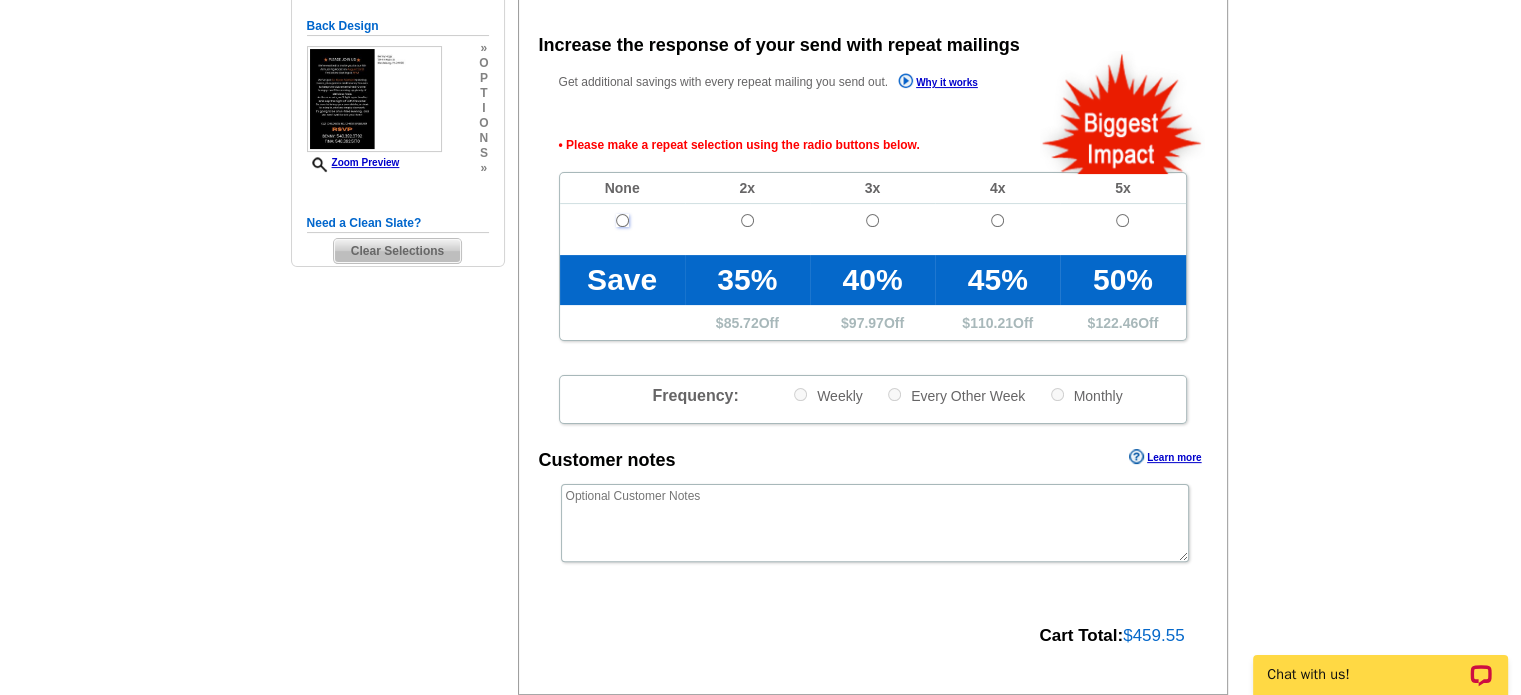 click at bounding box center (622, 220) 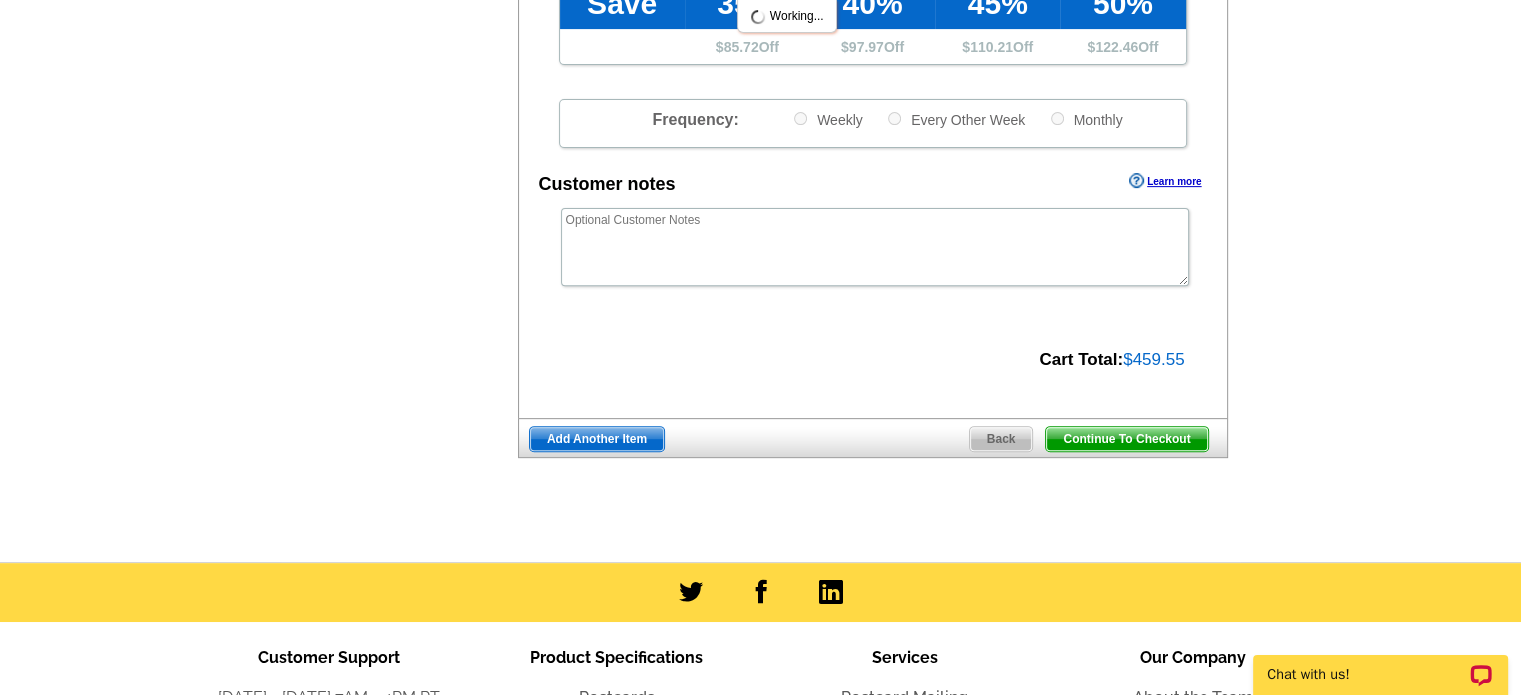 scroll, scrollTop: 915, scrollLeft: 0, axis: vertical 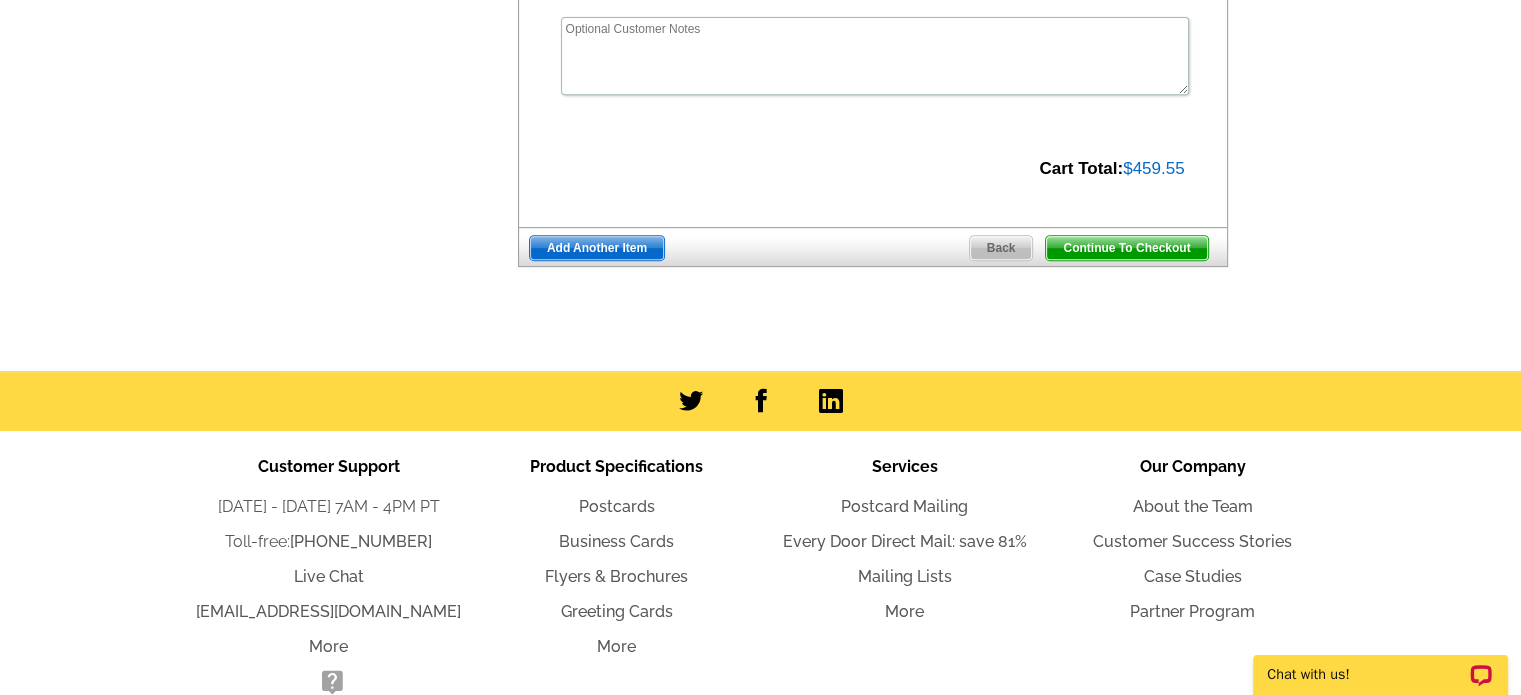 click on "Continue To Checkout" at bounding box center (1126, 248) 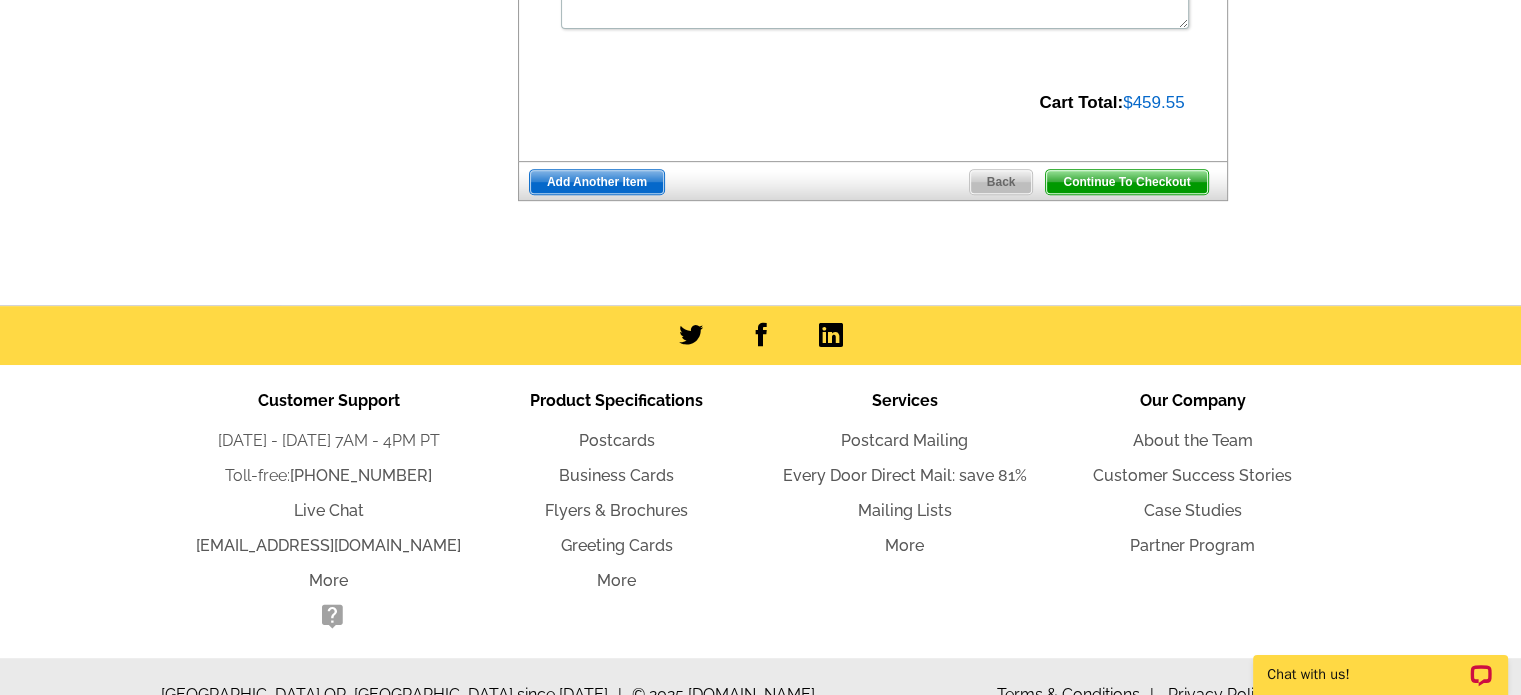 scroll, scrollTop: 849, scrollLeft: 0, axis: vertical 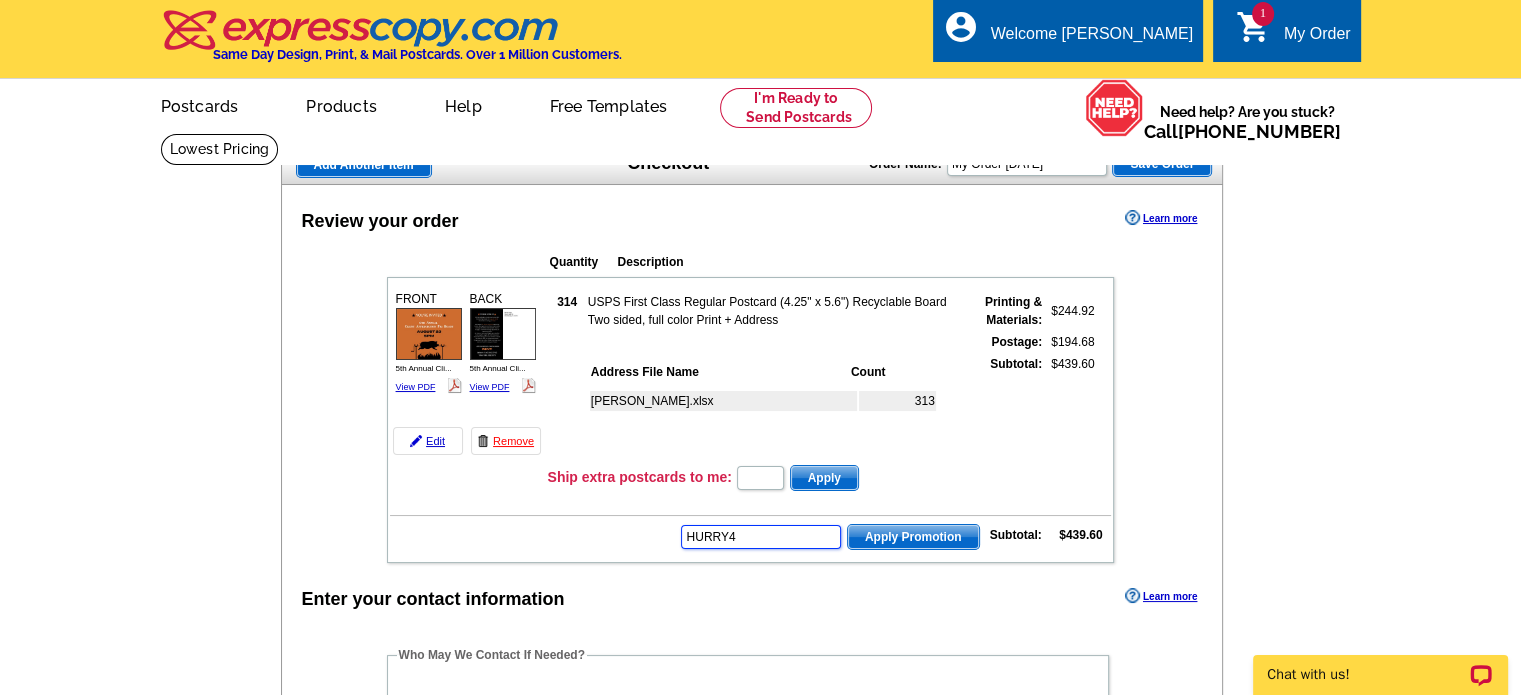 type on "HURRY40" 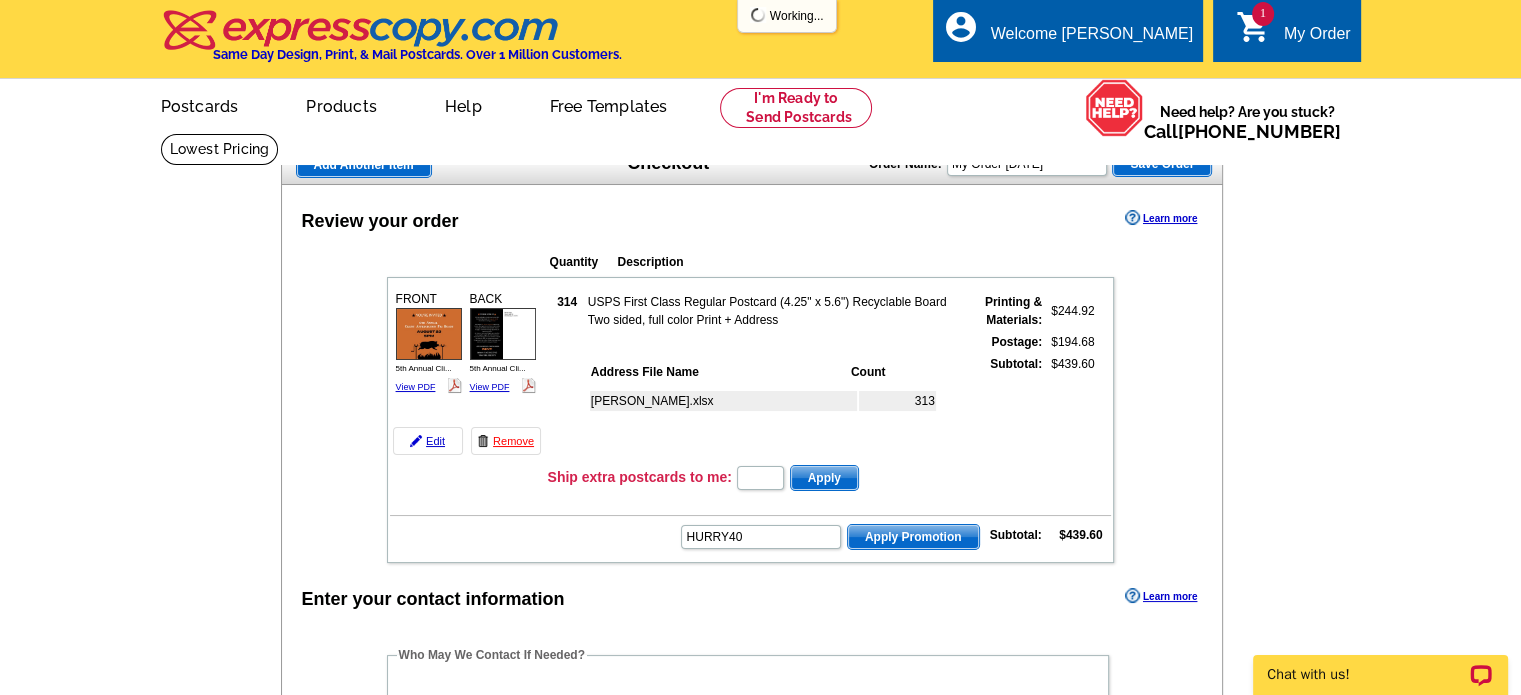 scroll, scrollTop: 0, scrollLeft: 0, axis: both 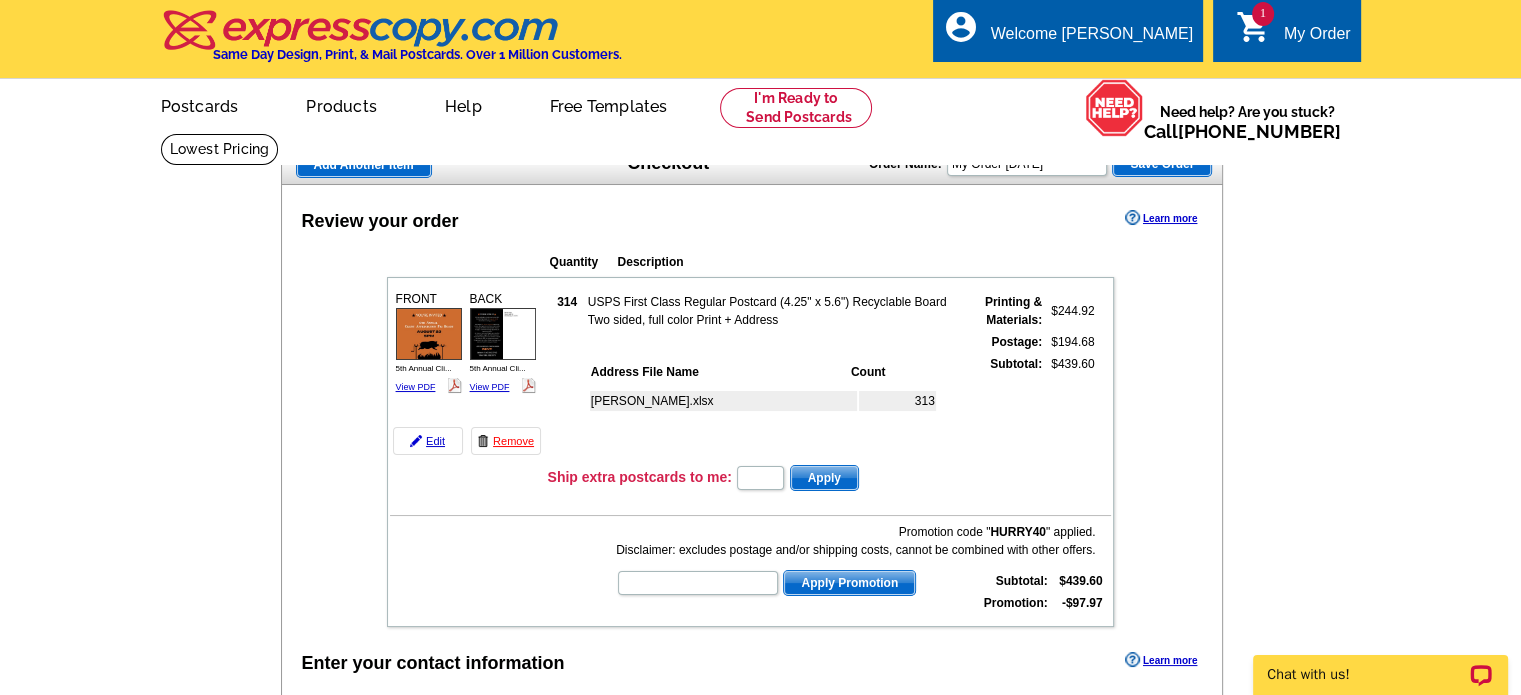 click at bounding box center (760, 1909) 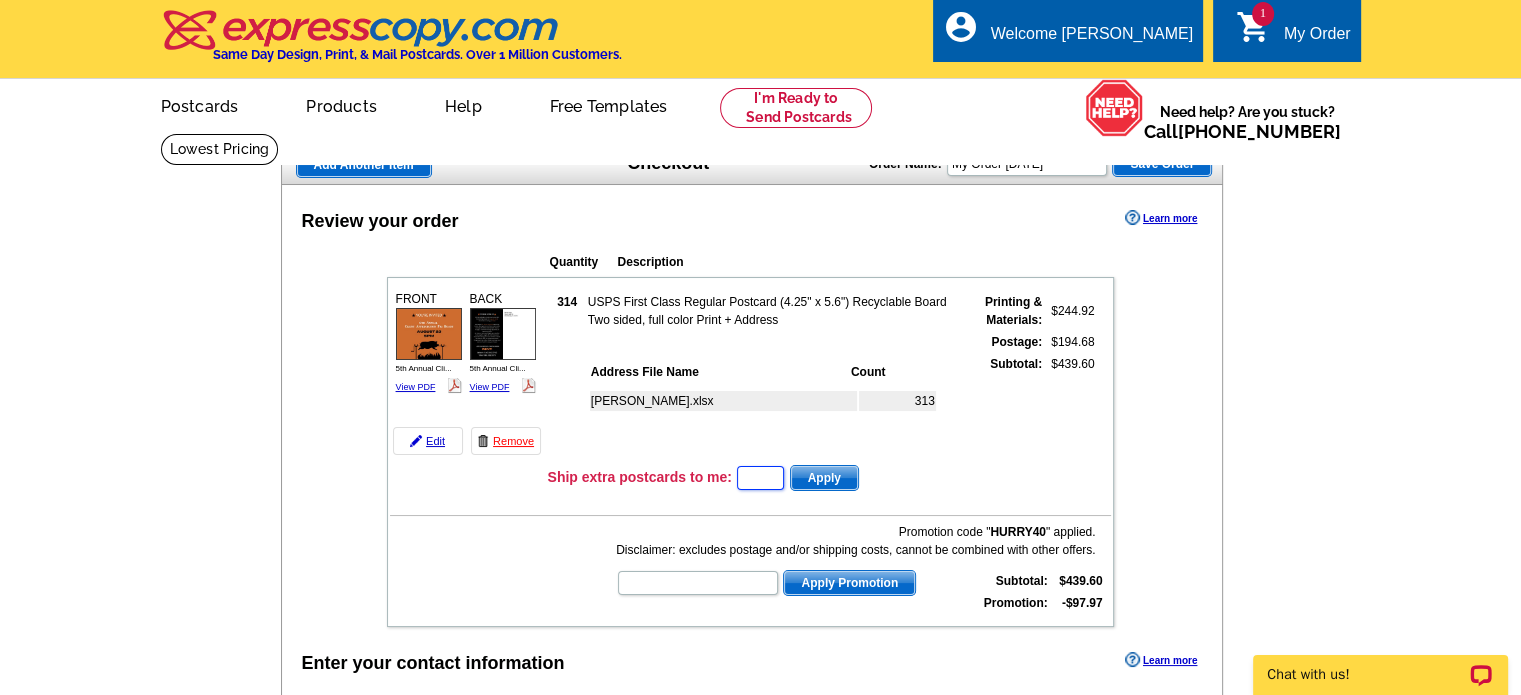 click at bounding box center (760, 478) 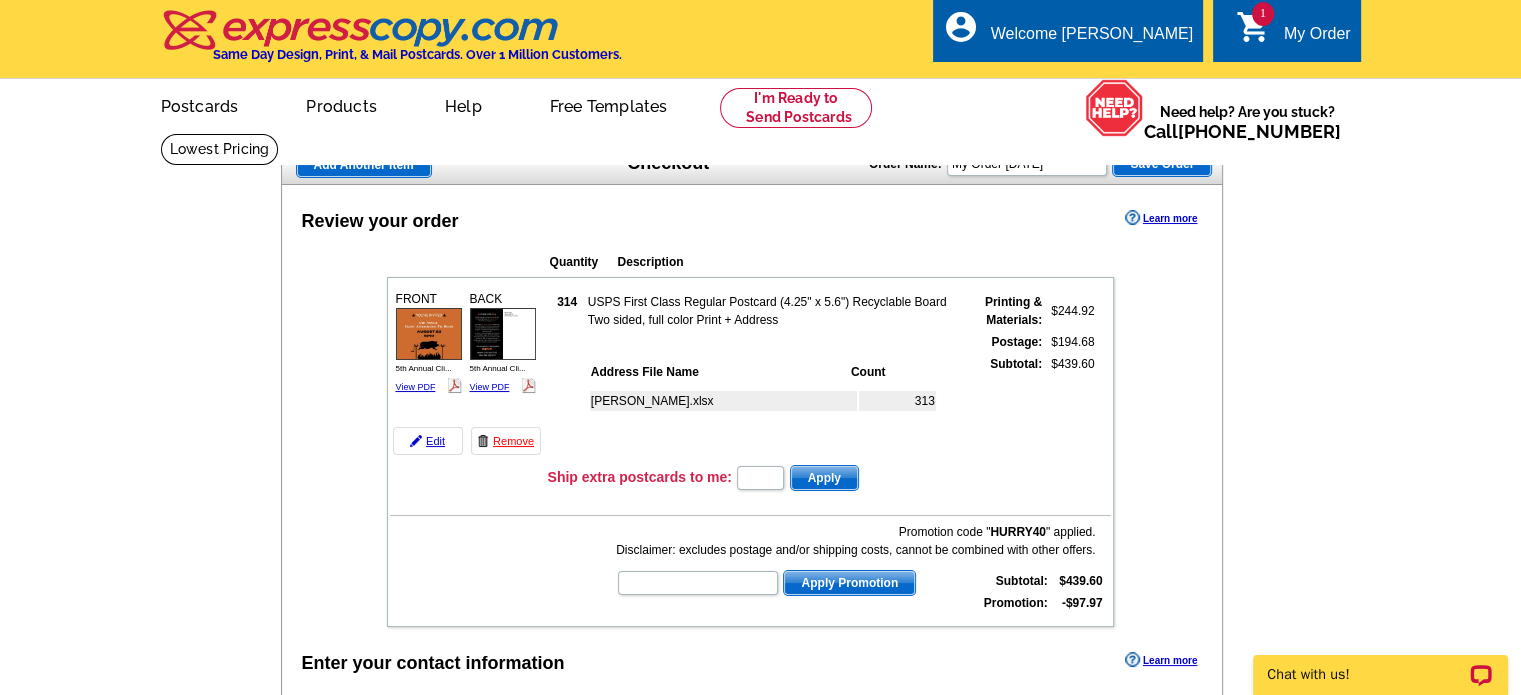 click on "Add Another Item
Checkout
Order Name:
My Order 2025-07-25
Save Order
Review your order
Learn more
Quantity
Description
314 $244.92" at bounding box center (761, 795) 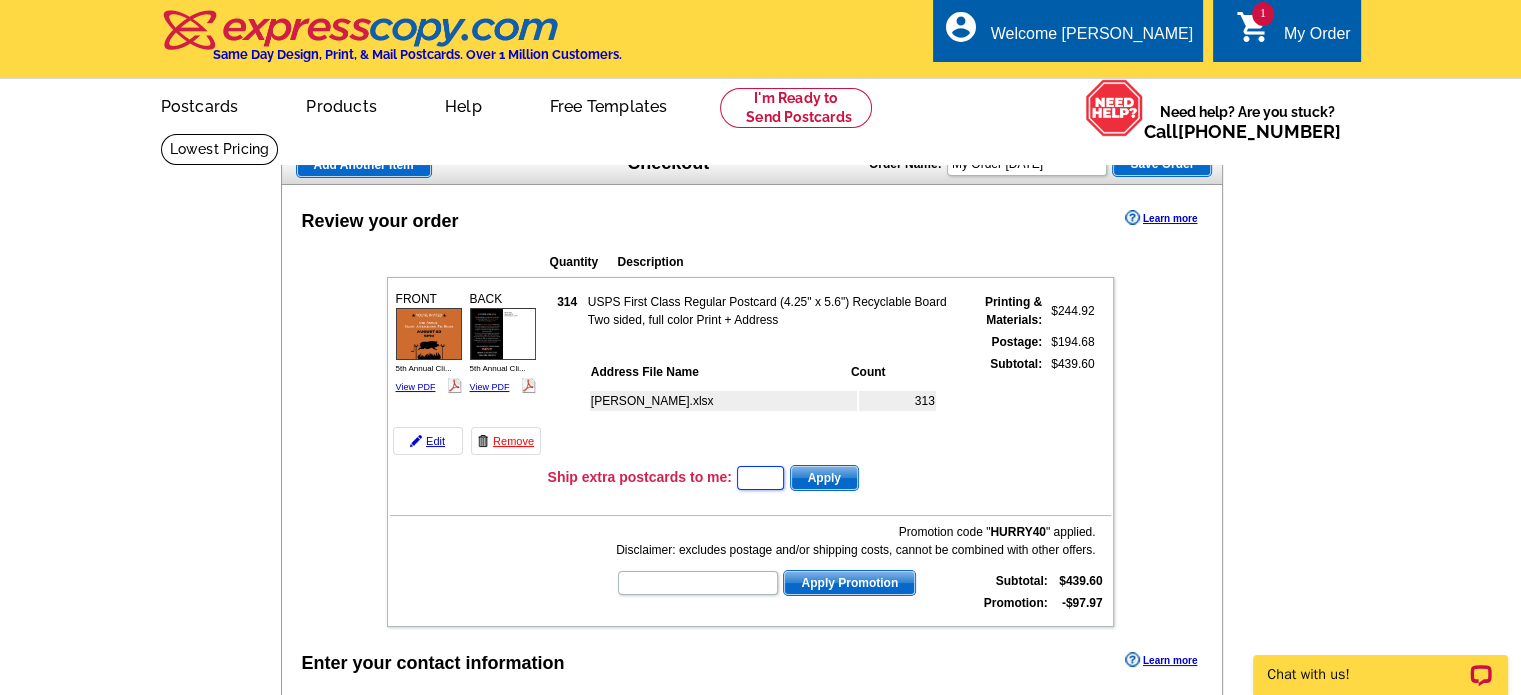 click at bounding box center [760, 478] 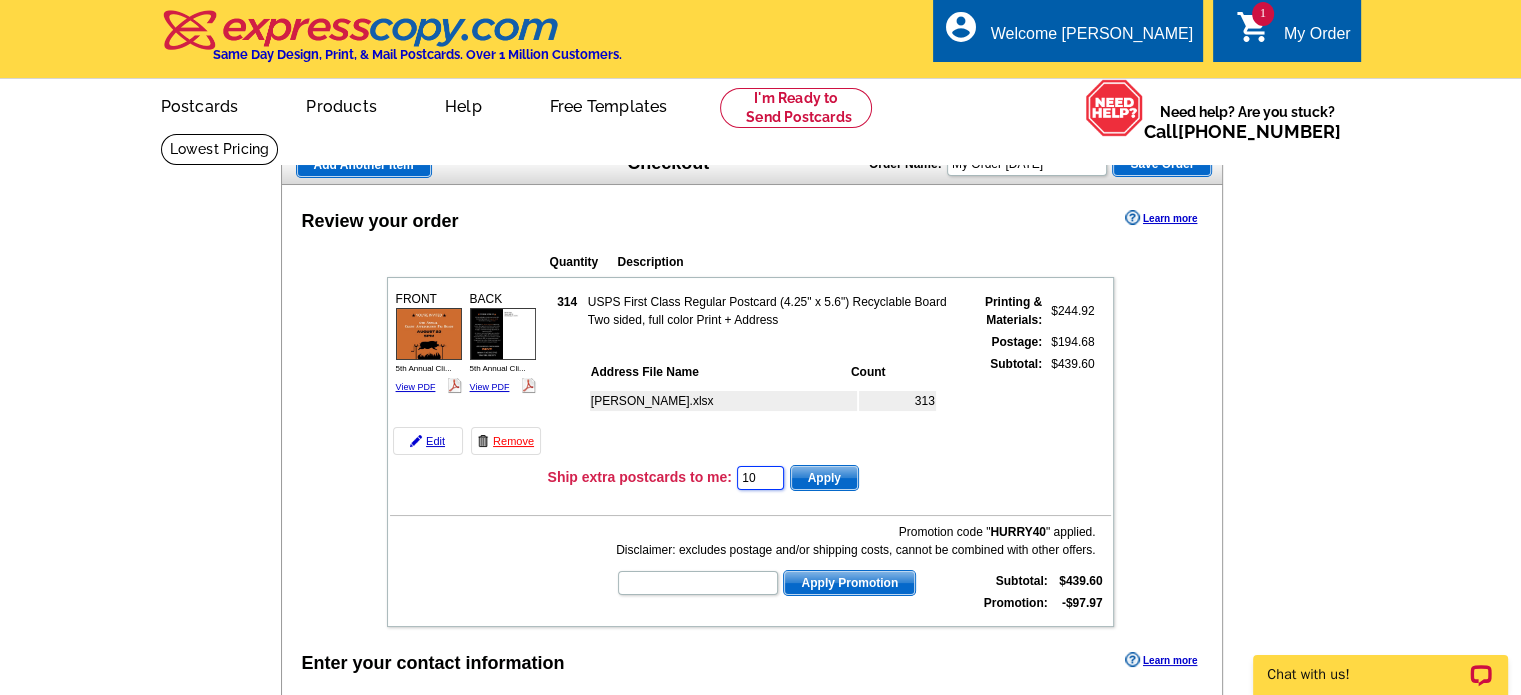 type on "10" 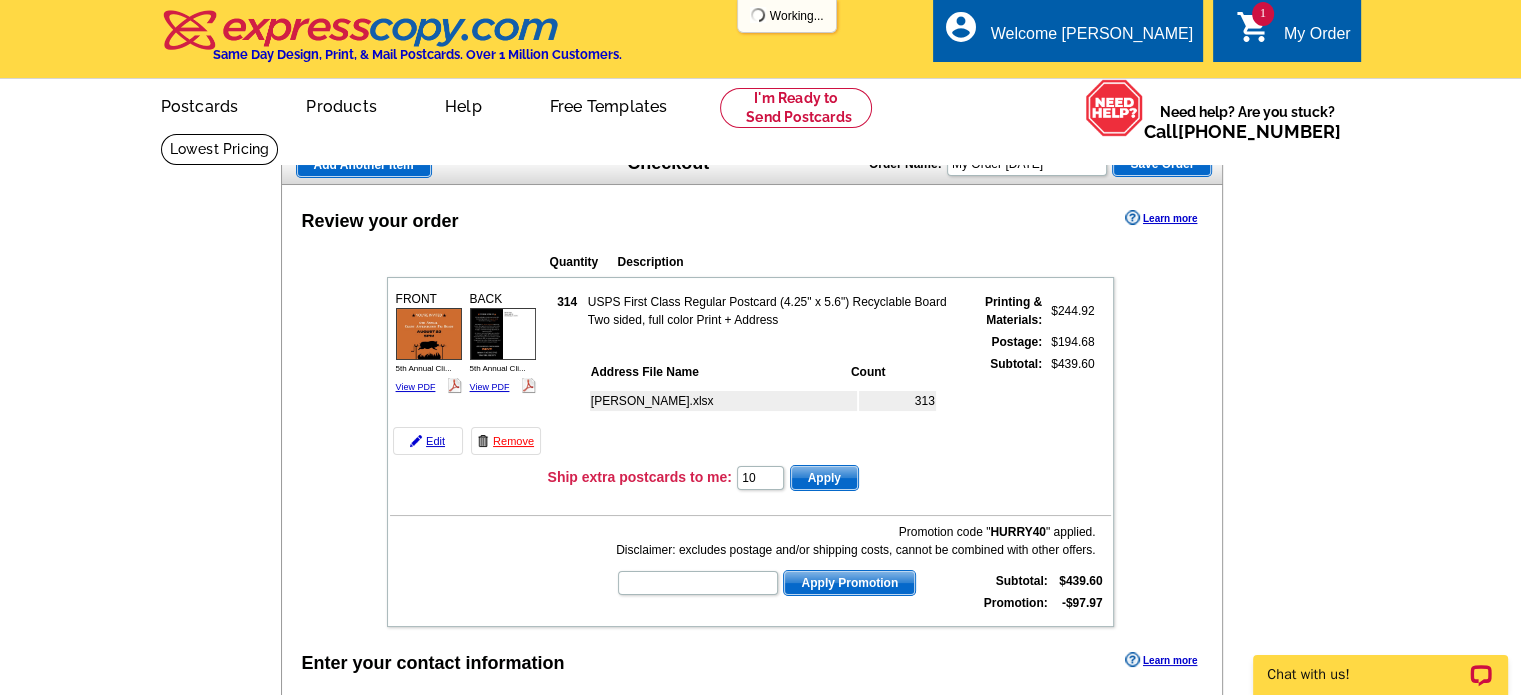 click on "Apply" at bounding box center (824, 478) 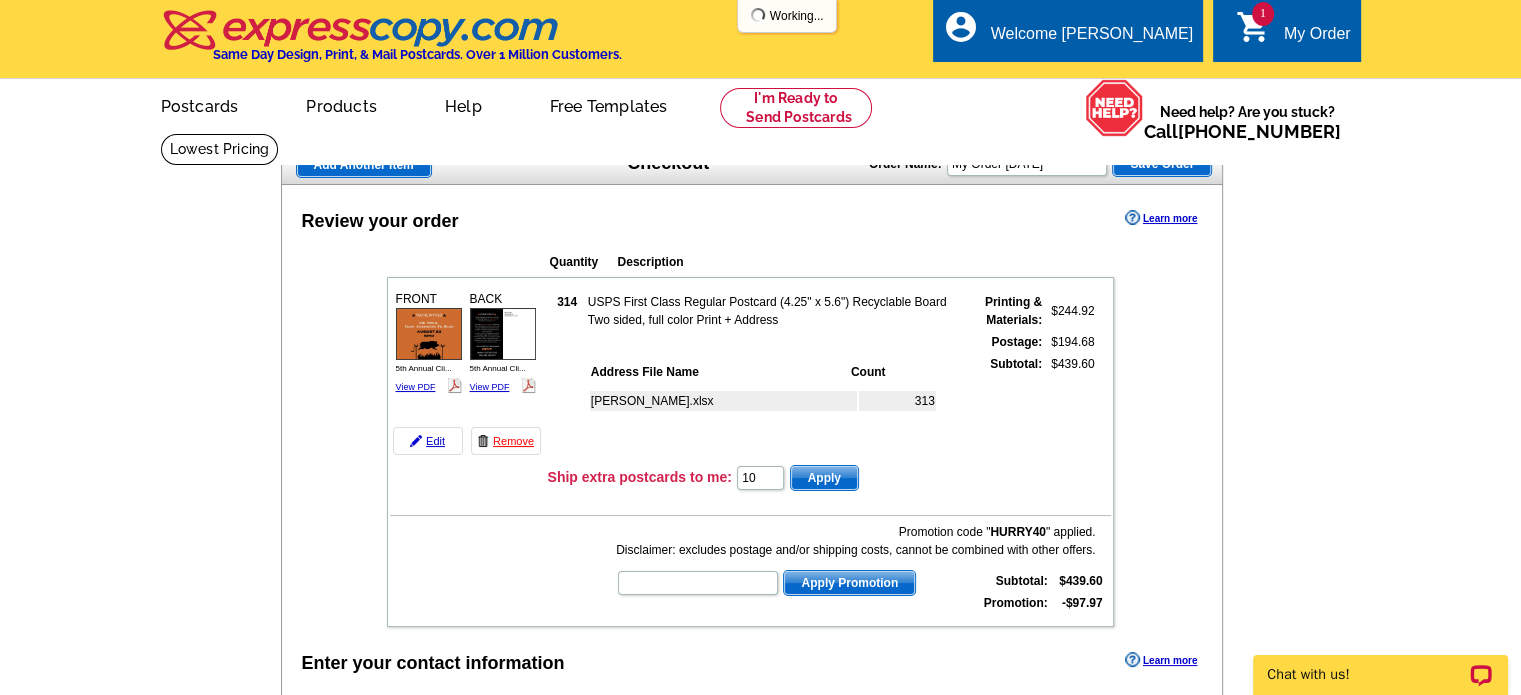 click on "Apply" at bounding box center [824, 478] 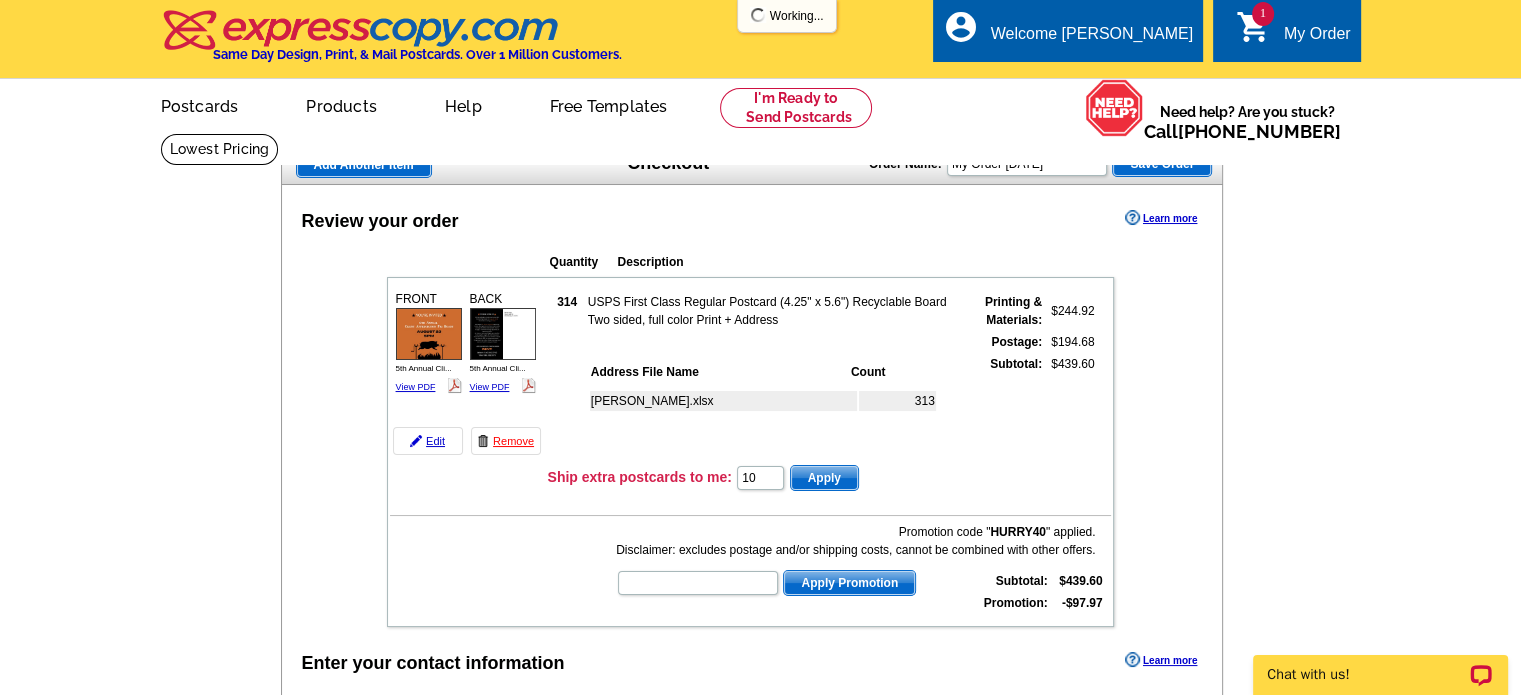 click on "Add Another Item
Checkout
Order Name:
My Order 2025-07-25
Save Order
Review your order
Learn more
Quantity
Description
314" at bounding box center [760, 807] 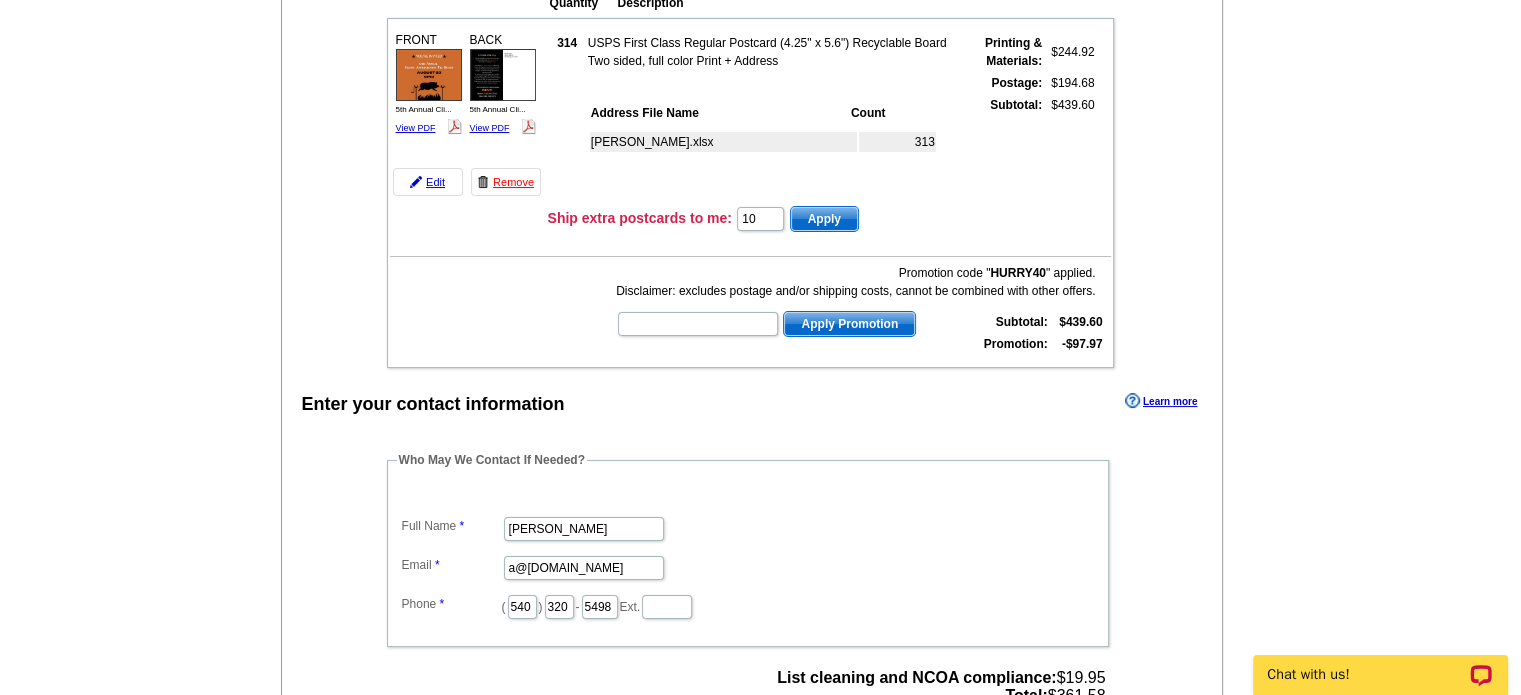 scroll, scrollTop: 466, scrollLeft: 0, axis: vertical 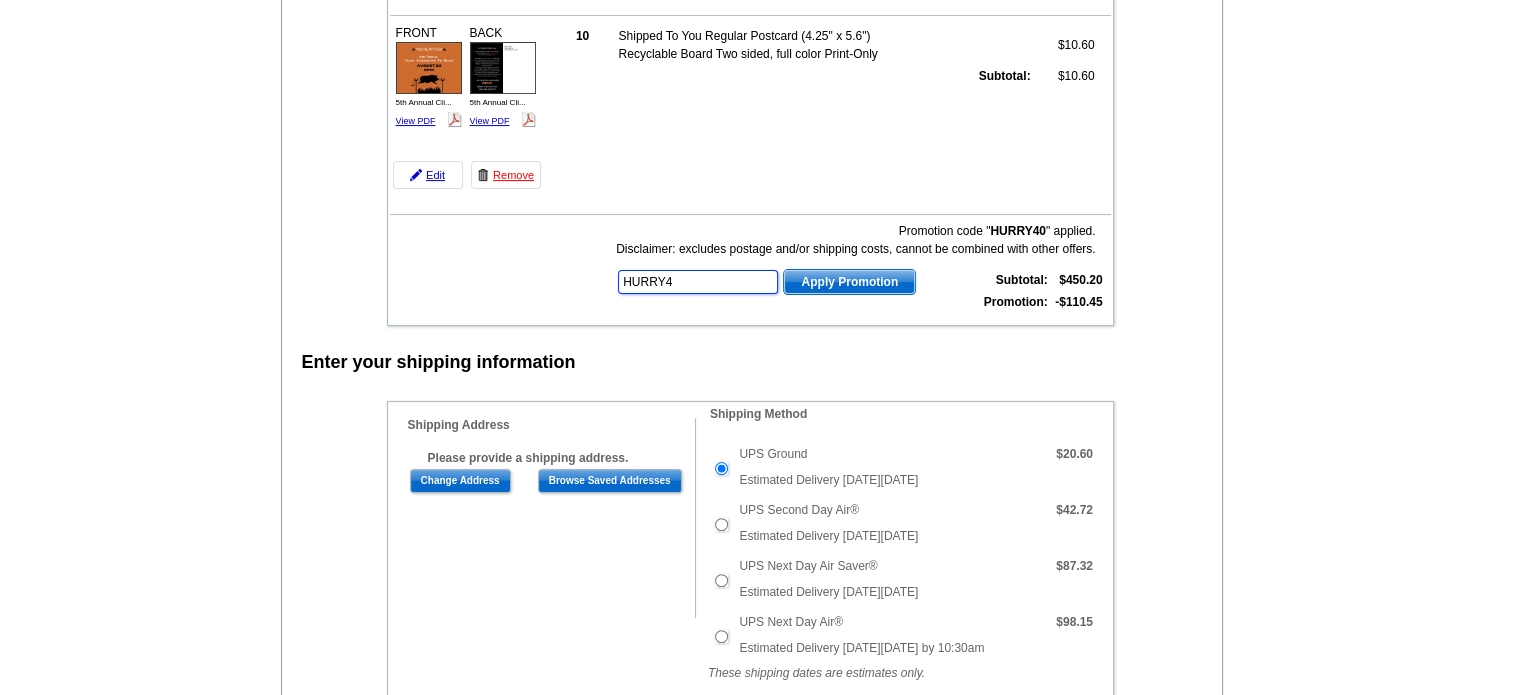 type on "HURRY40" 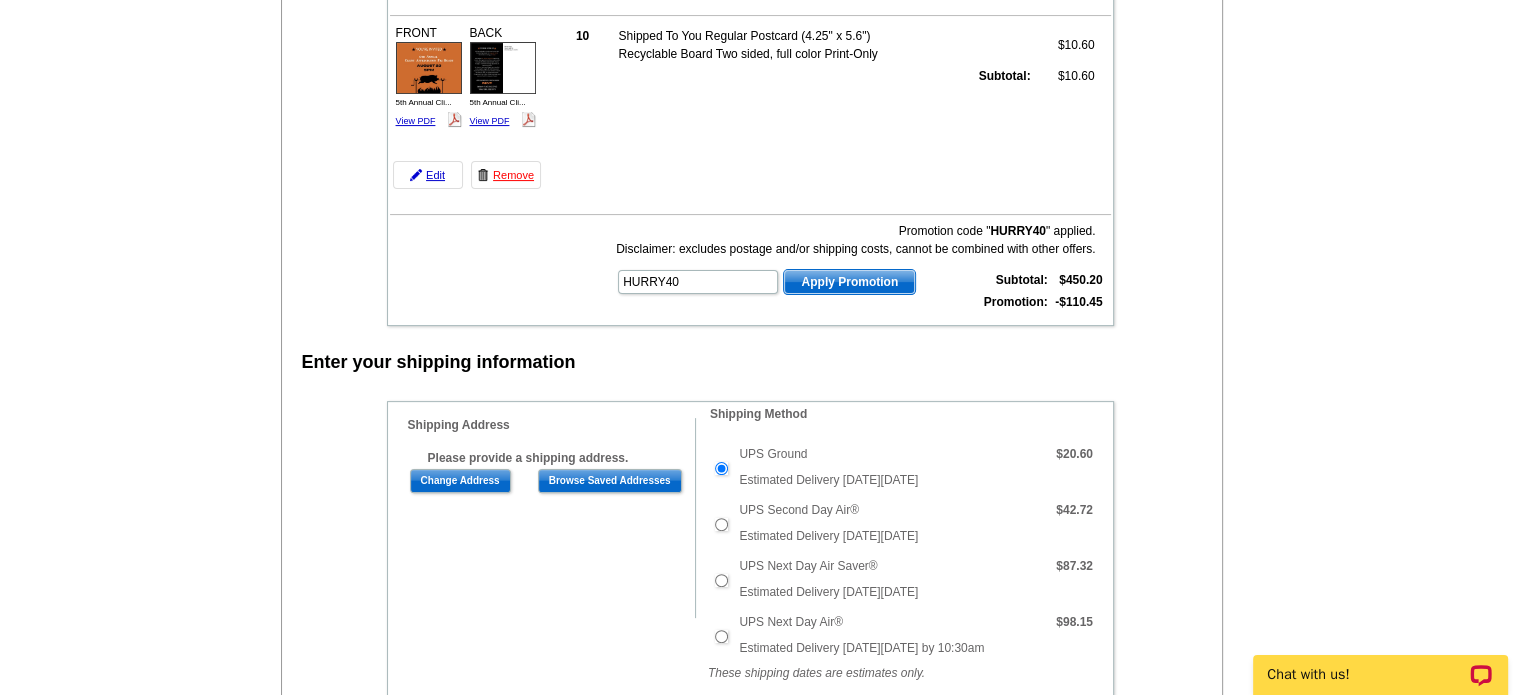 scroll, scrollTop: 0, scrollLeft: 0, axis: both 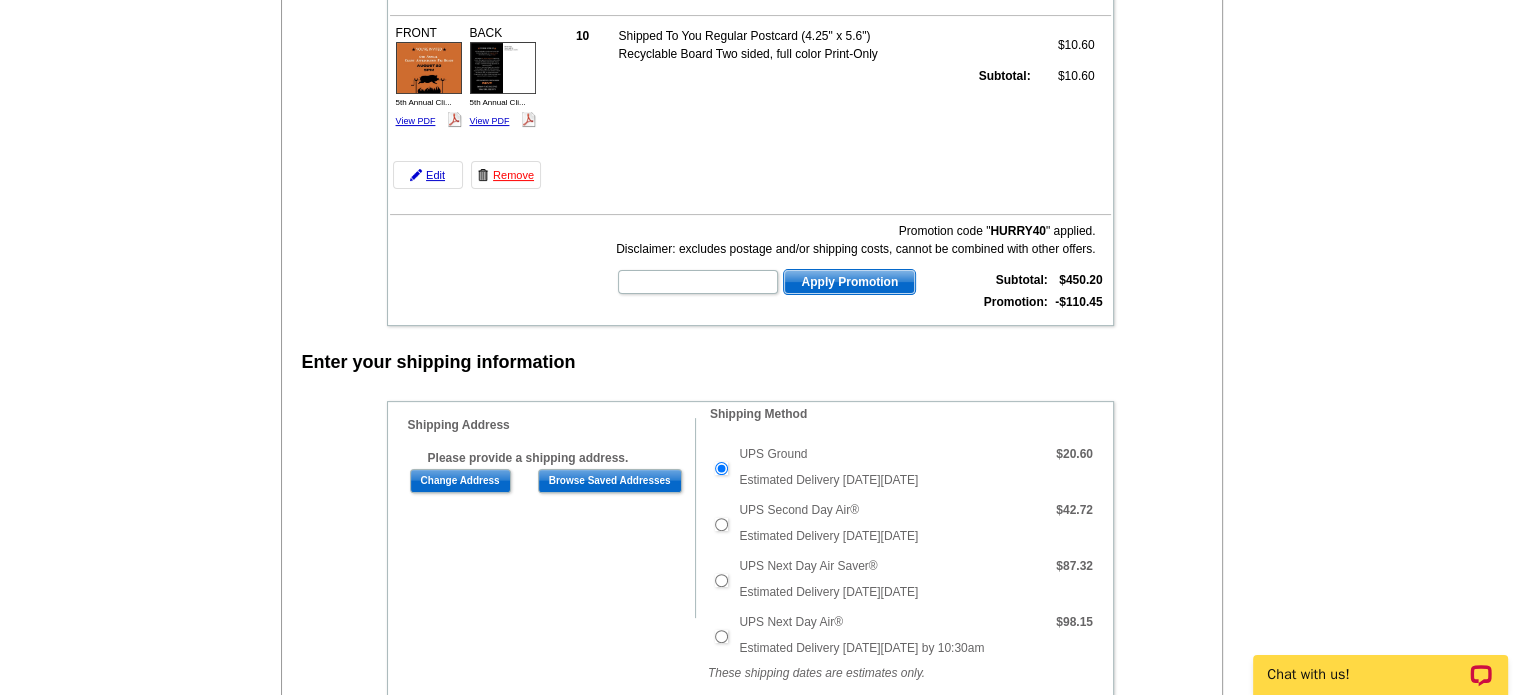 click at bounding box center [760, 2021] 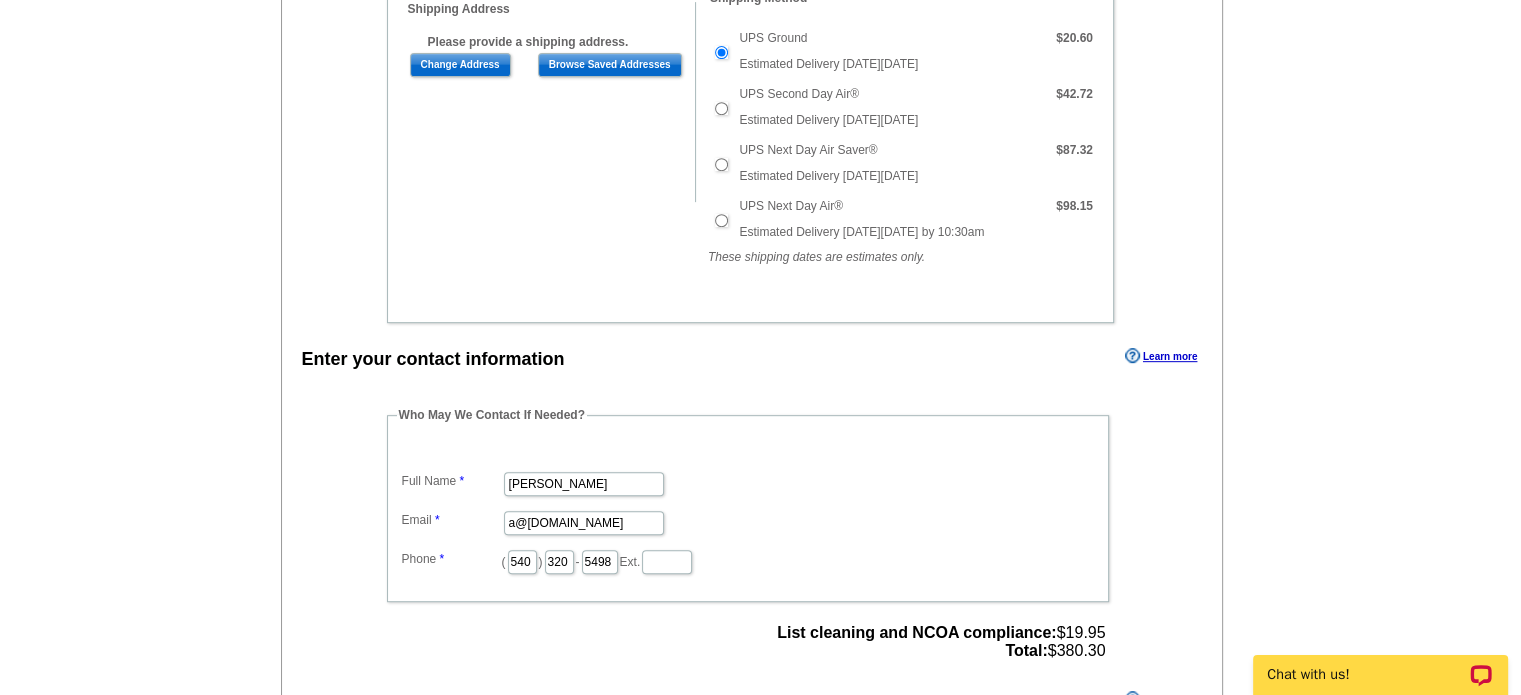 scroll, scrollTop: 934, scrollLeft: 0, axis: vertical 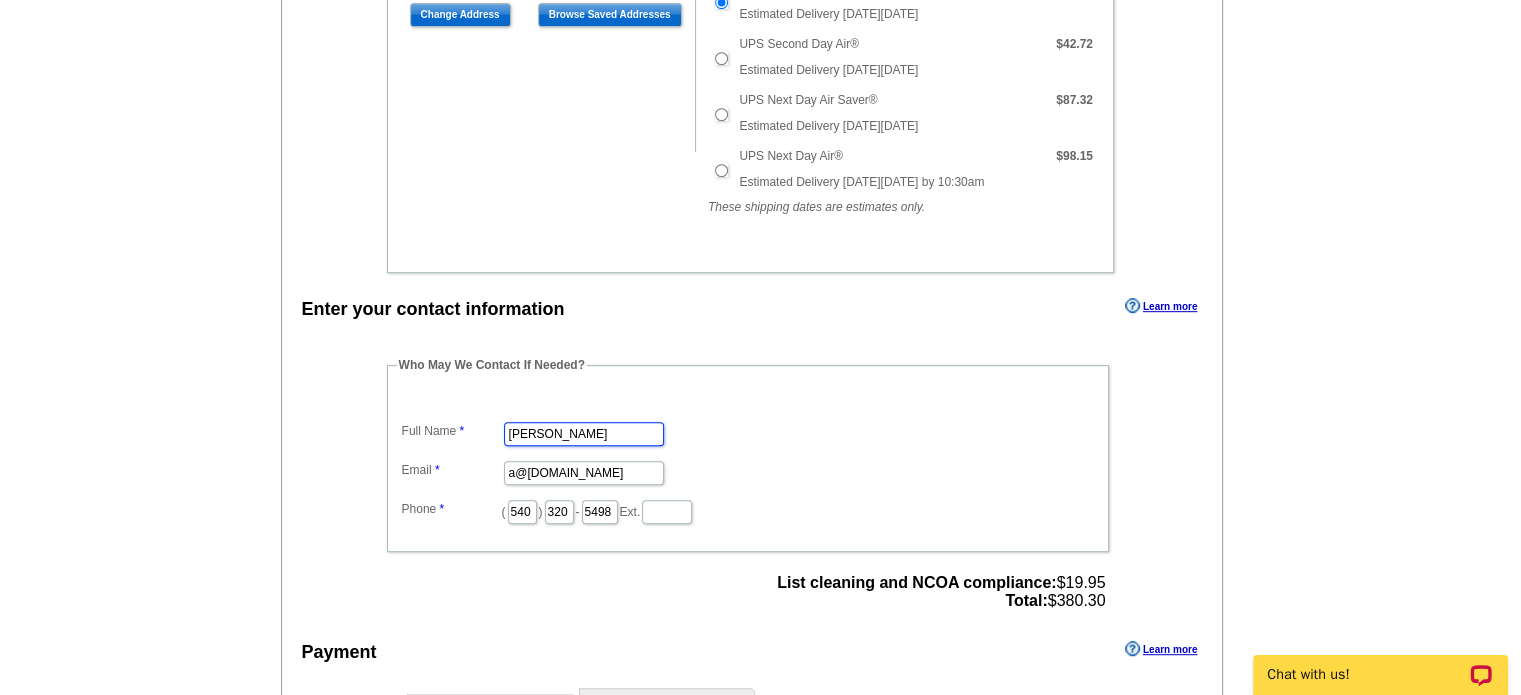 drag, startPoint x: 639, startPoint y: 418, endPoint x: 0, endPoint y: 415, distance: 639.007 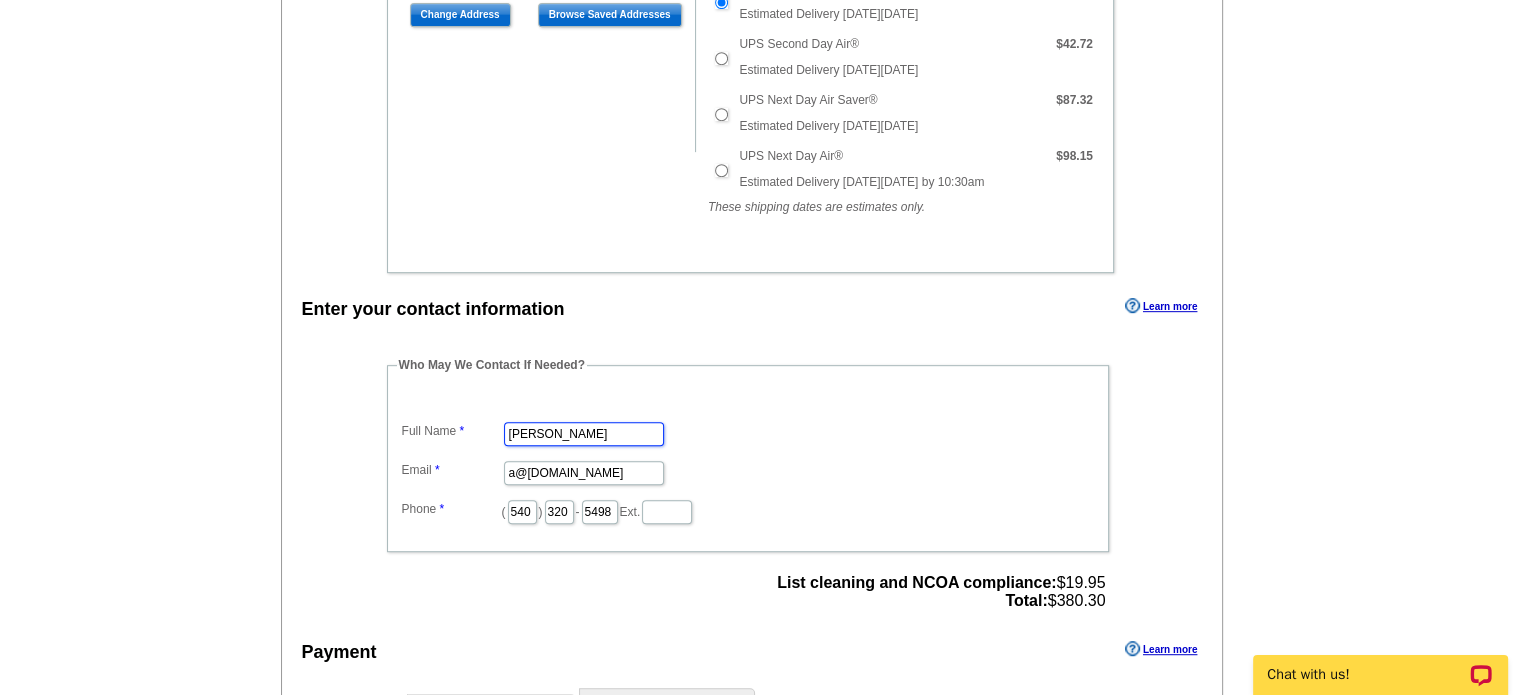 type on "[PERSON_NAME]" 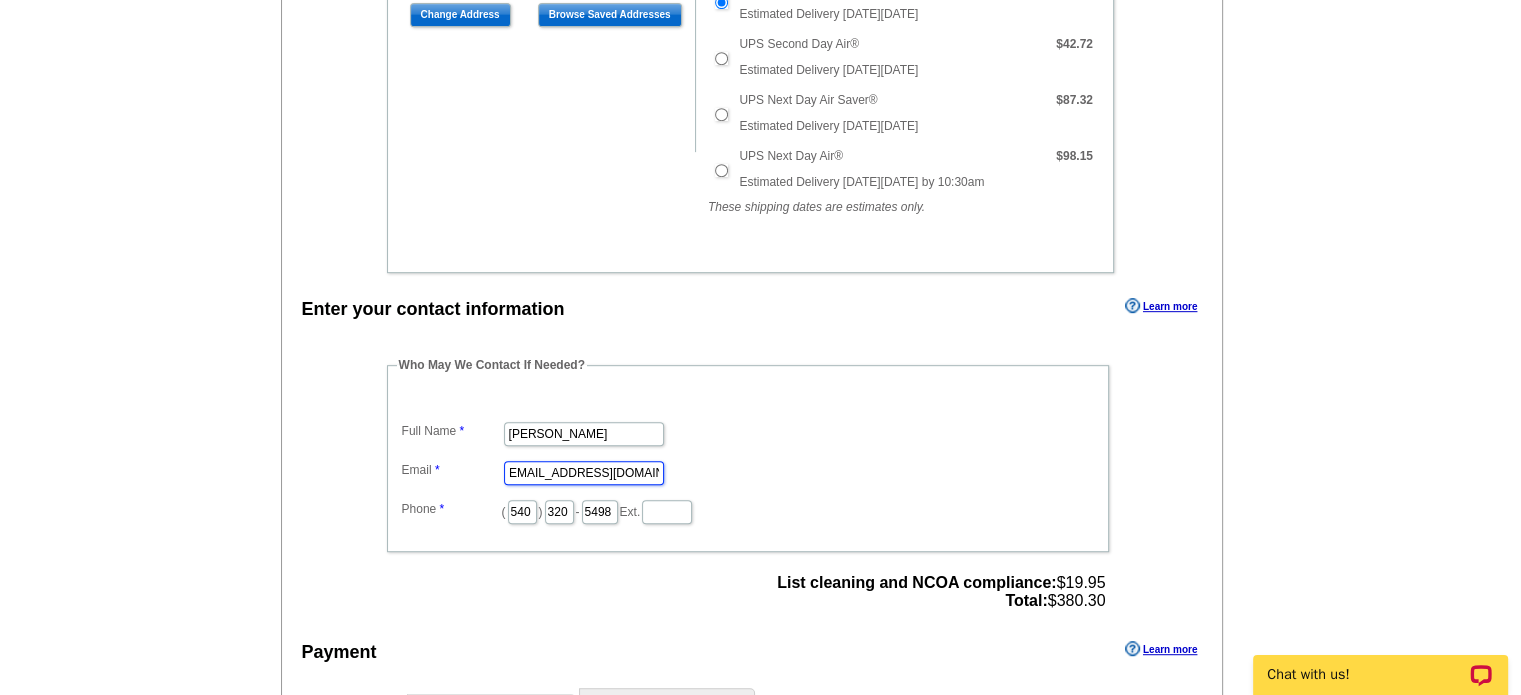scroll, scrollTop: 0, scrollLeft: 9, axis: horizontal 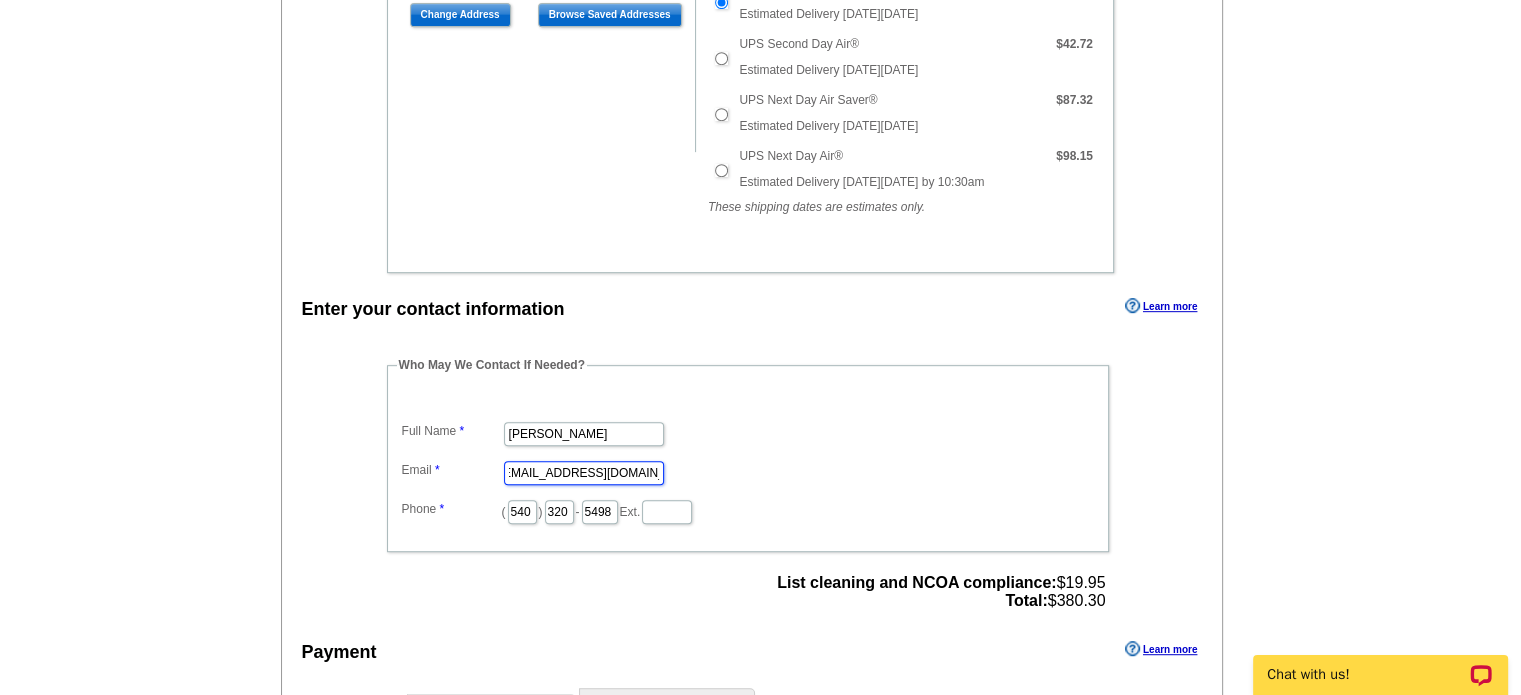 type on "[EMAIL_ADDRESS][DOMAIN_NAME]" 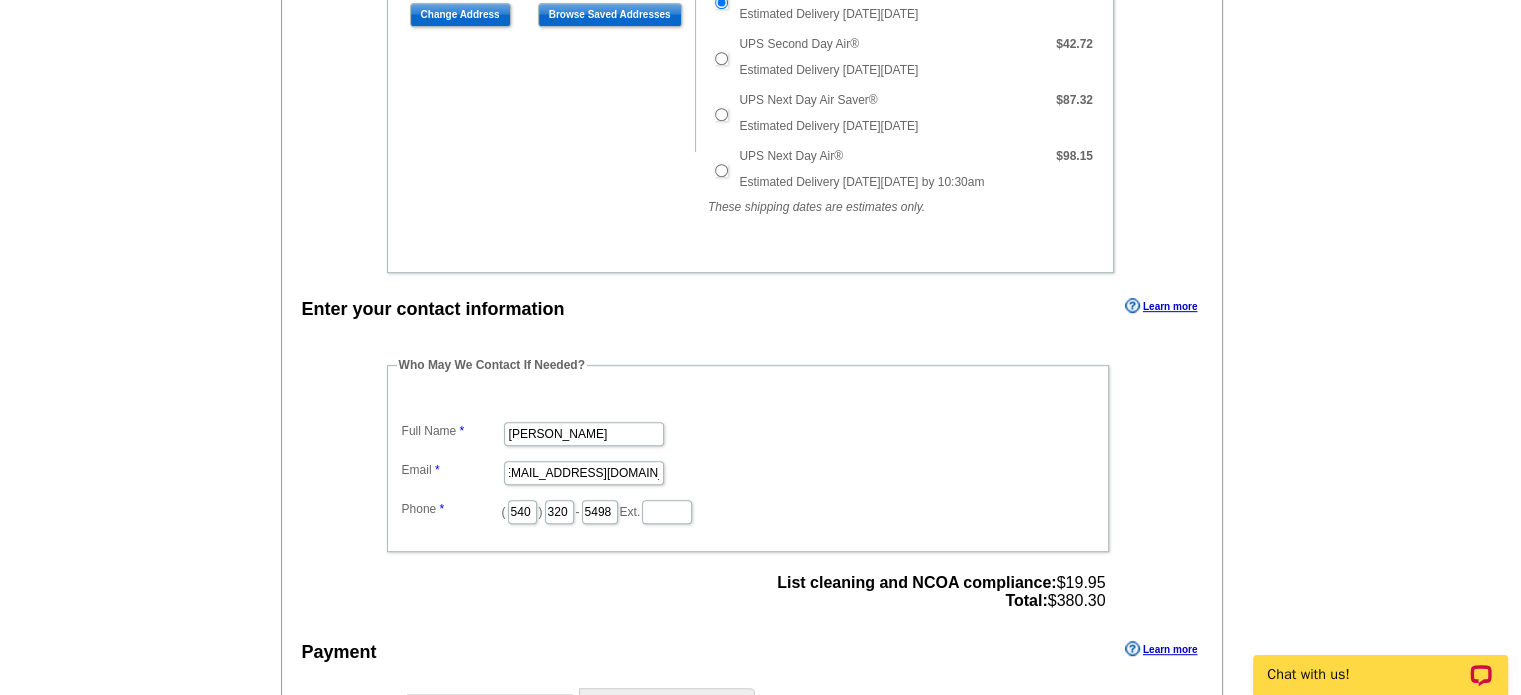 scroll, scrollTop: 0, scrollLeft: 0, axis: both 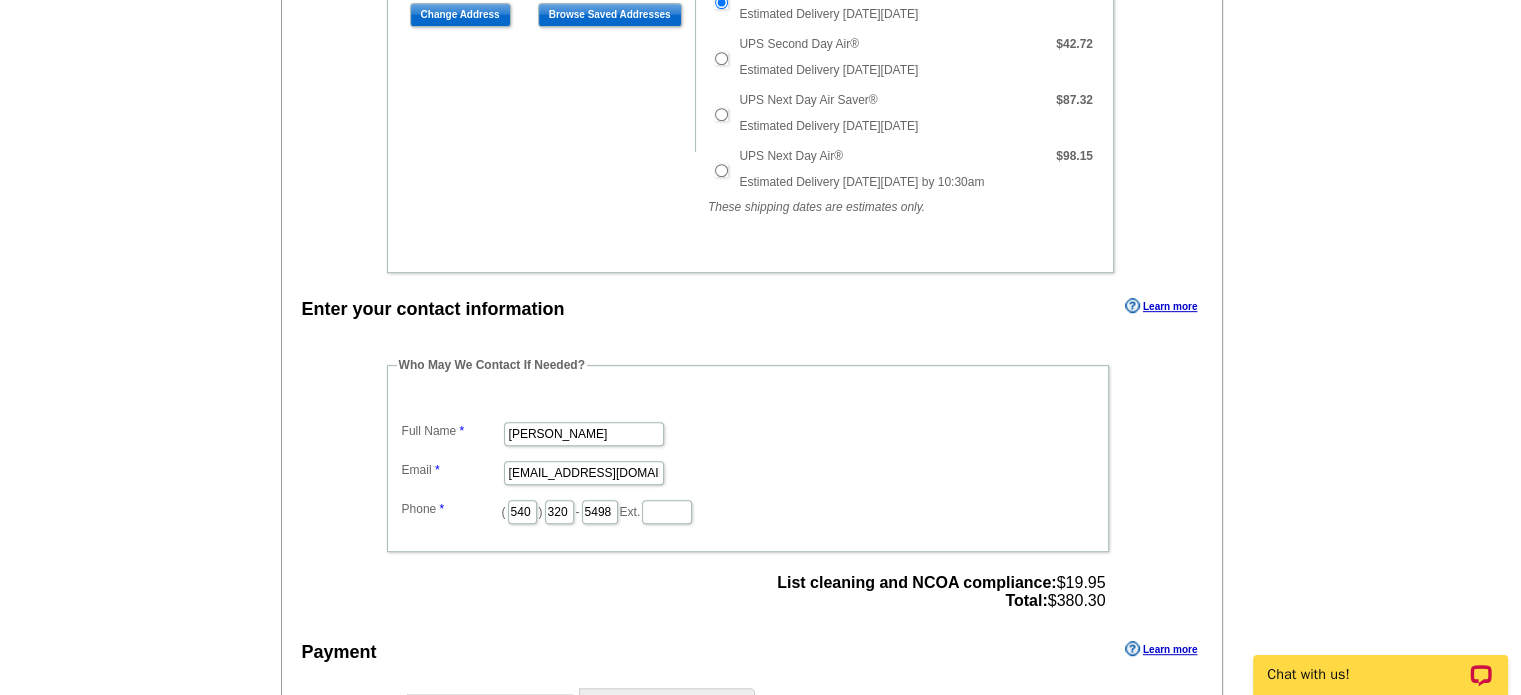 click on "[PERSON_NAME]" at bounding box center [748, 432] 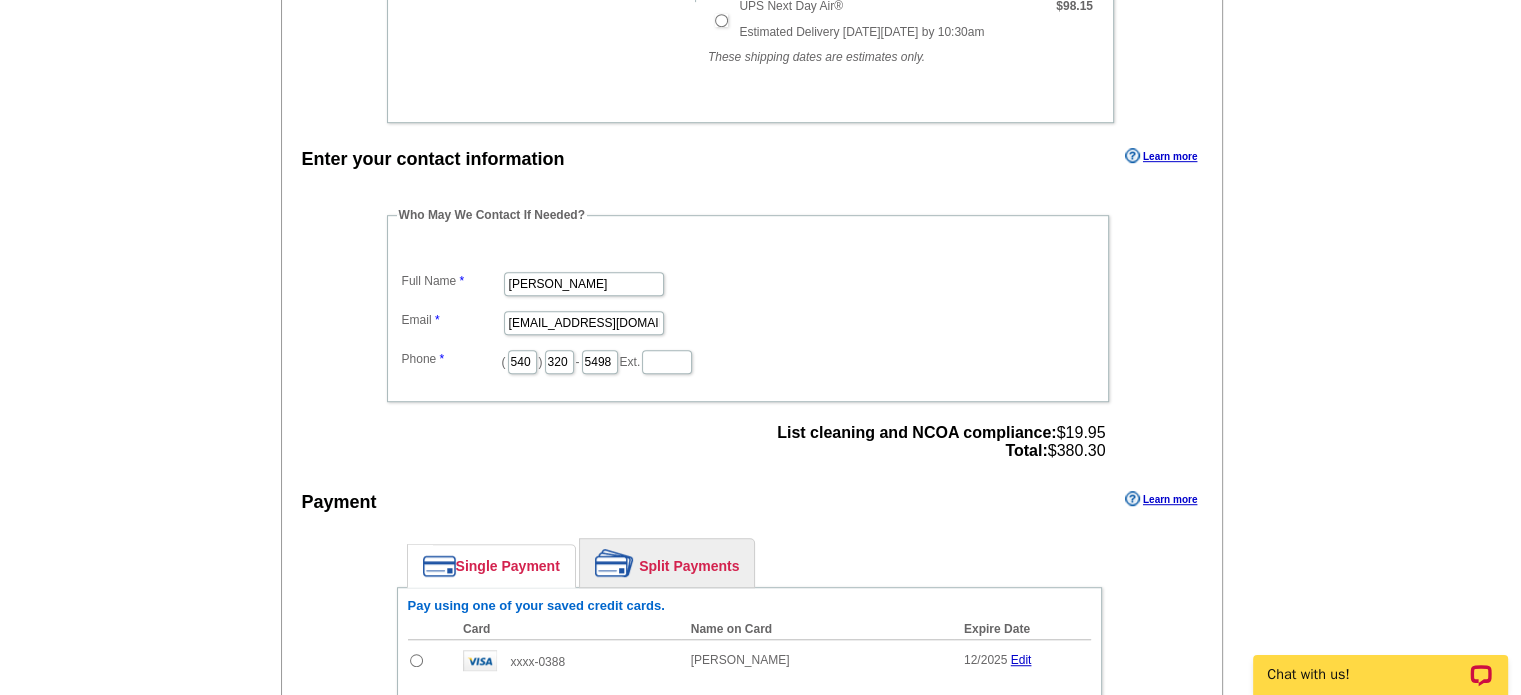 scroll, scrollTop: 1168, scrollLeft: 0, axis: vertical 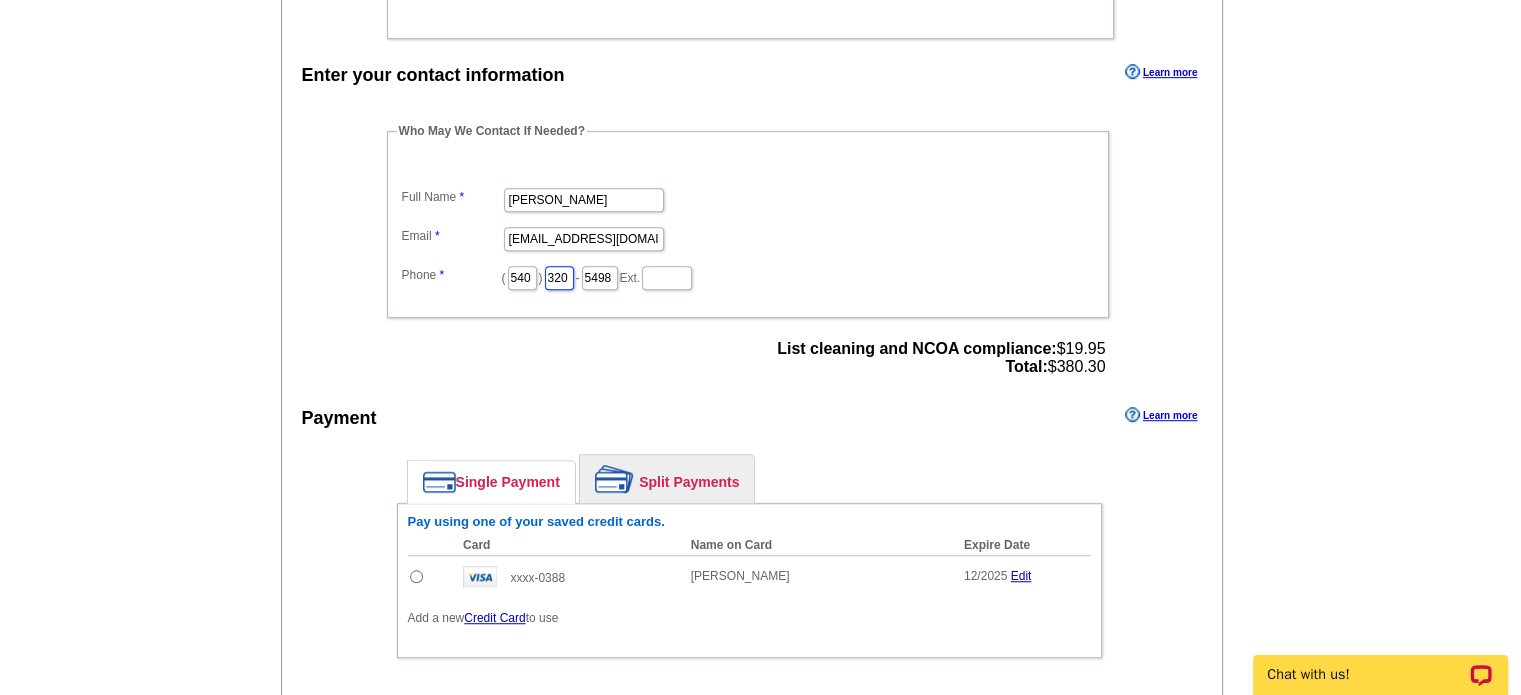 drag, startPoint x: 596, startPoint y: 266, endPoint x: 436, endPoint y: 269, distance: 160.02812 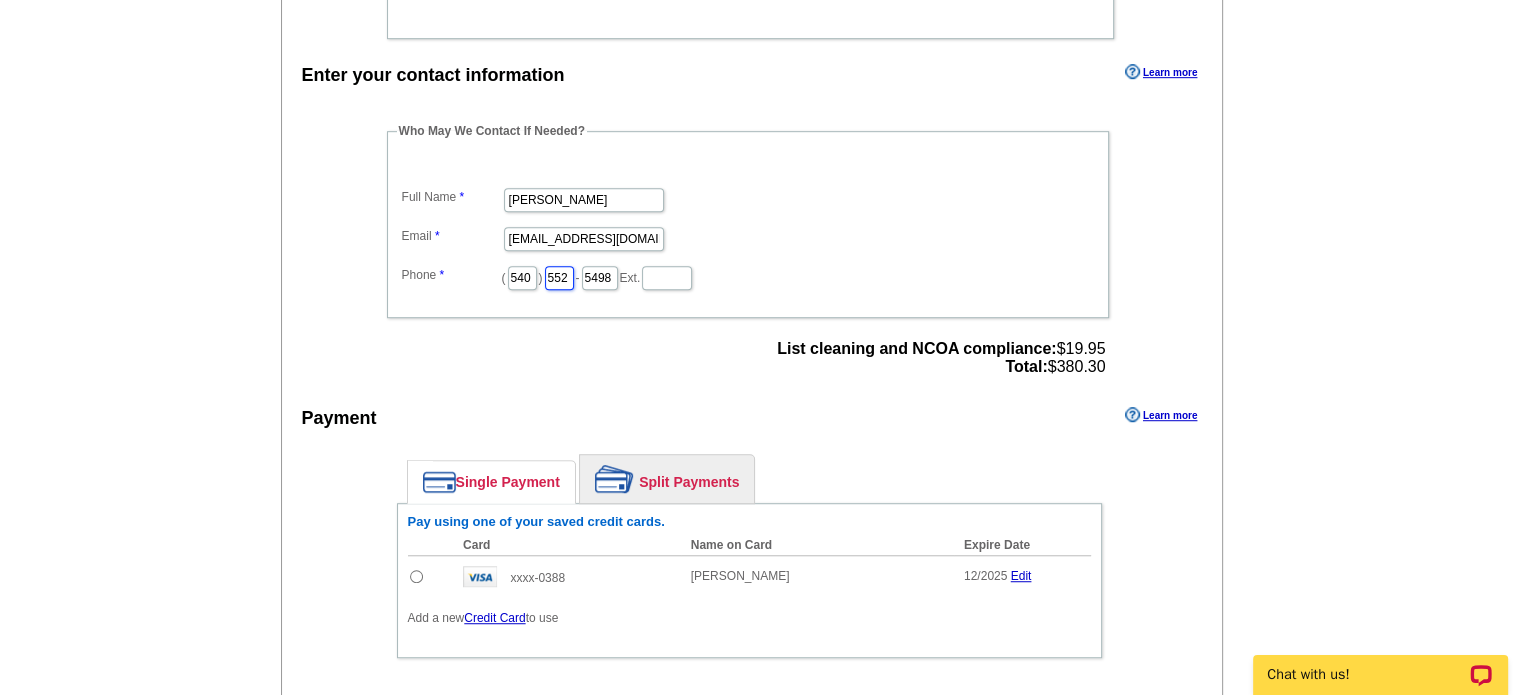 type on "552" 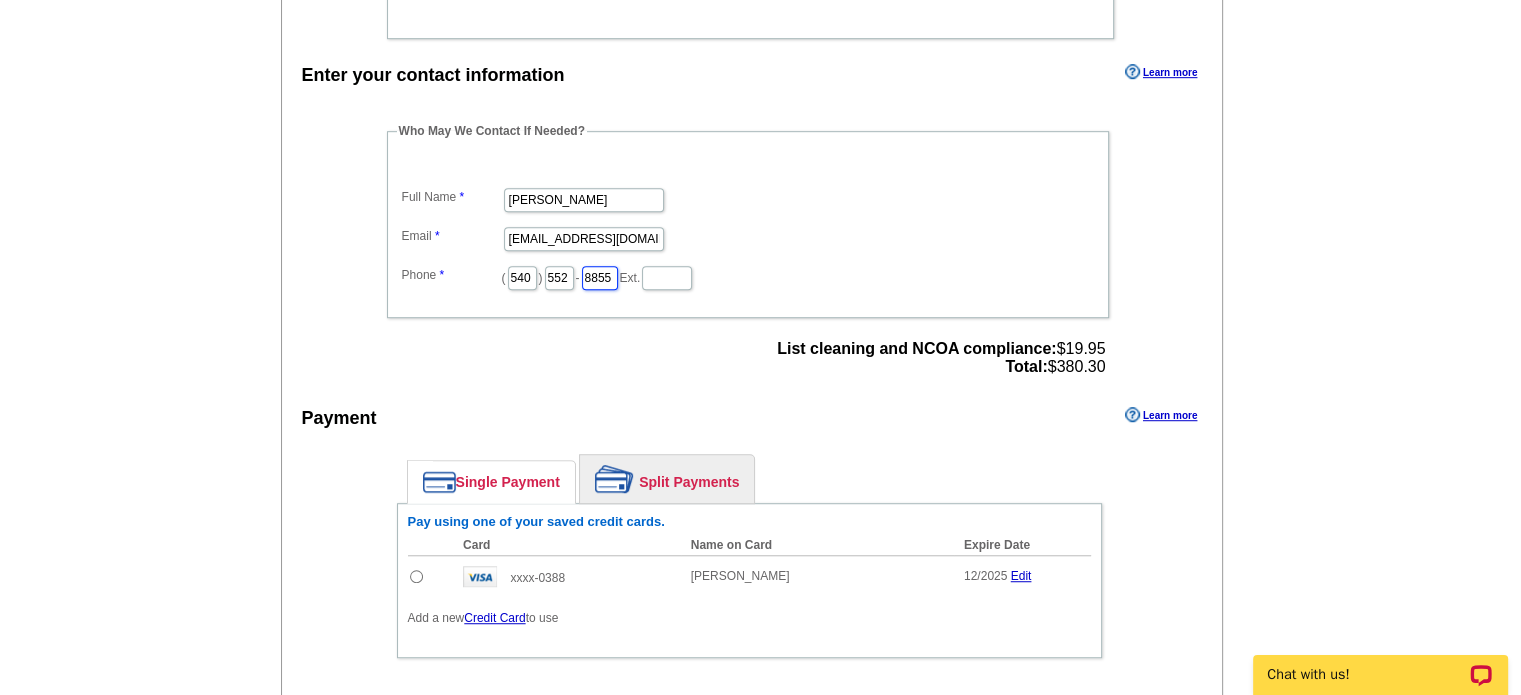 type on "8855" 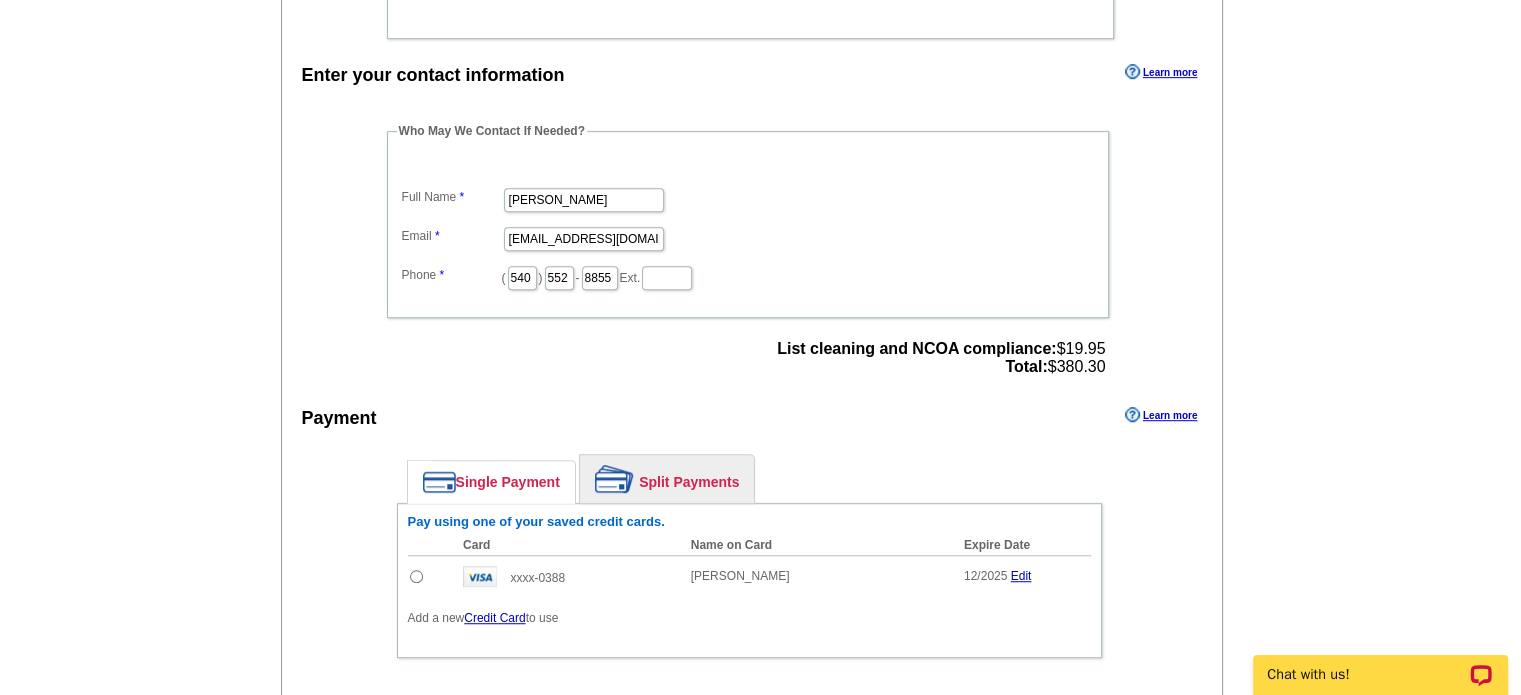 click on "Enter your contact information
Learn more
Who May We Contact If Needed?
Full Name
Emily Luketic
Email
marketing@thehudsonteam.us
Phone
( 540 )  552  -  8855  Ext.
List cleaning and NCOA compliance:
$19.95
Total:  $380.30
Payment
Learn more
Single Payment
Split Payments
Pay using one of your saved credit cards.
Card Add $" at bounding box center (752, 438) 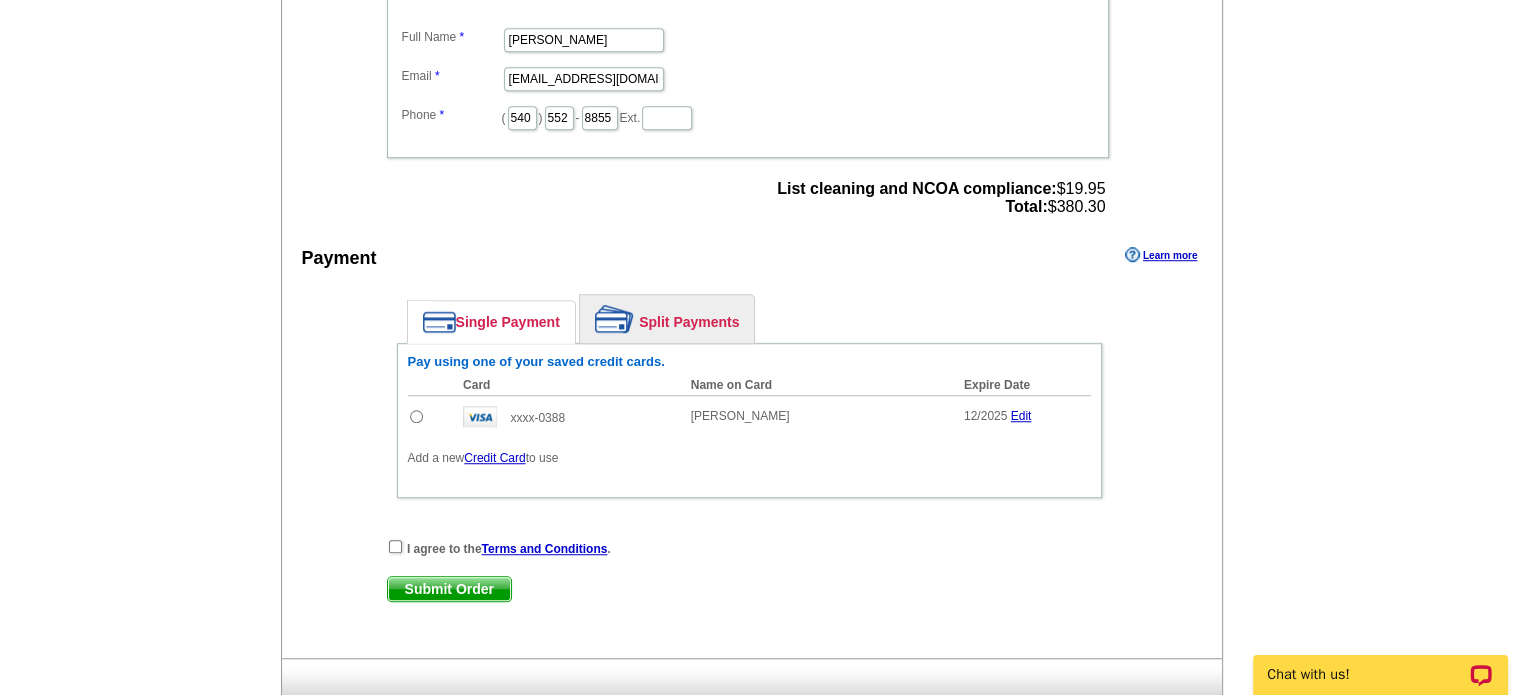 scroll, scrollTop: 1401, scrollLeft: 0, axis: vertical 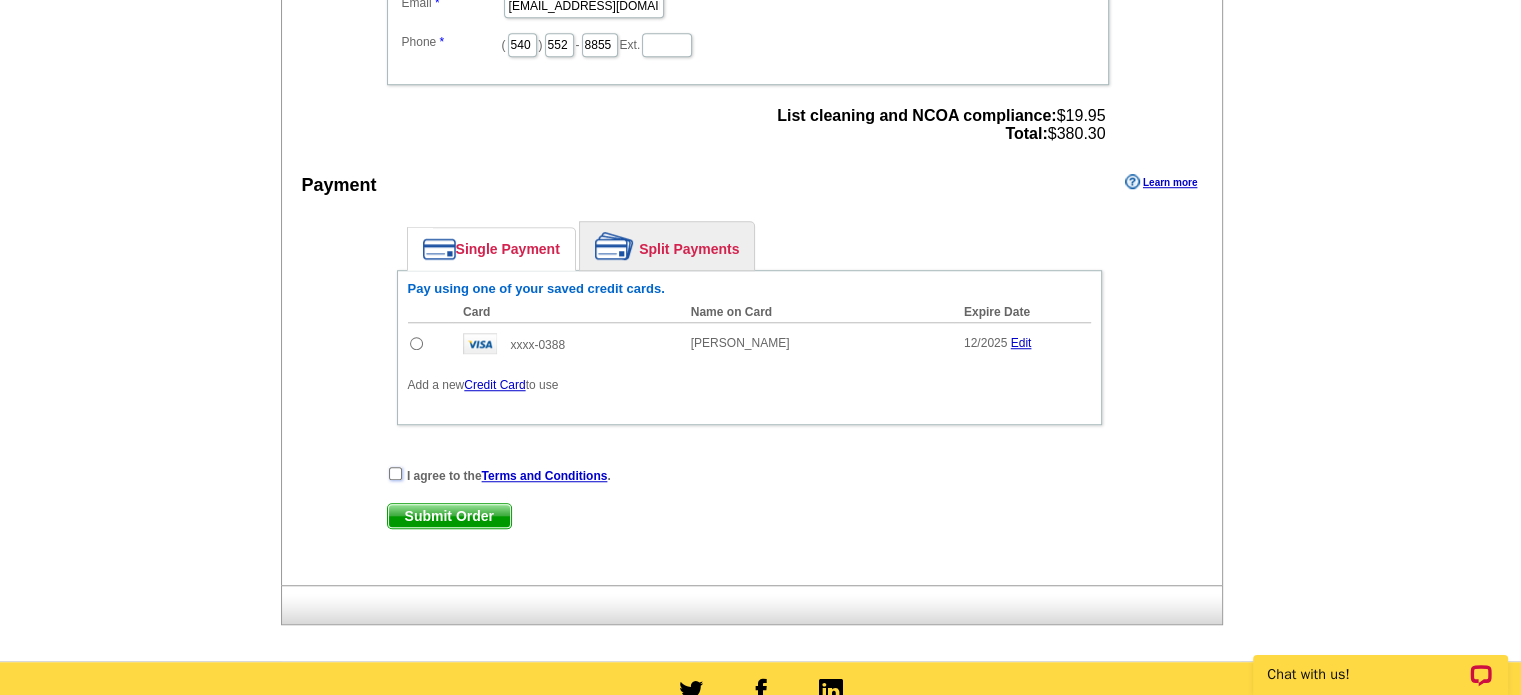 click at bounding box center [395, 473] 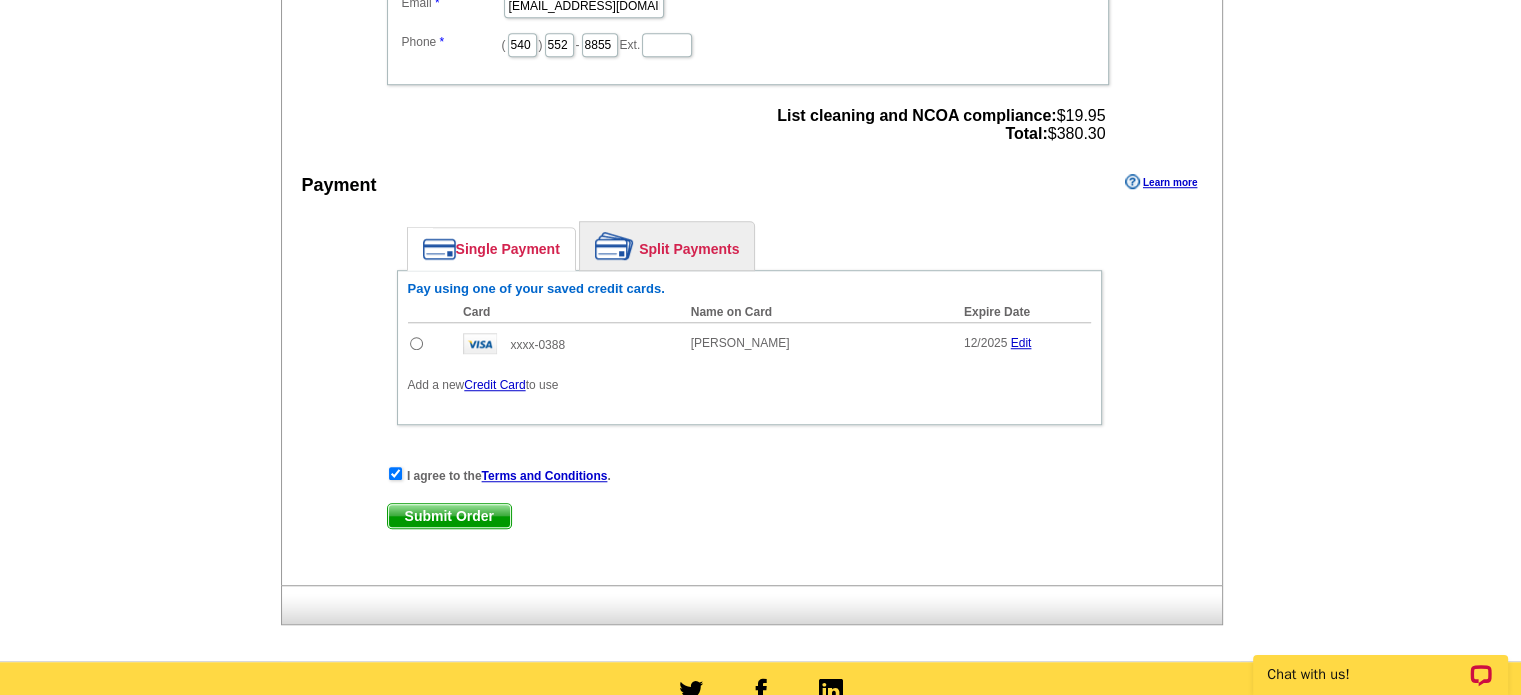 click on "Credit Card" at bounding box center [494, 385] 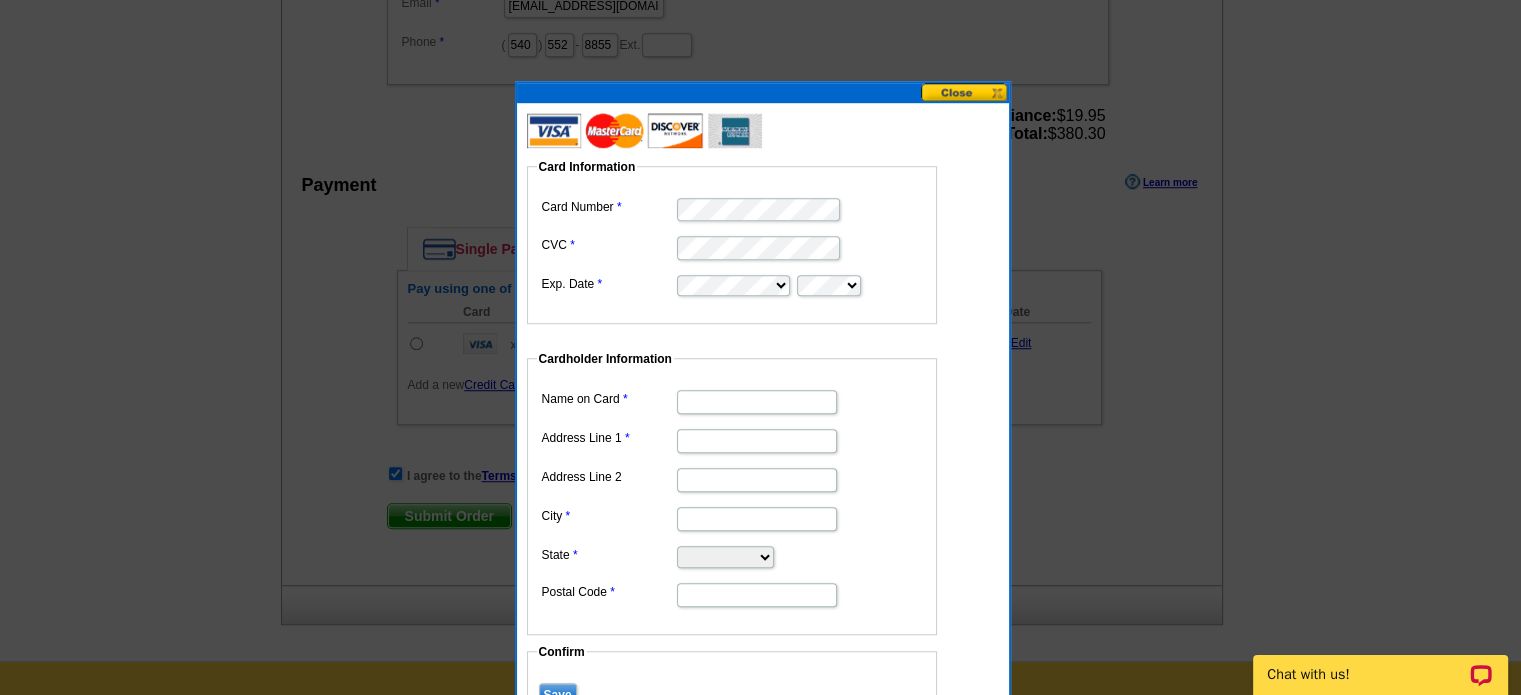 click at bounding box center [965, 92] 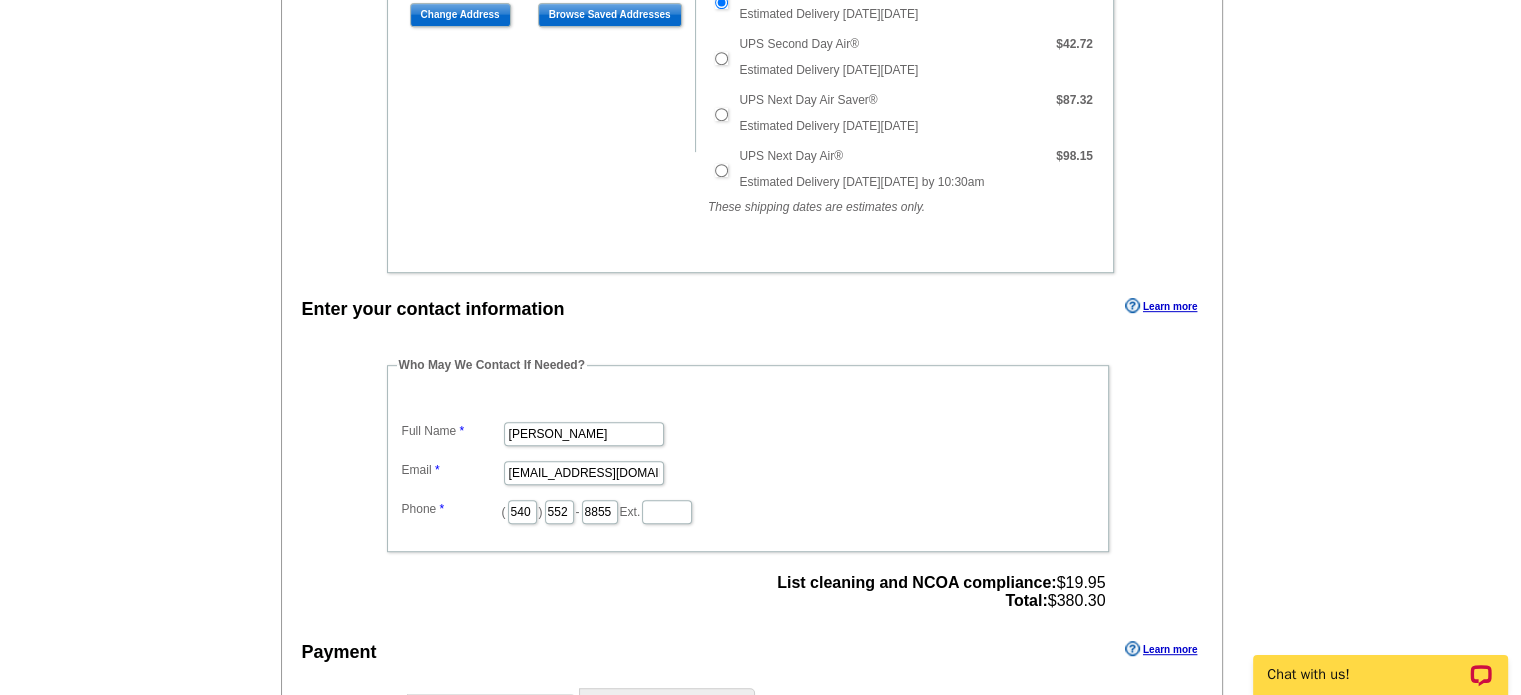 scroll, scrollTop: 1168, scrollLeft: 0, axis: vertical 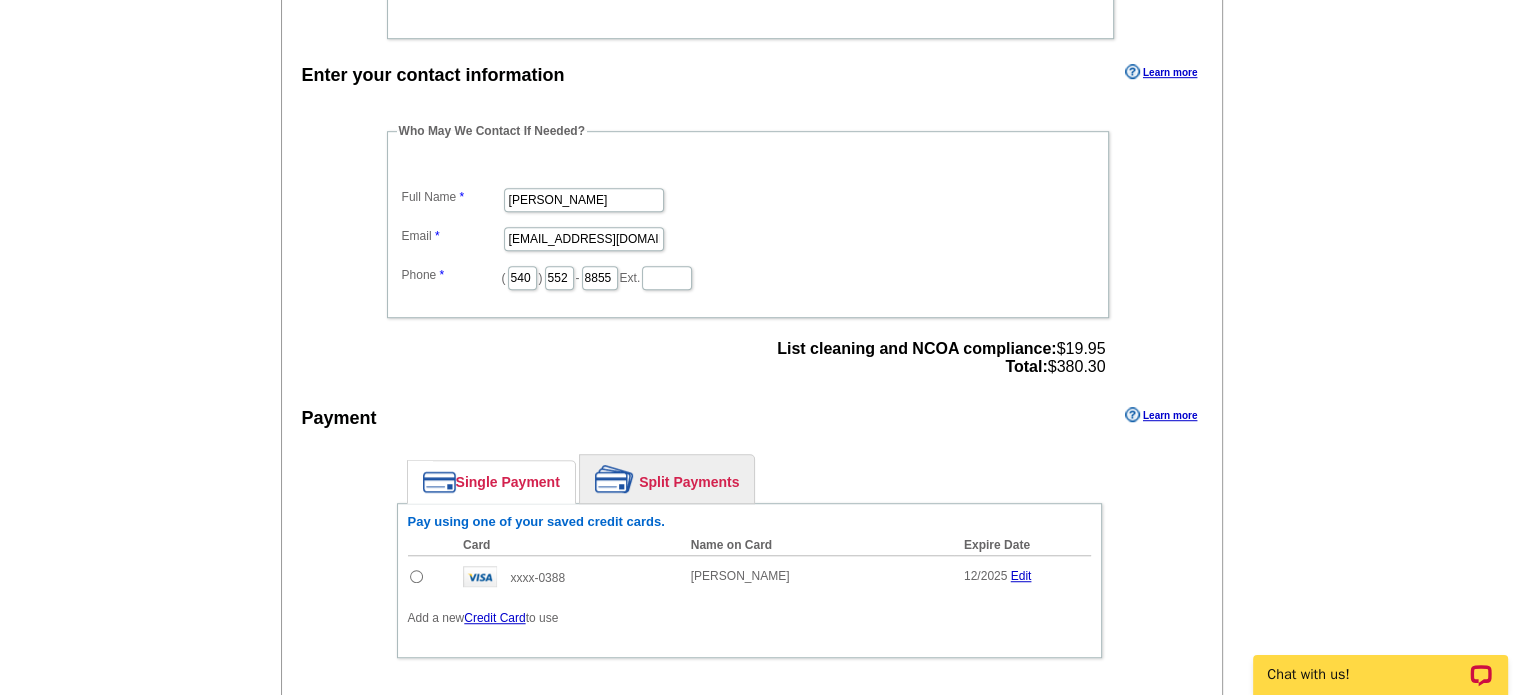 click on "Credit Card" at bounding box center (494, 618) 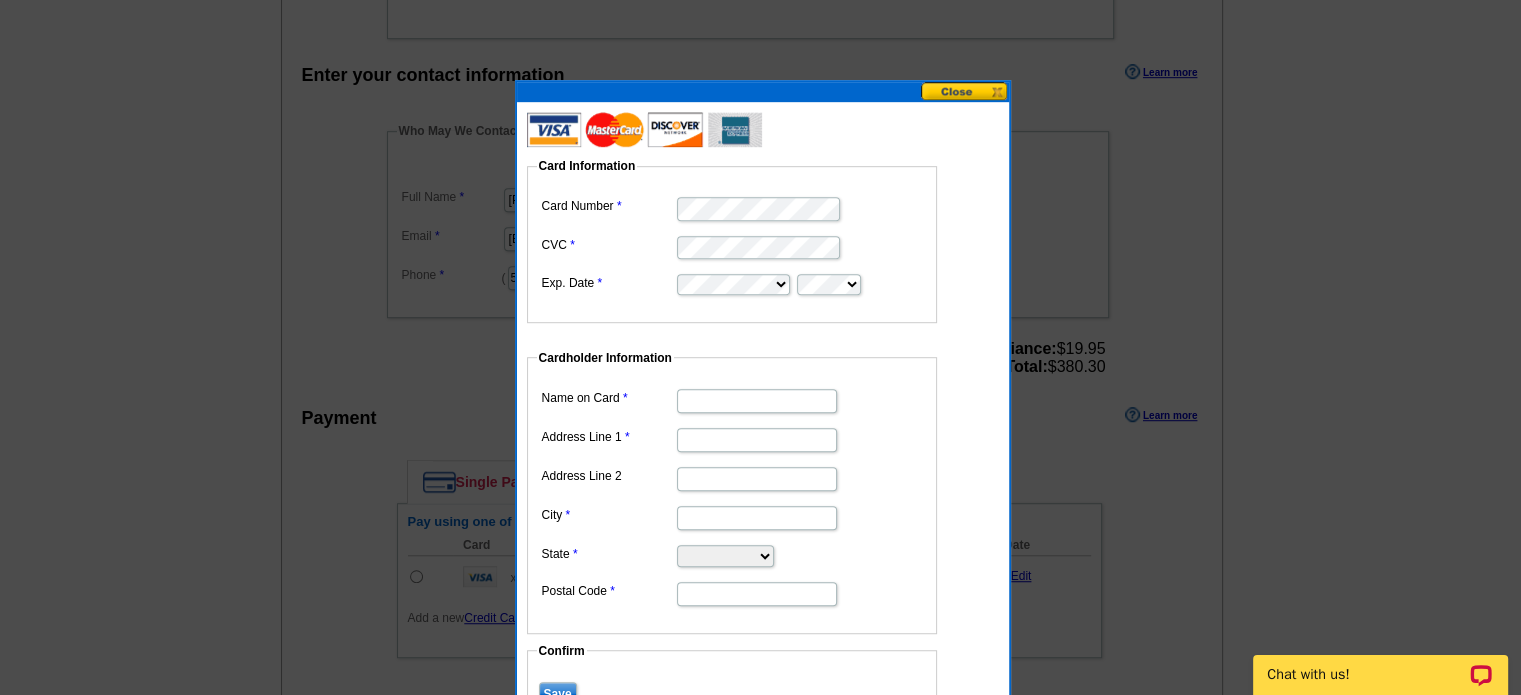 click on "Name on Card" at bounding box center (757, 401) 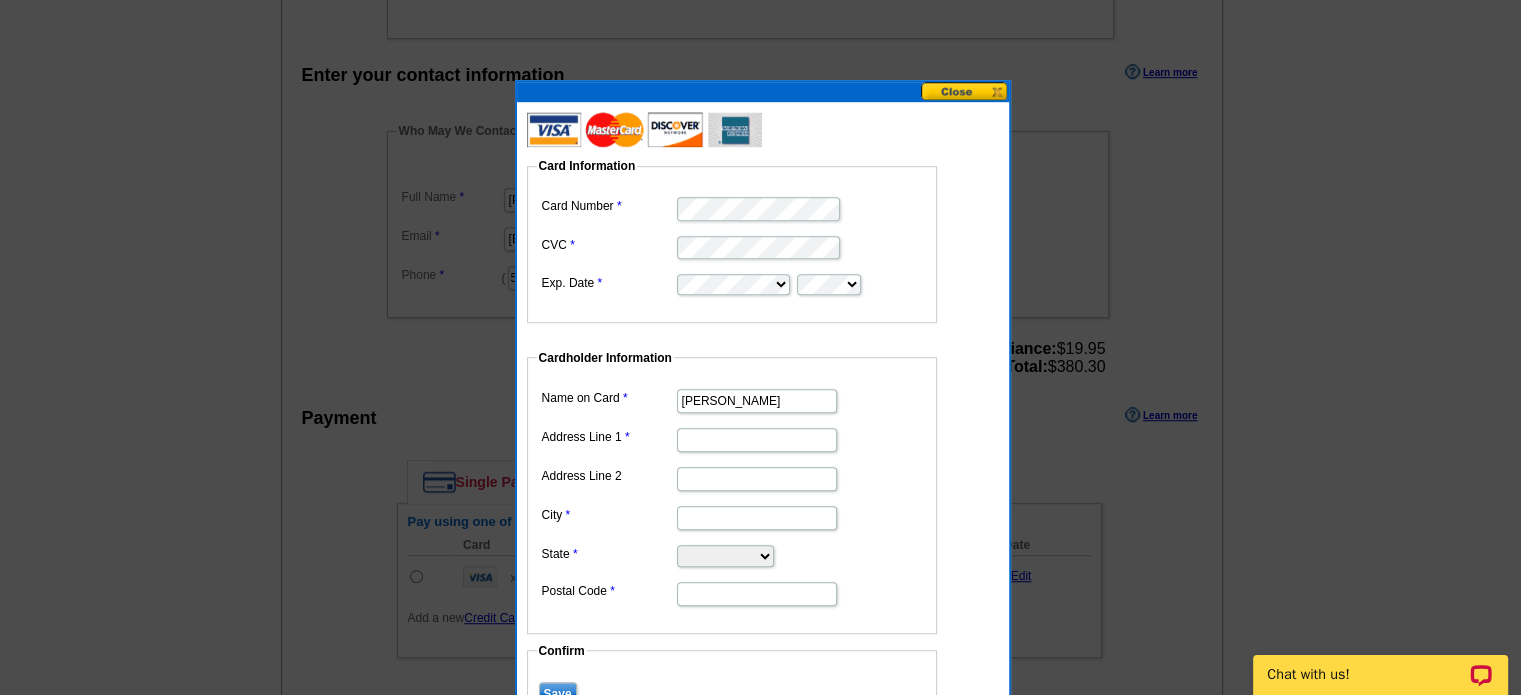 type on "[PERSON_NAME]" 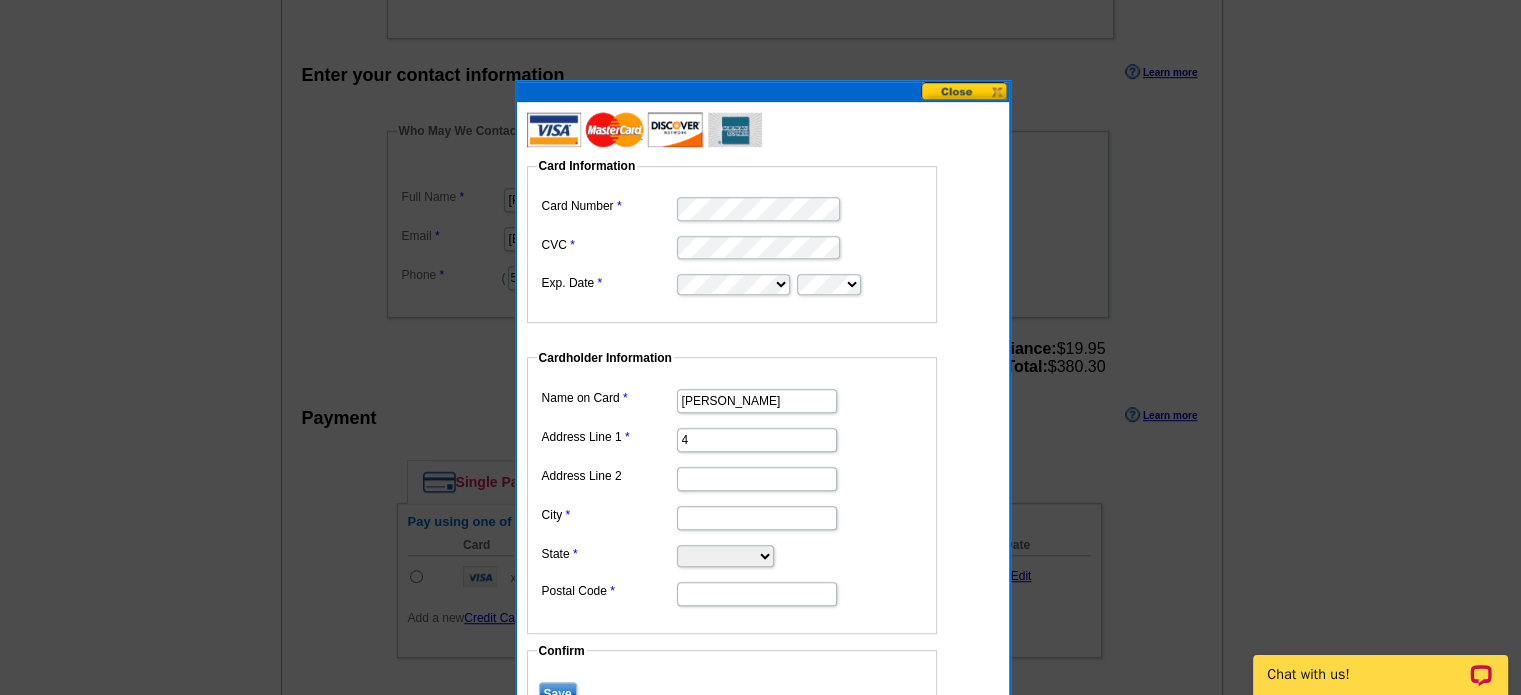 type on "[STREET_ADDRESS]" 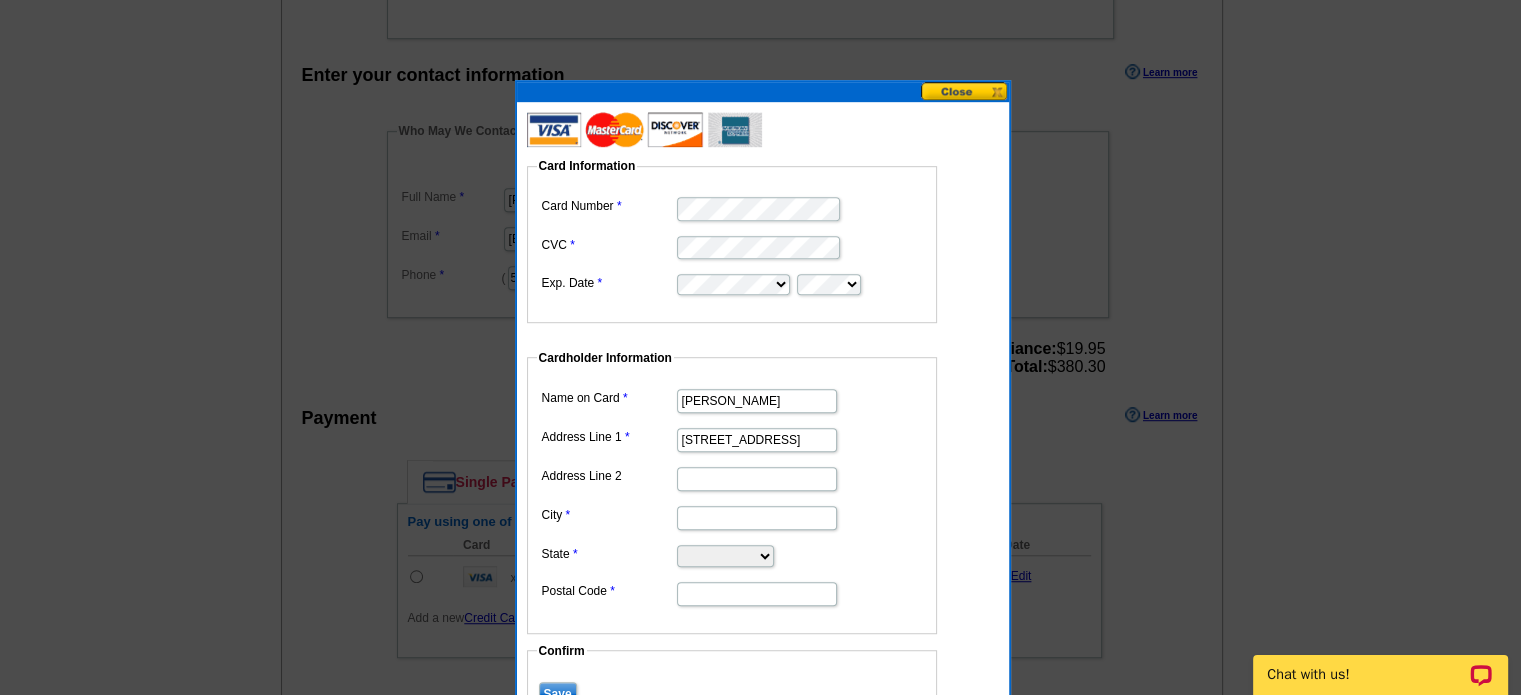 click on "City" at bounding box center (757, 518) 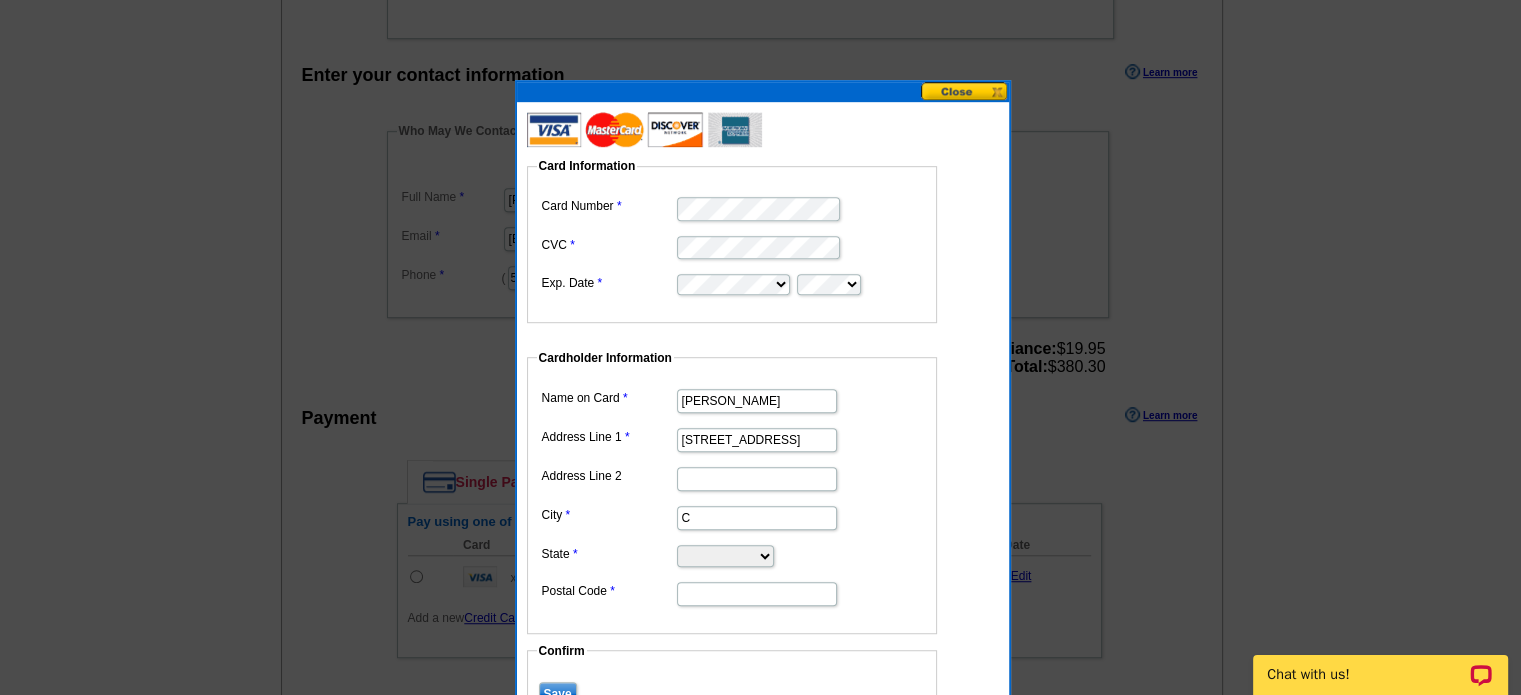 type on "Christiansburg" 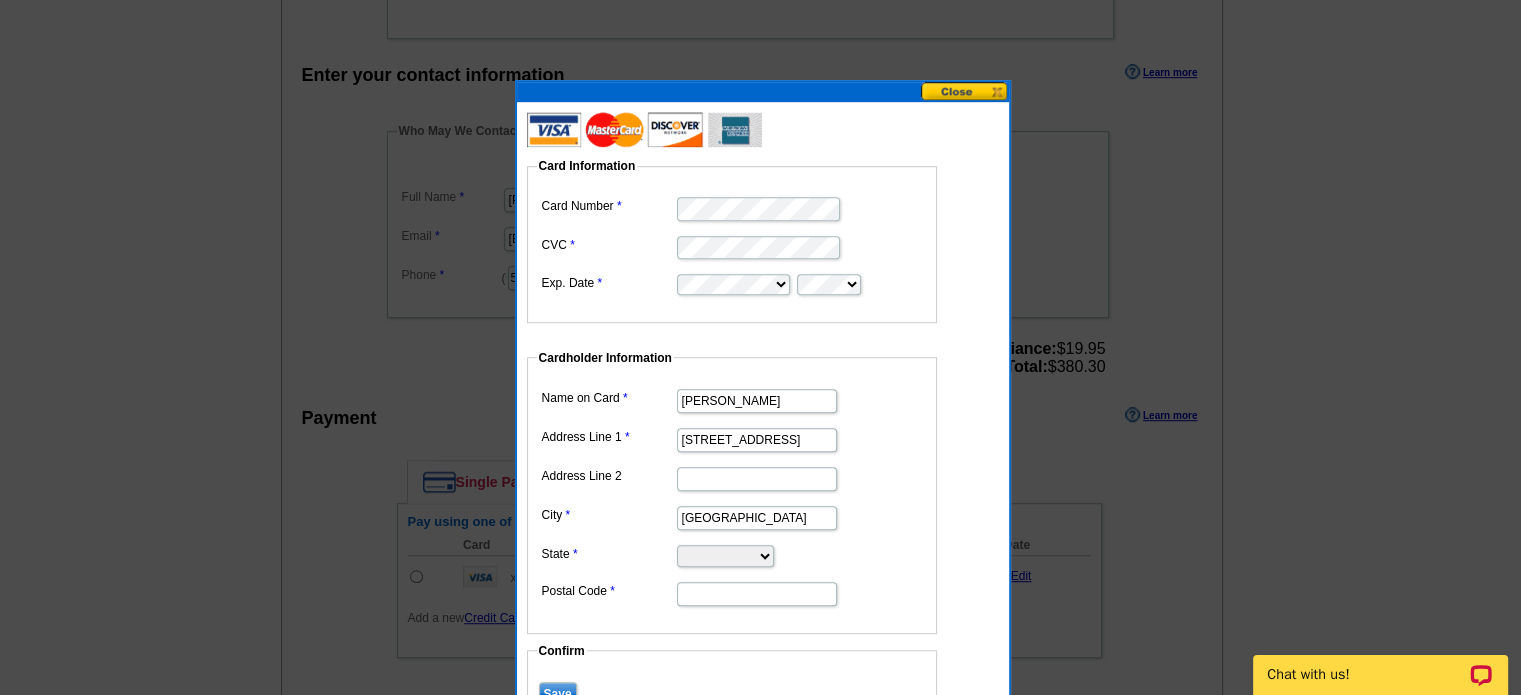 select on "VA" 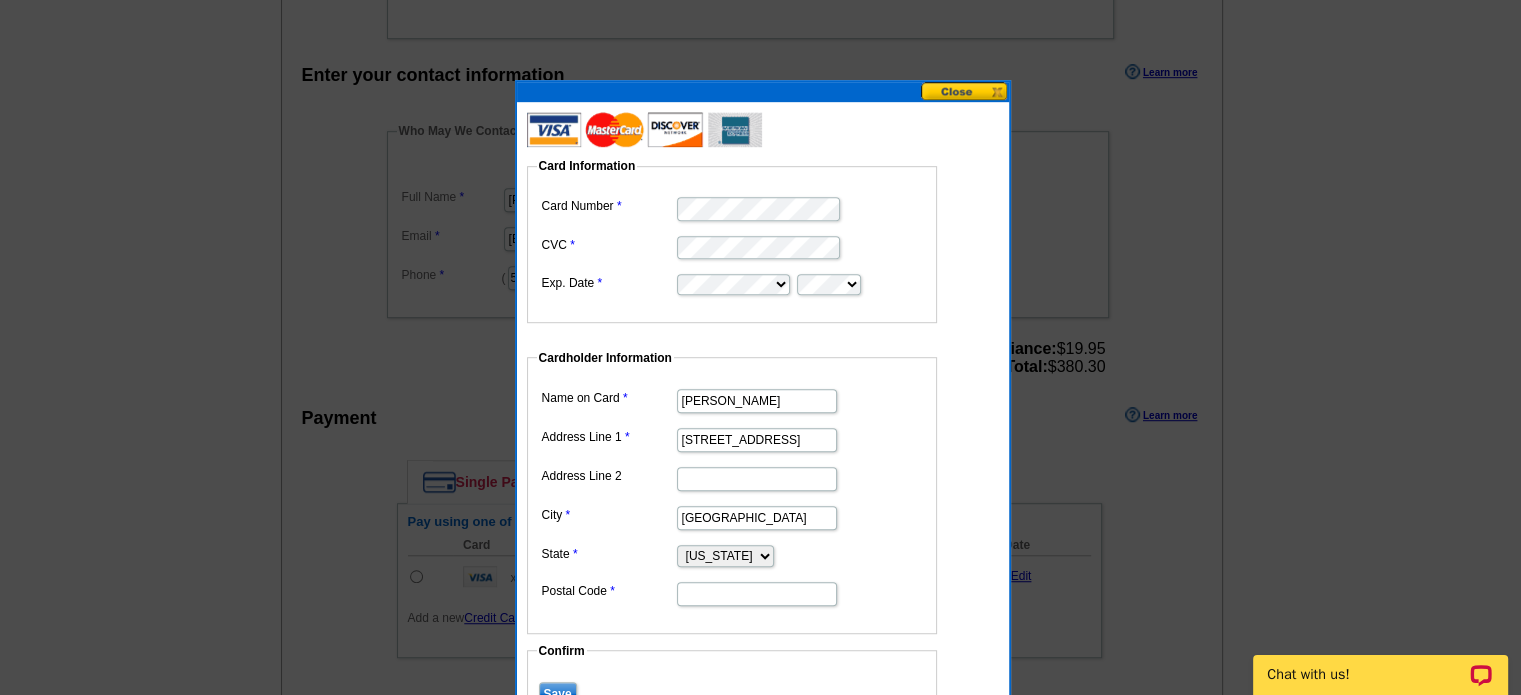 type on "24073" 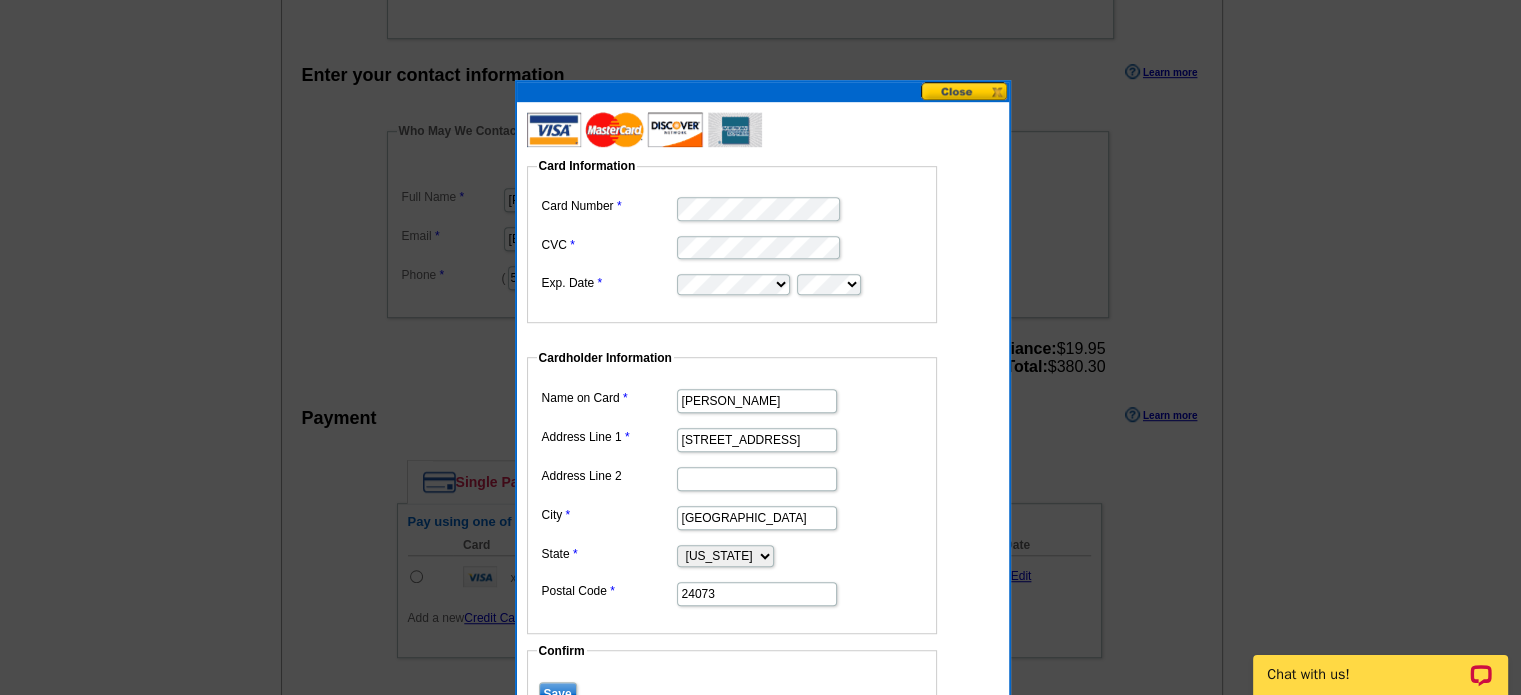 click on "Welcome back  Amy
My Account
Logout
local_phone
Same Day Design, Print, & Mail Postcards. Over 1 Million Customers.
account_circle
Welcome Amy
My Account Logout
2
shopping_cart
My Order
picture_in_picture
Postcards
store_mall_directory
Products
keyboard_arrow_down
Postcards
Business cards More" at bounding box center [760, 76] 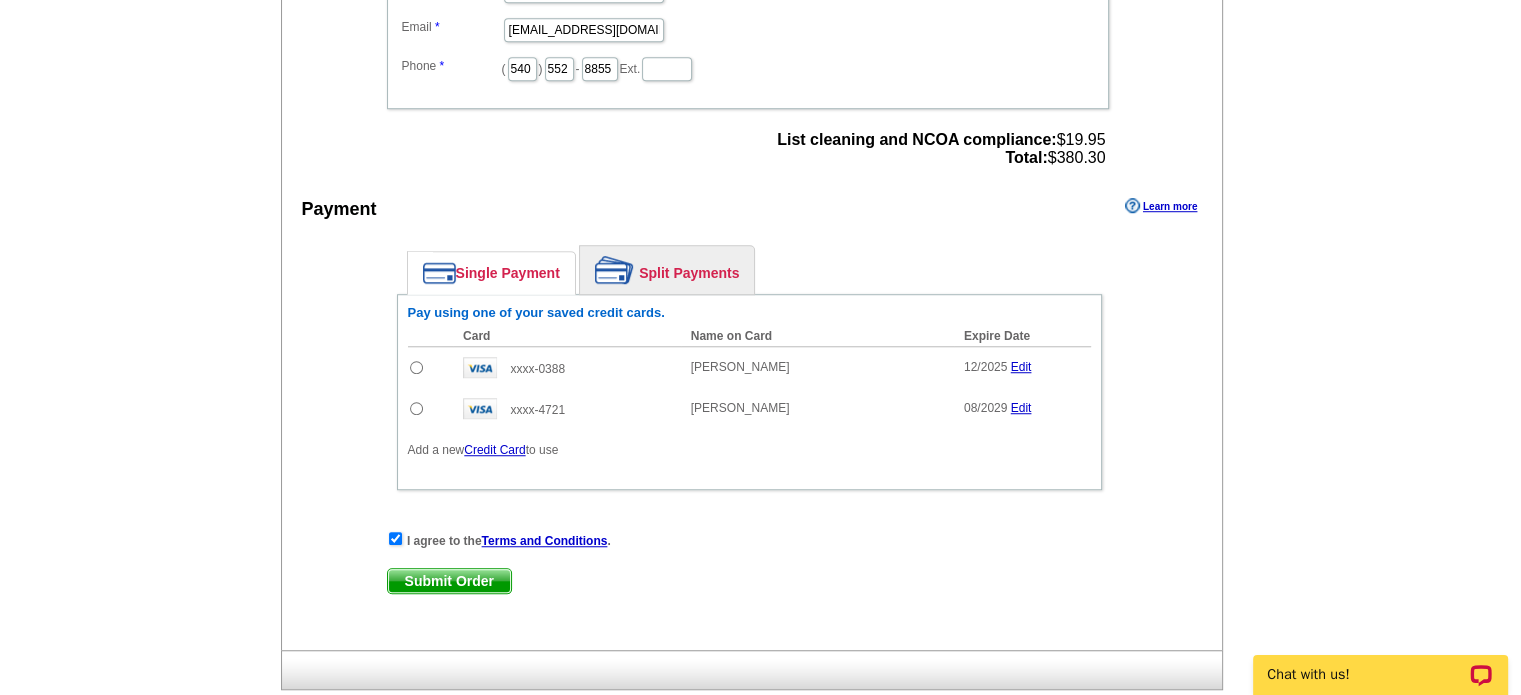 scroll, scrollTop: 1401, scrollLeft: 0, axis: vertical 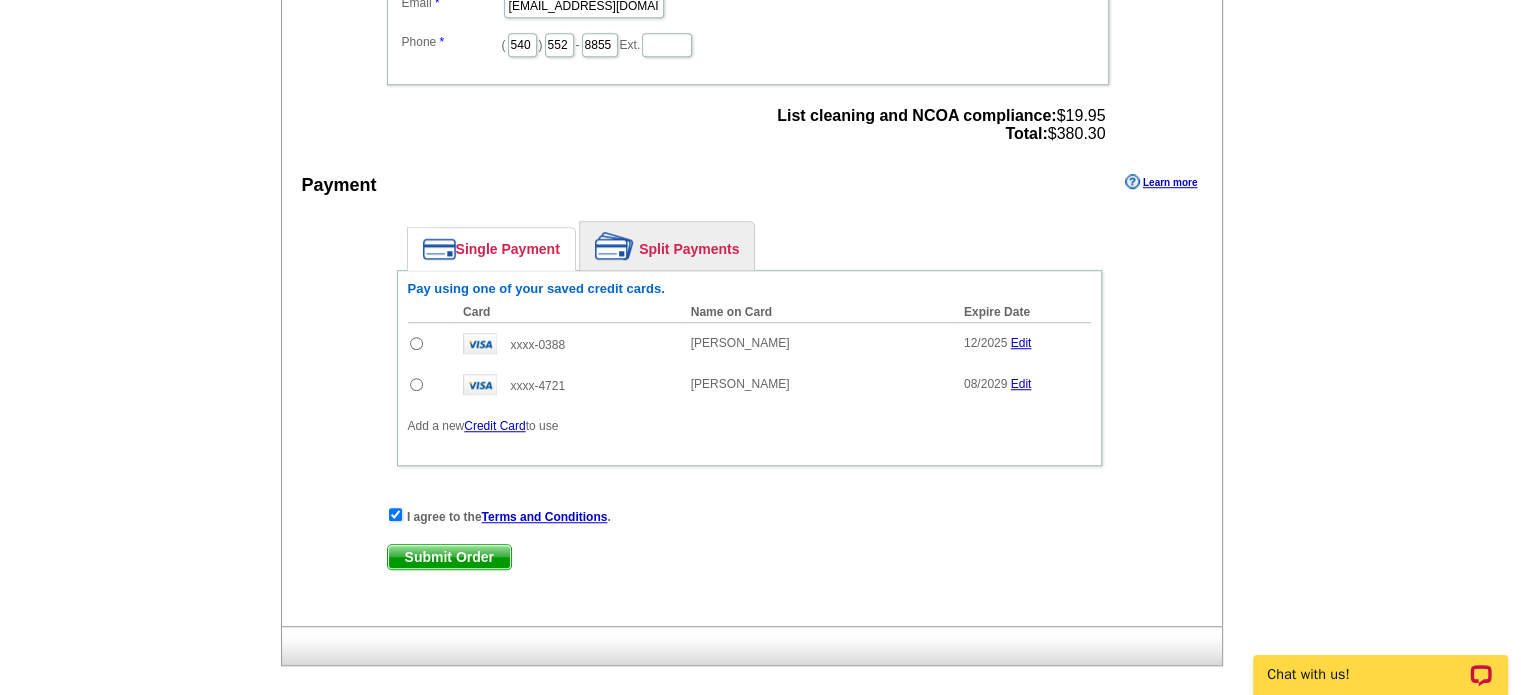 click at bounding box center [416, 384] 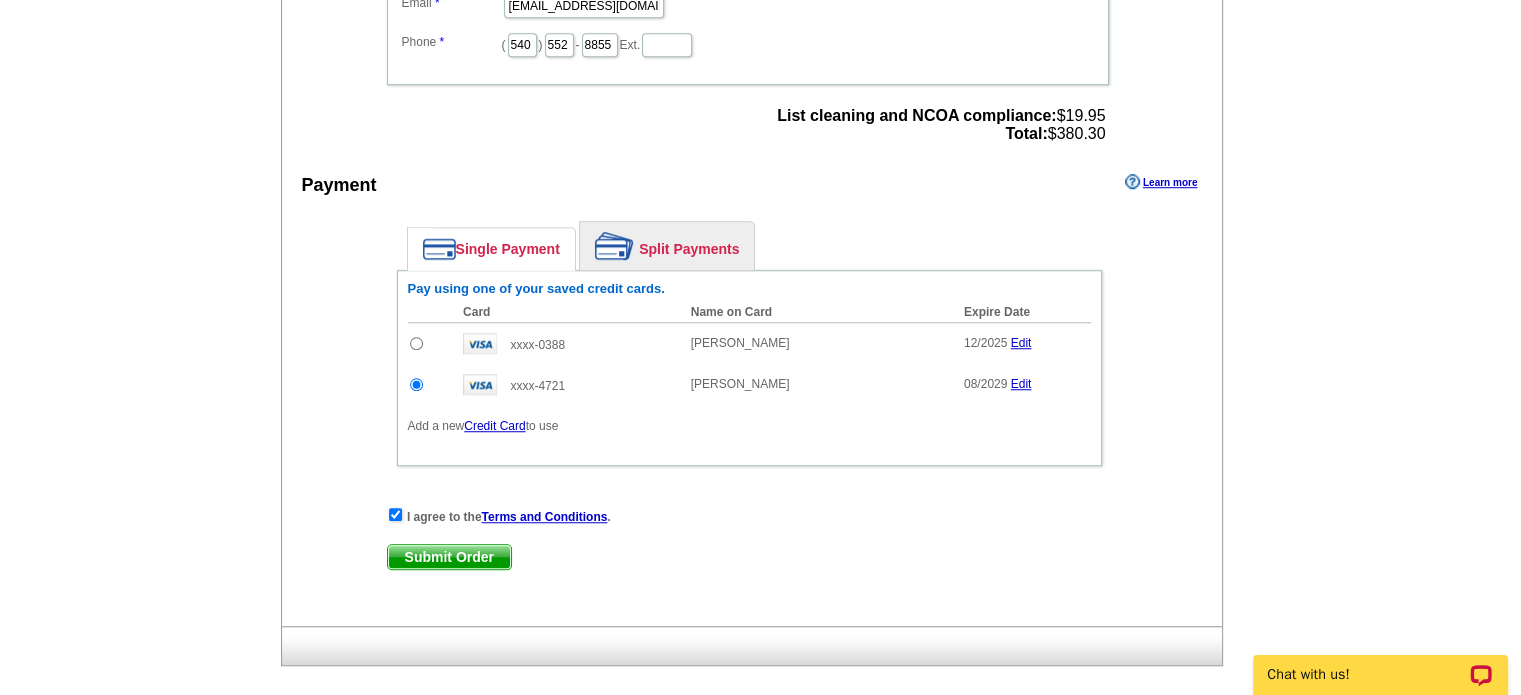click on "Submit Order" at bounding box center (449, 557) 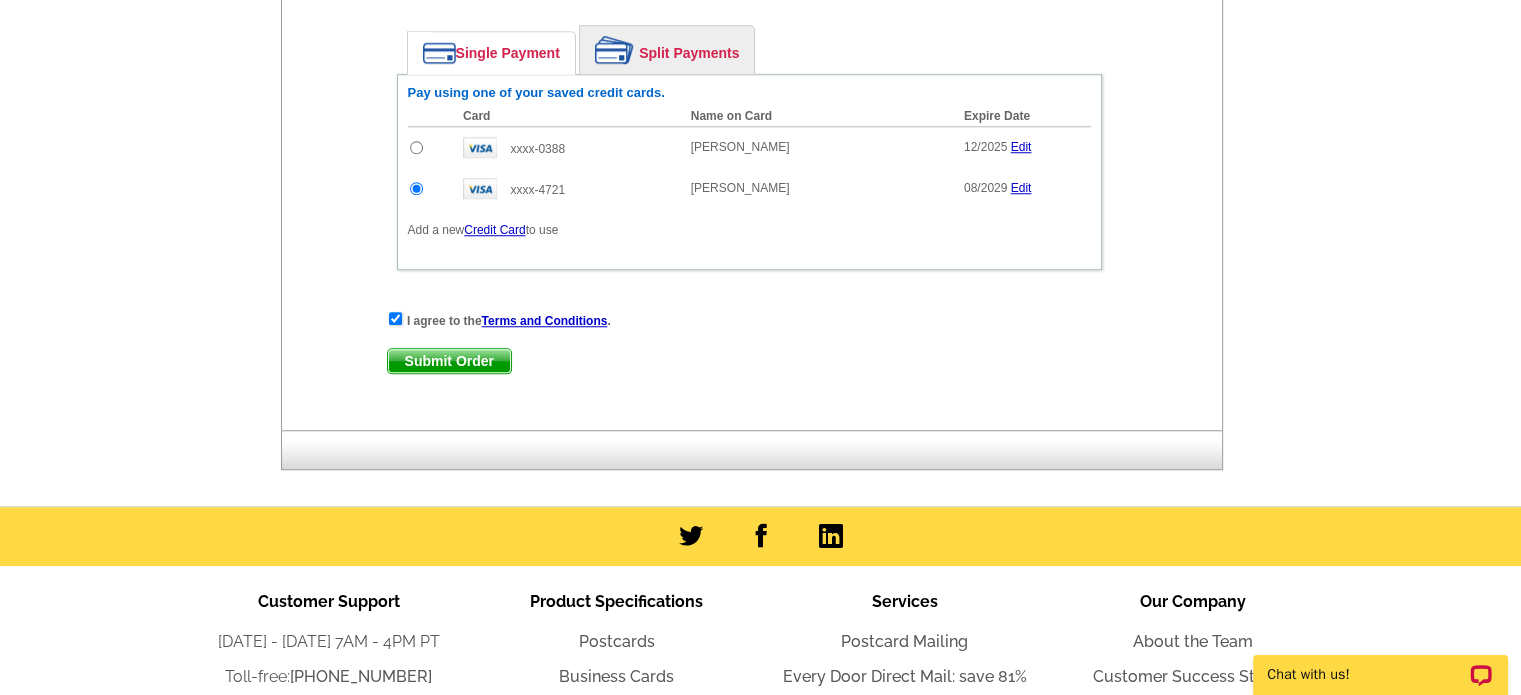 scroll, scrollTop: 1739, scrollLeft: 0, axis: vertical 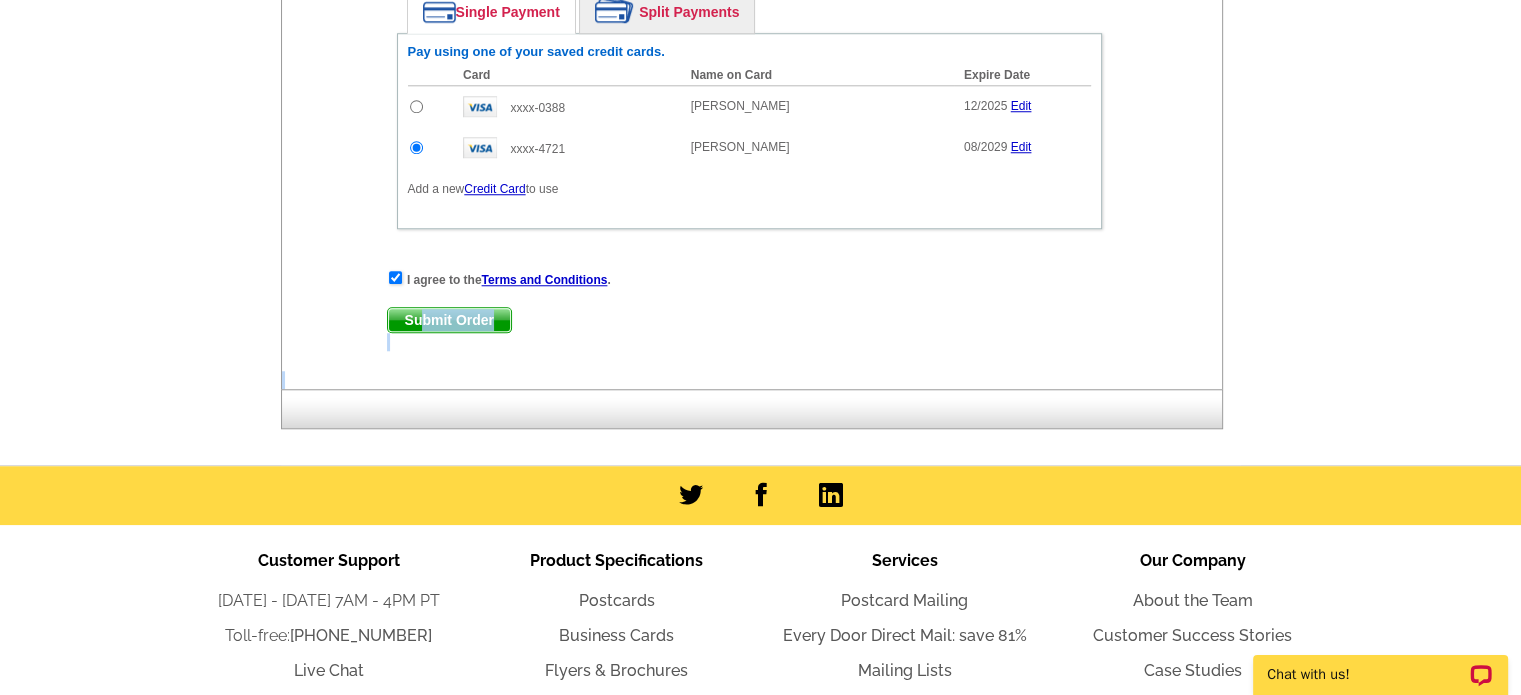 drag, startPoint x: 423, startPoint y: 300, endPoint x: 767, endPoint y: 375, distance: 352.08096 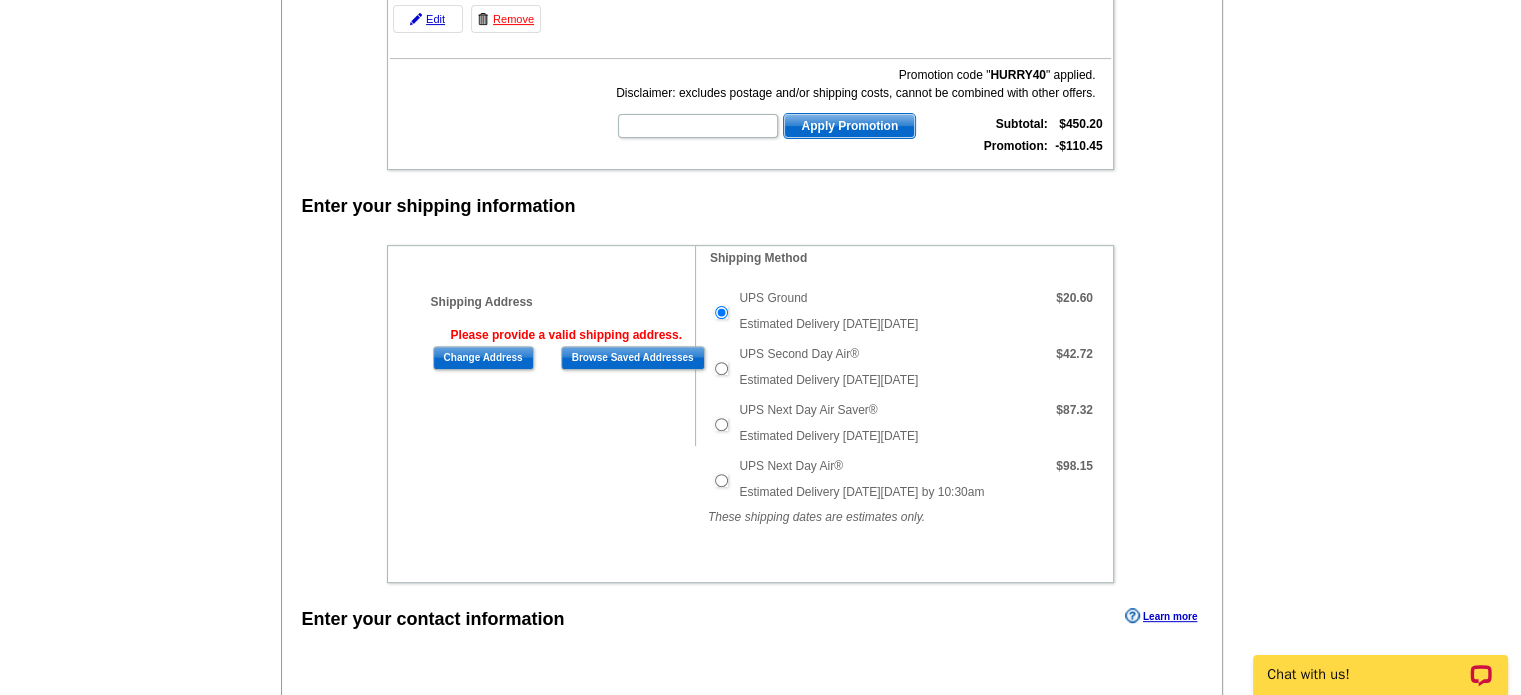 scroll, scrollTop: 572, scrollLeft: 0, axis: vertical 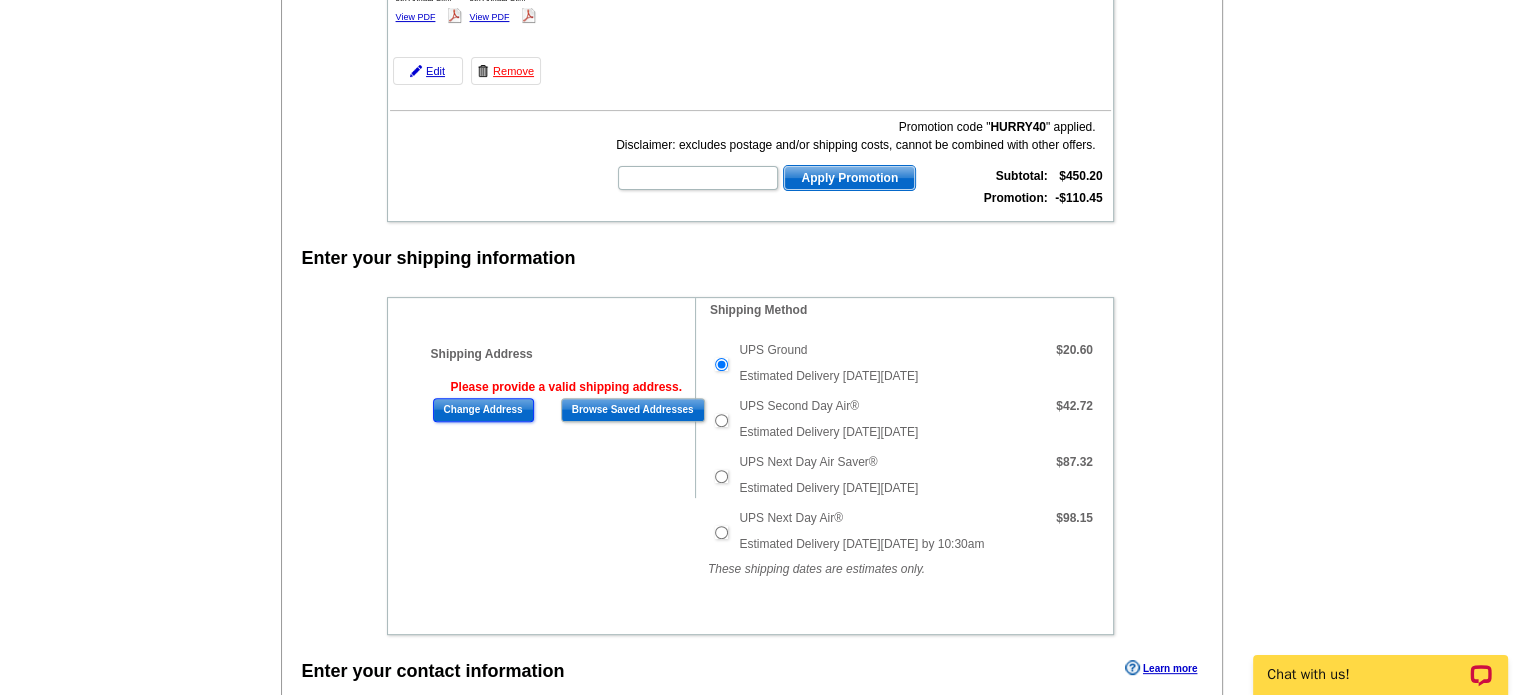click on "Change Address" at bounding box center [483, 410] 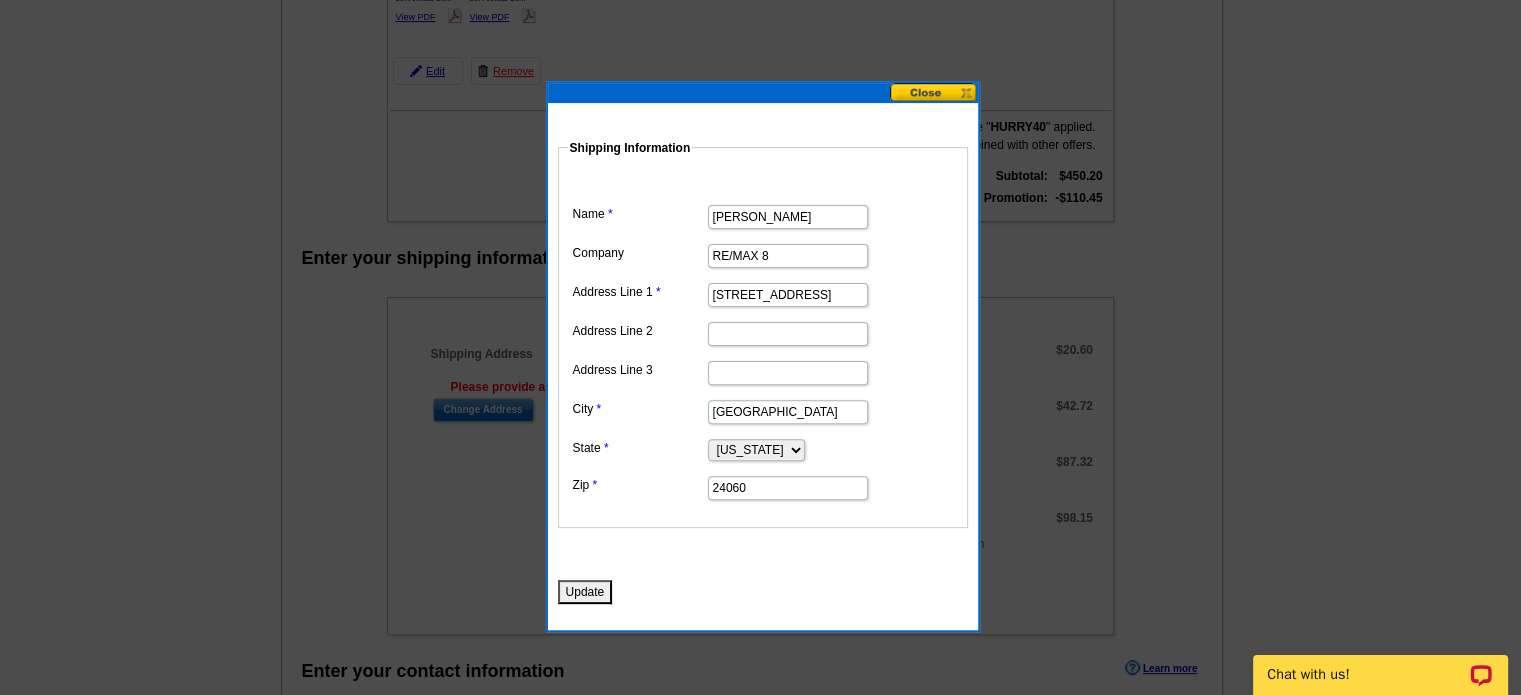 click on "Update" at bounding box center (585, 592) 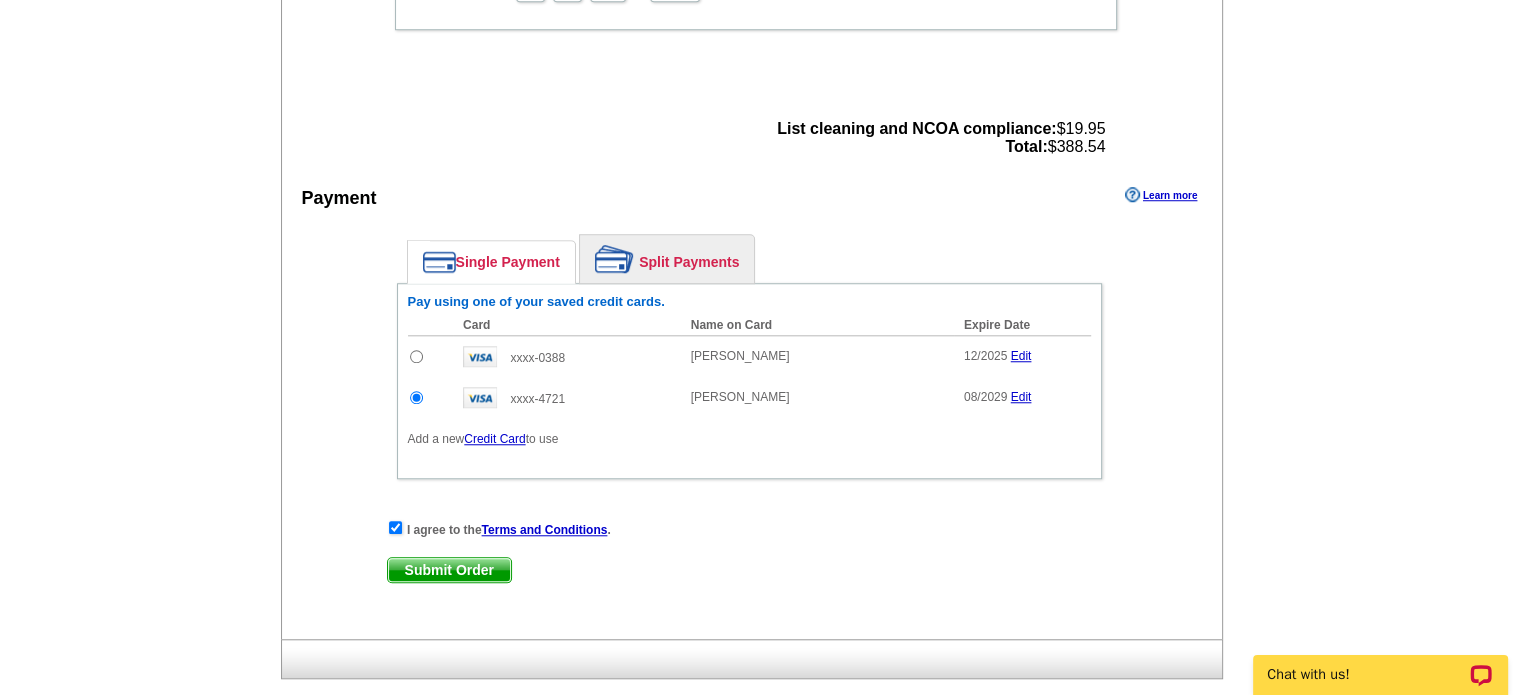 scroll, scrollTop: 1739, scrollLeft: 0, axis: vertical 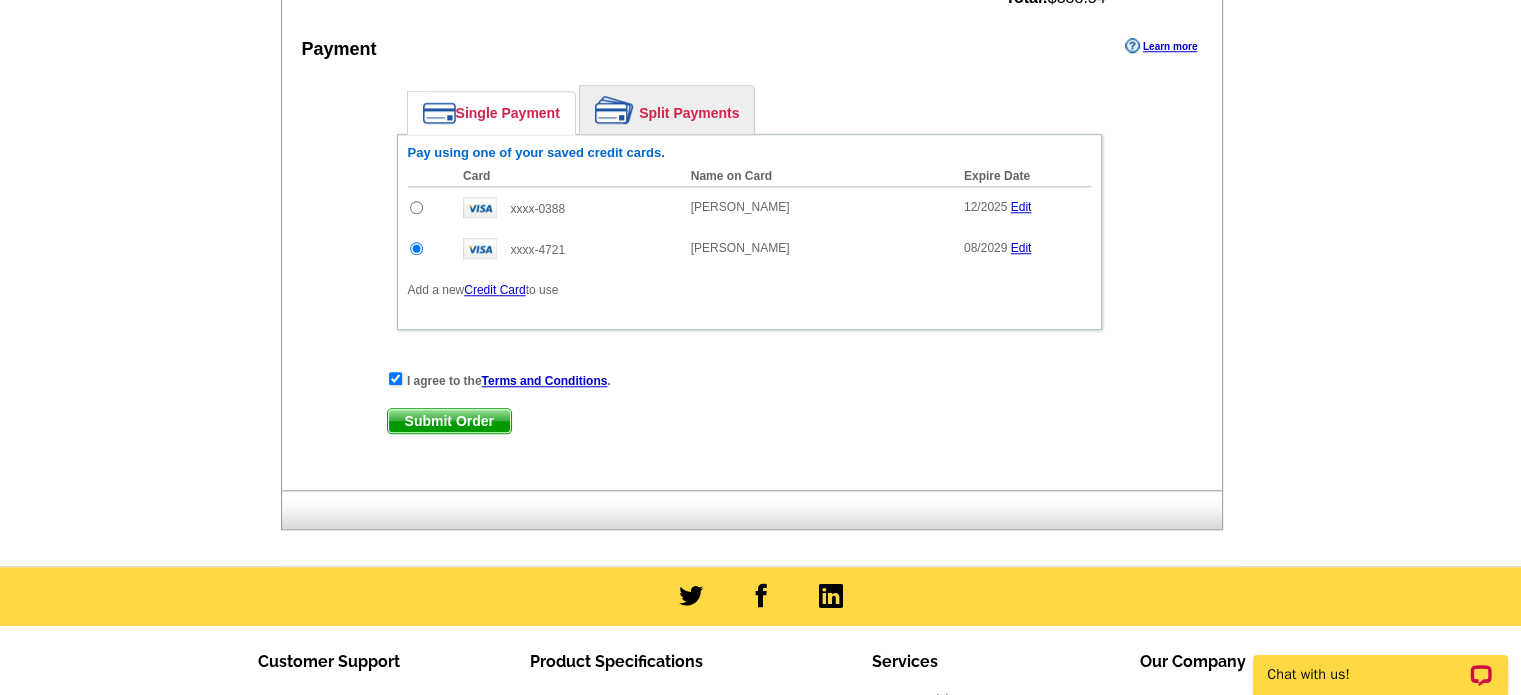 click on "Submit Order" at bounding box center (449, 421) 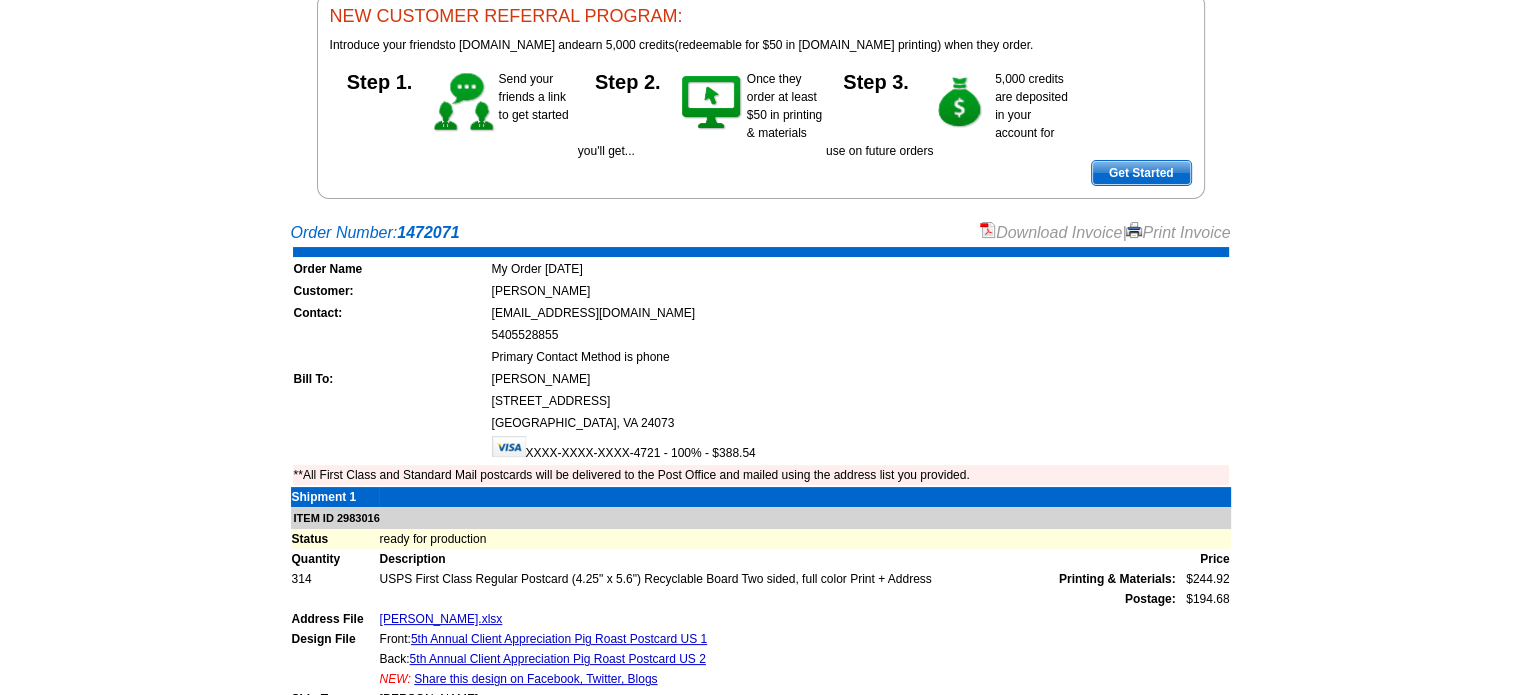 scroll, scrollTop: 452, scrollLeft: 0, axis: vertical 